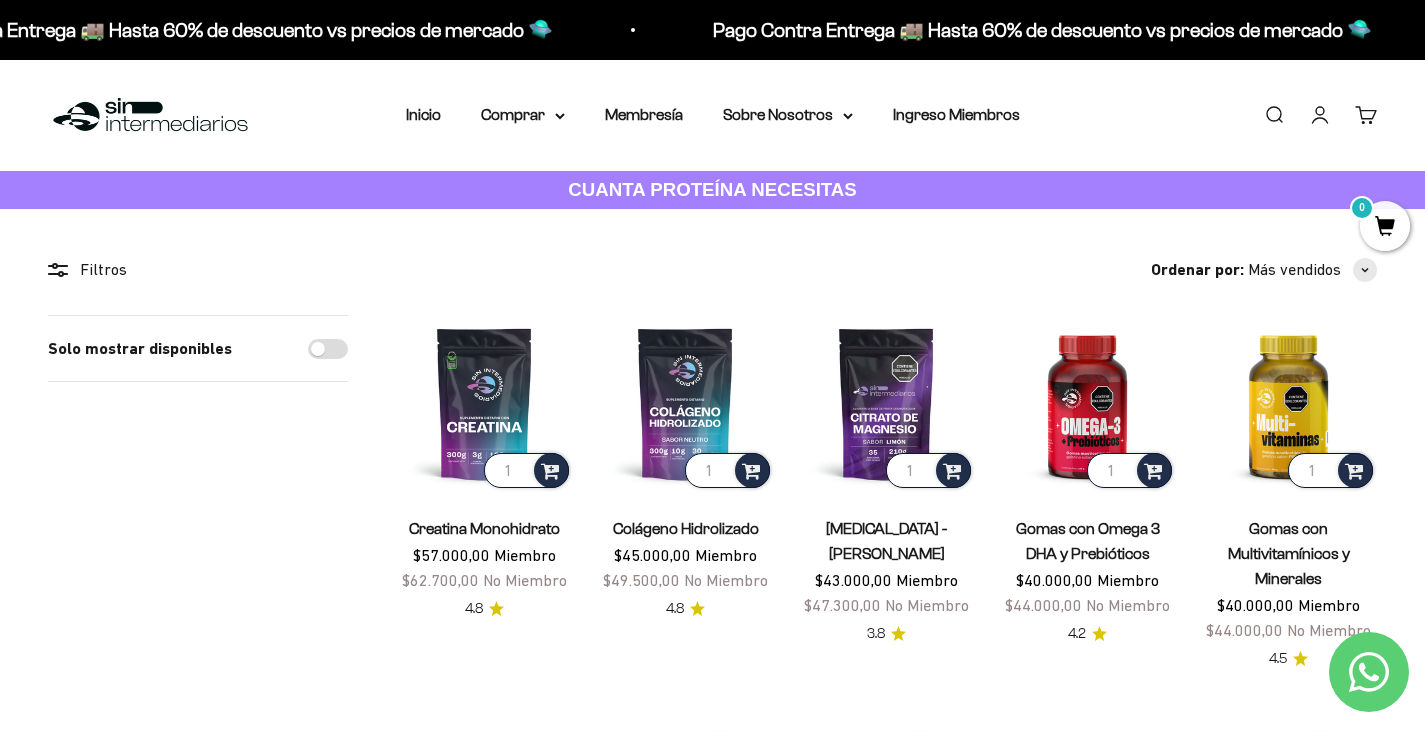 scroll, scrollTop: 0, scrollLeft: 0, axis: both 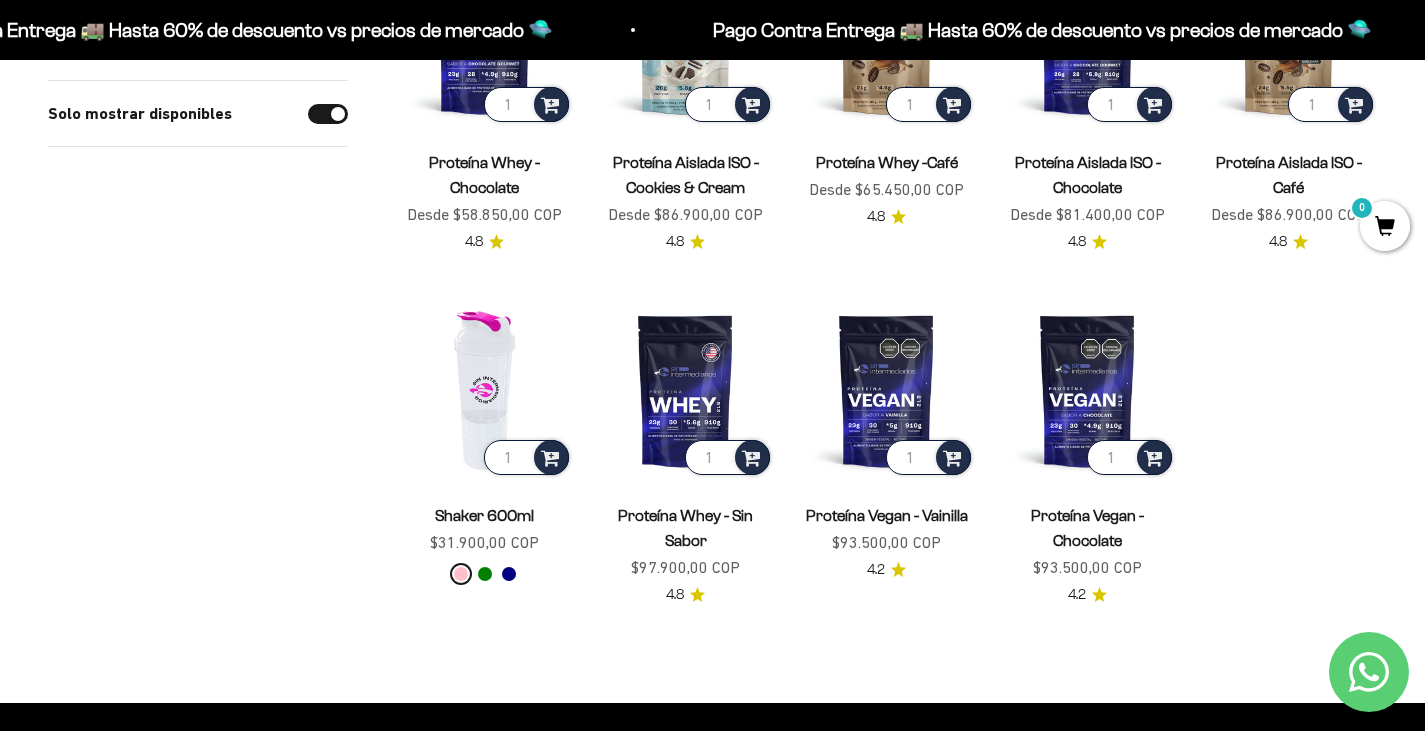 click at bounding box center [484, 390] 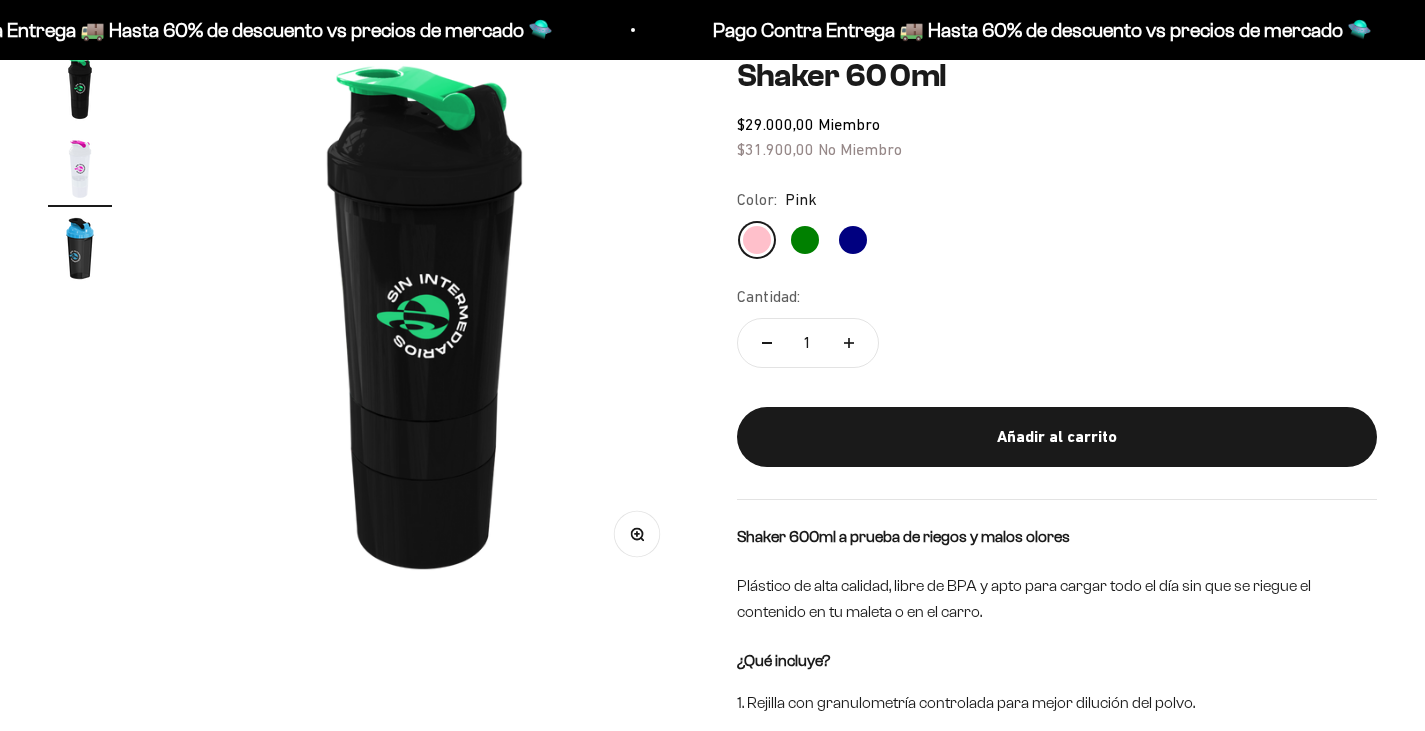 scroll, scrollTop: 200, scrollLeft: 0, axis: vertical 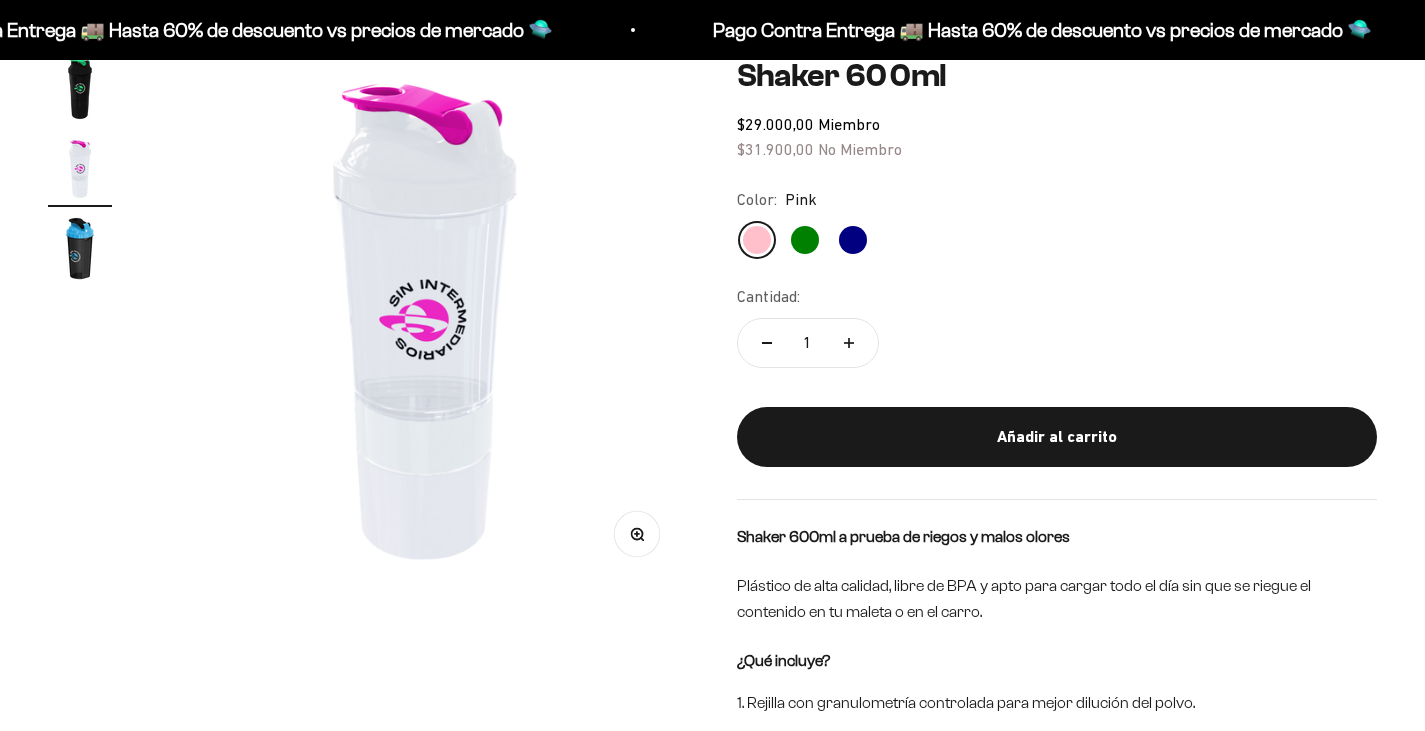 click at bounding box center (80, 89) 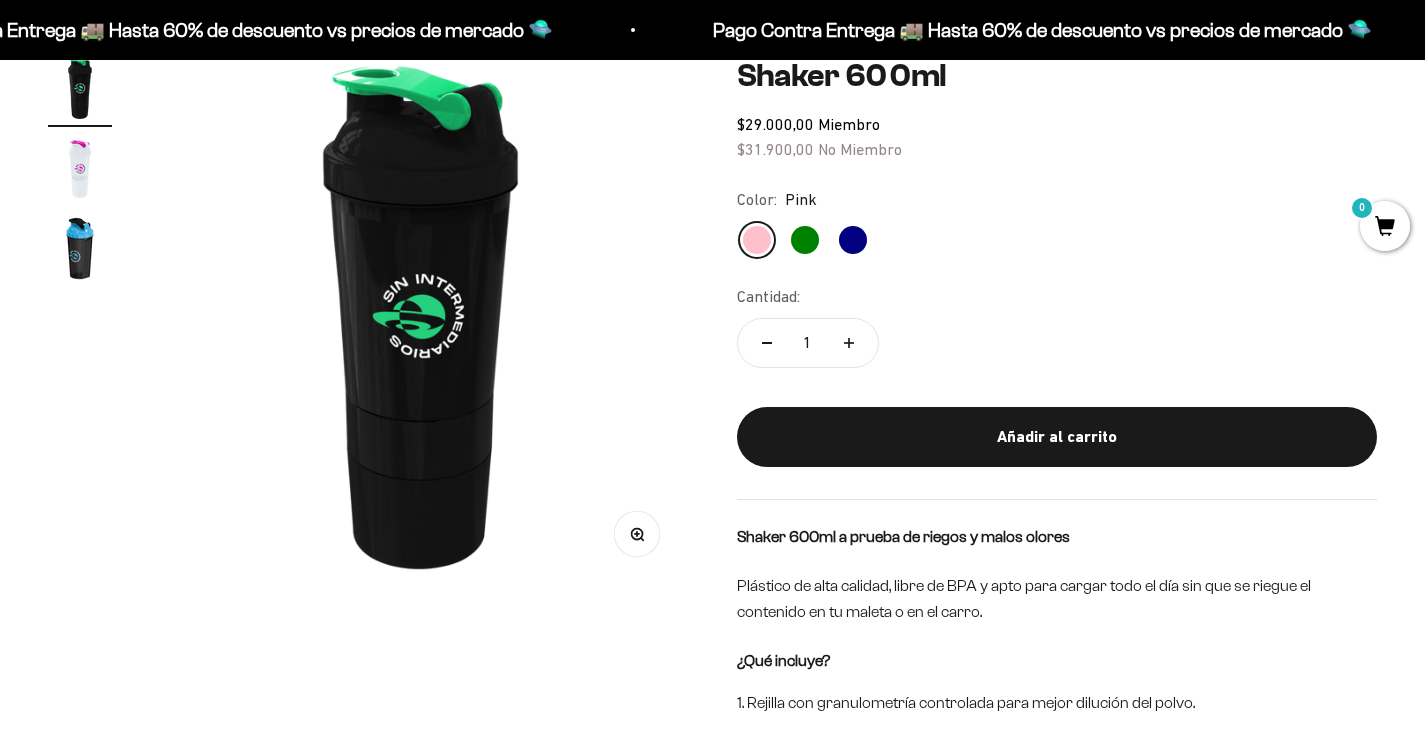 scroll, scrollTop: 0, scrollLeft: 0, axis: both 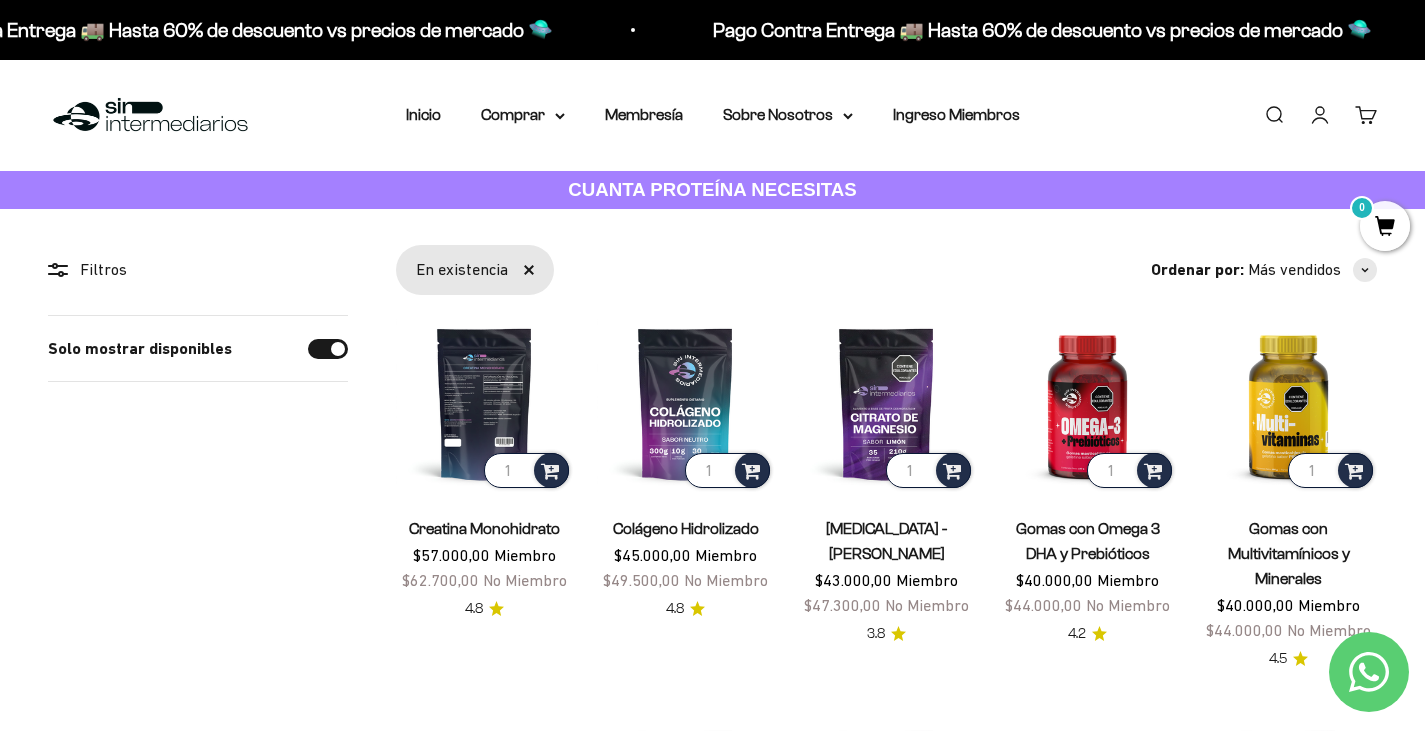 click at bounding box center [484, 403] 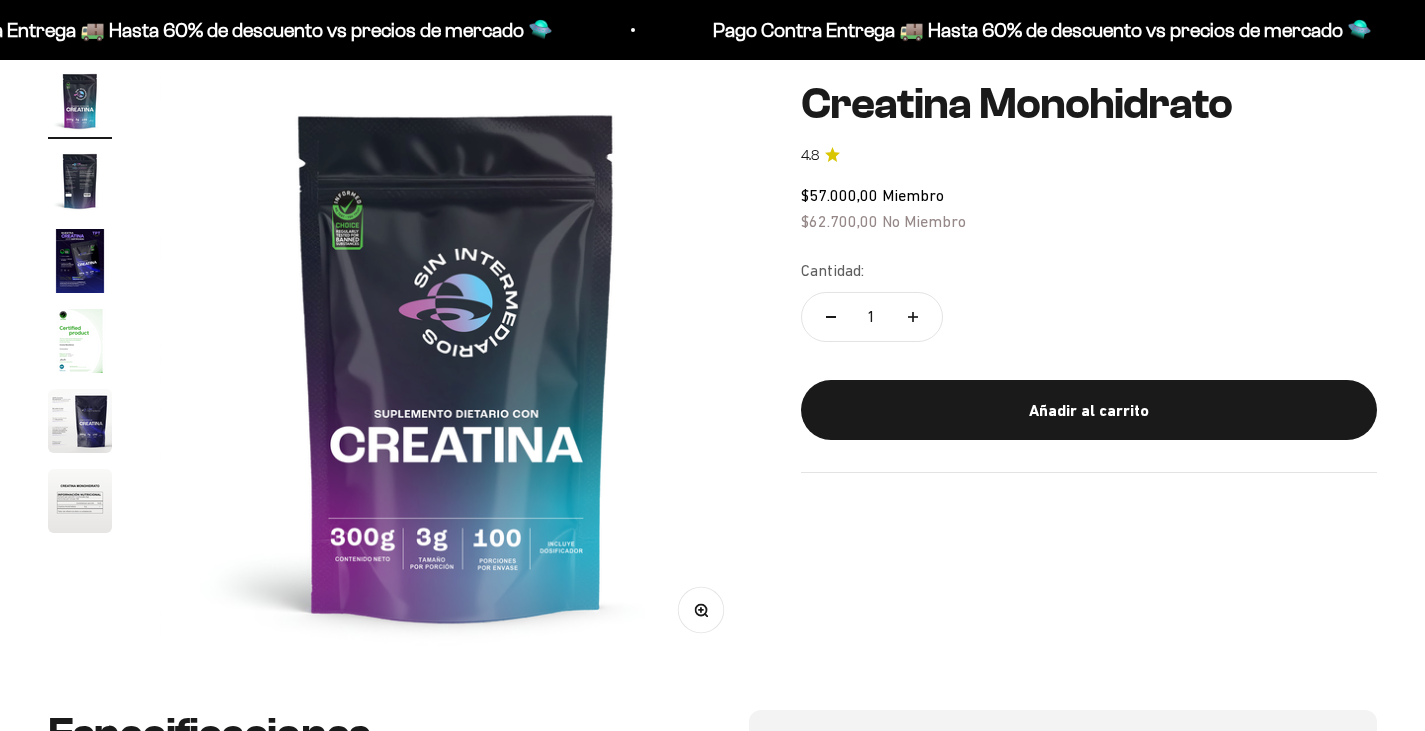 scroll, scrollTop: 200, scrollLeft: 0, axis: vertical 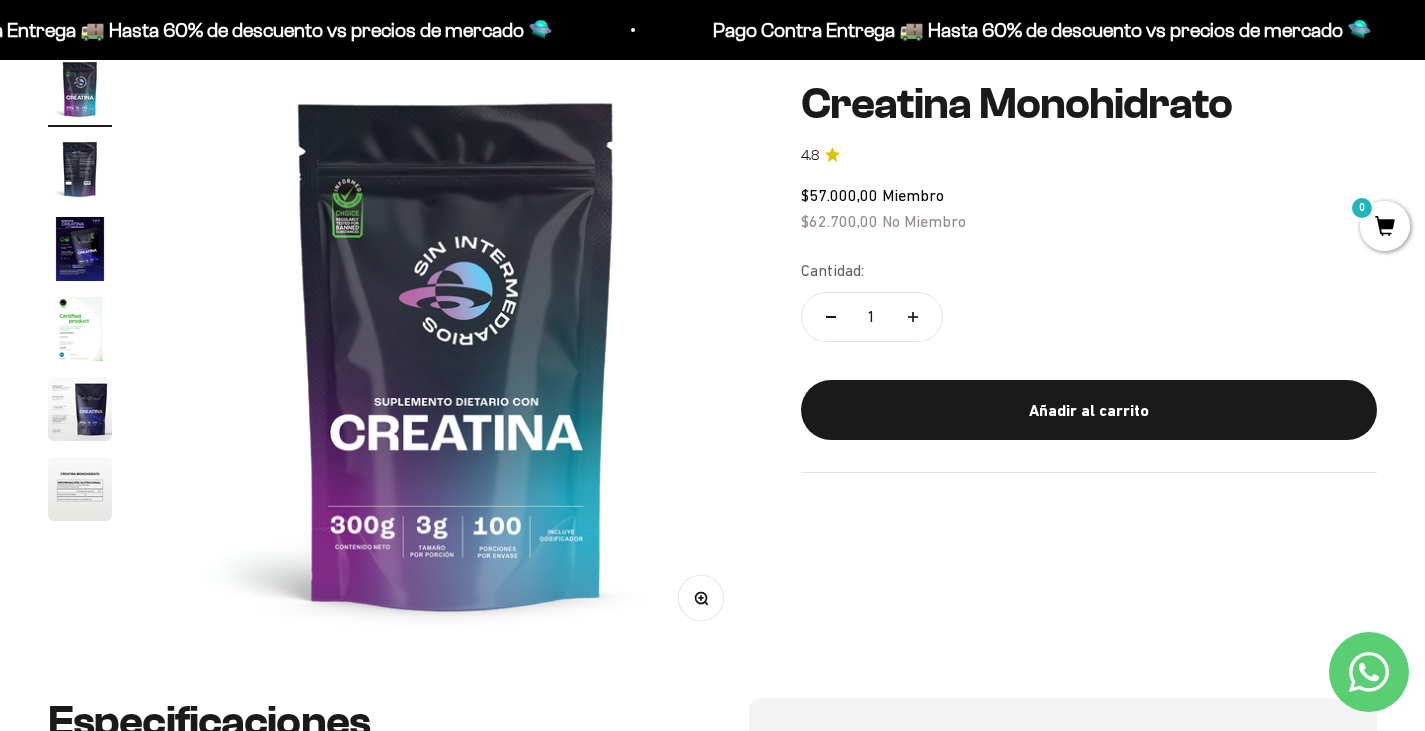 click at bounding box center [456, 353] 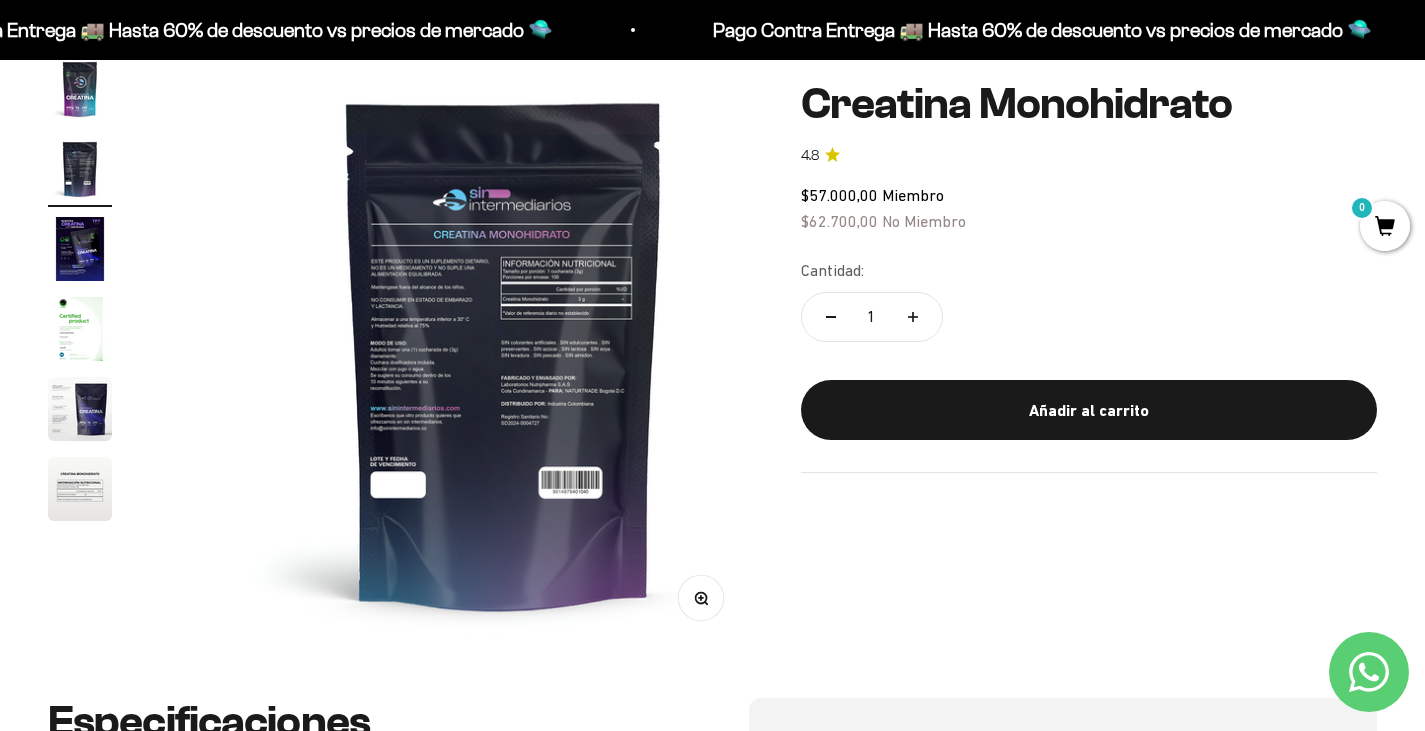 scroll, scrollTop: 0, scrollLeft: 617, axis: horizontal 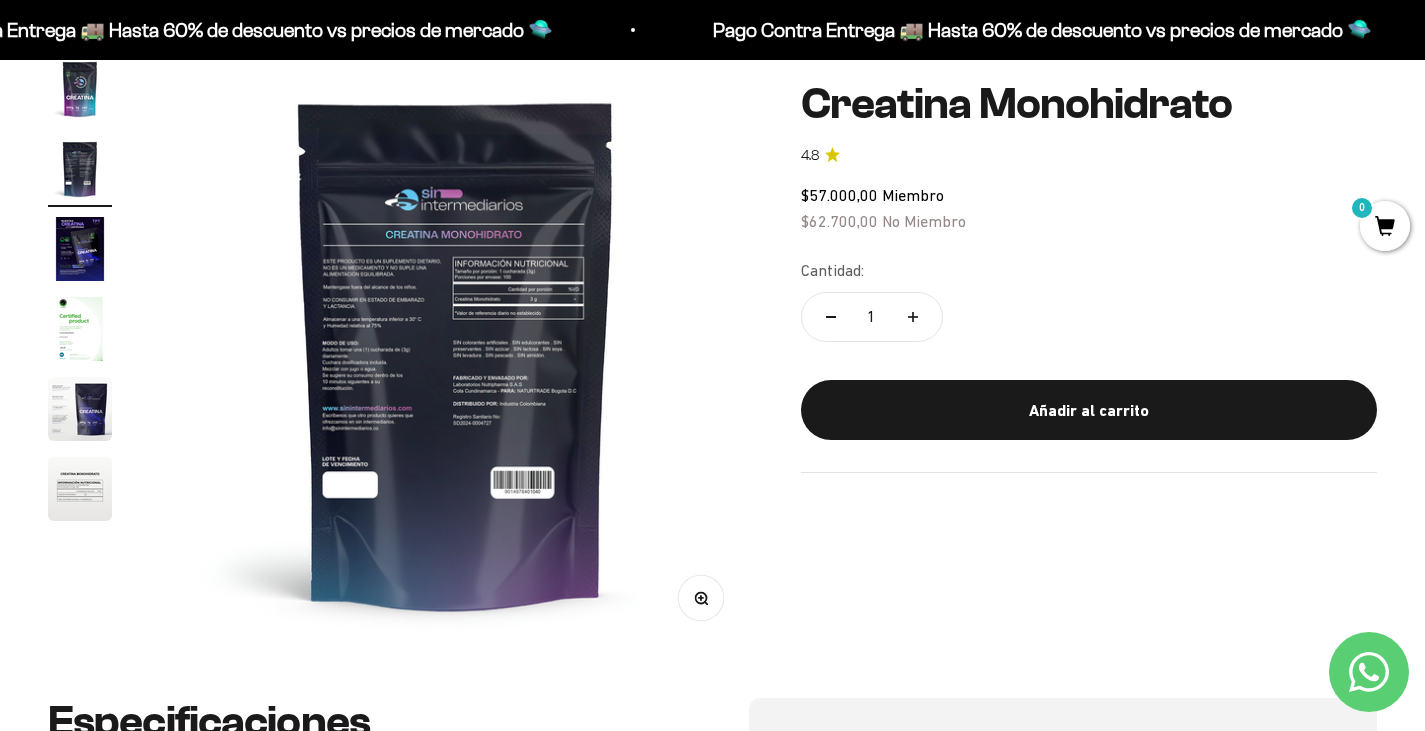click at bounding box center [80, 89] 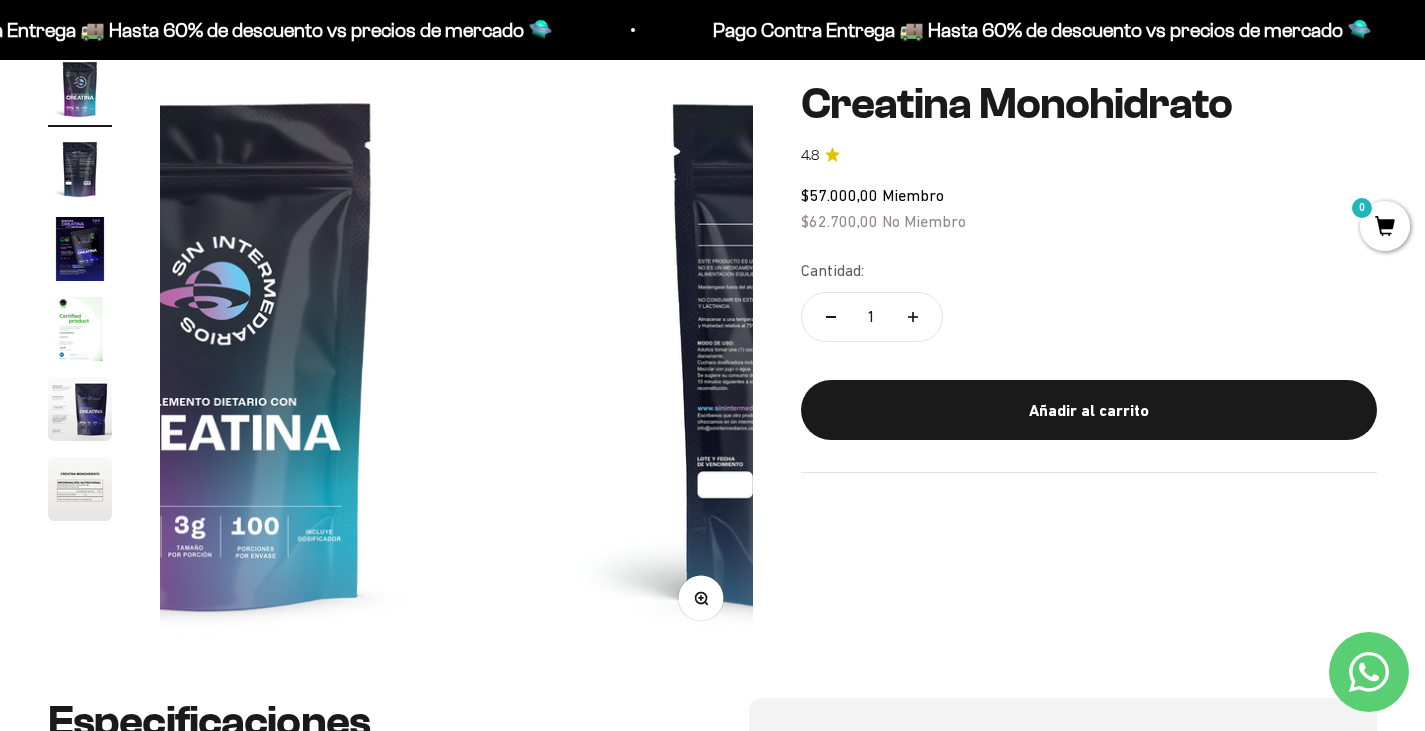 scroll, scrollTop: 0, scrollLeft: 0, axis: both 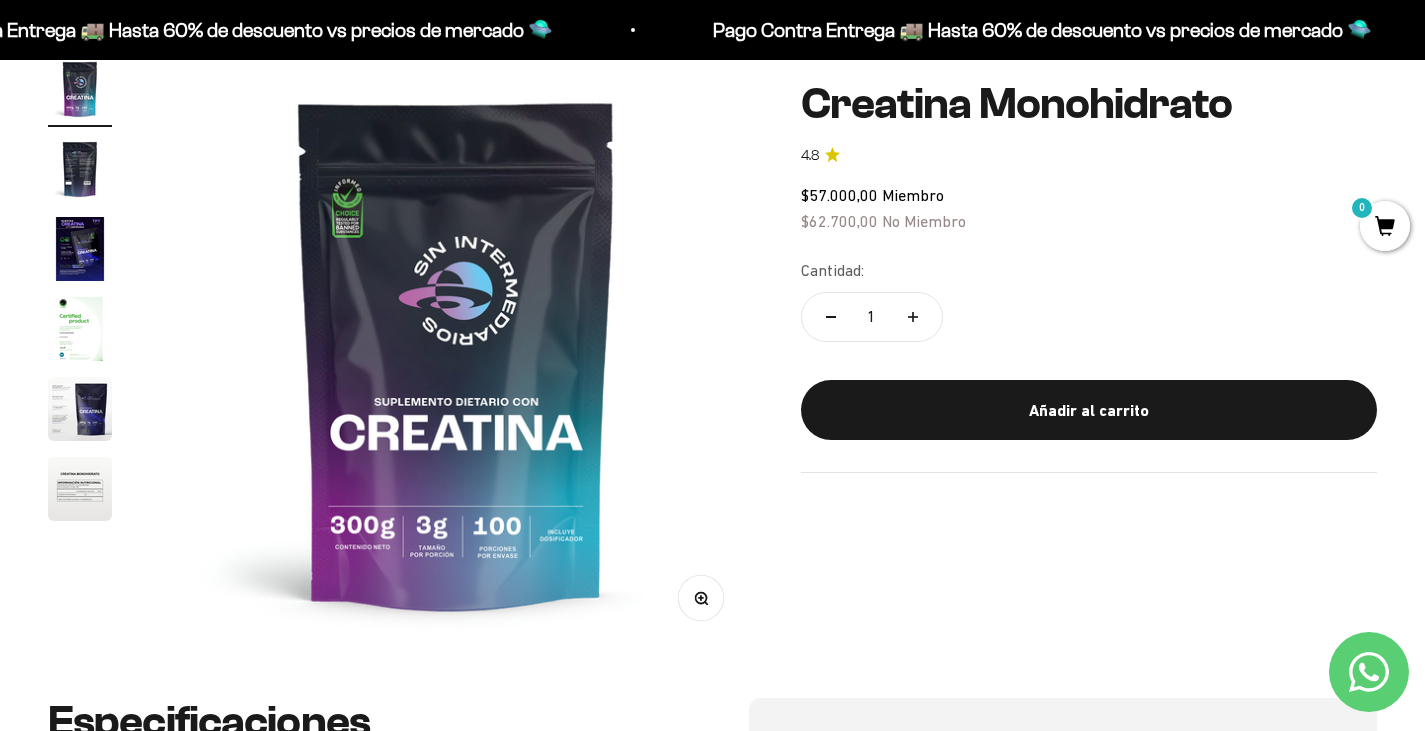 click on "Zoom" at bounding box center (700, 597) 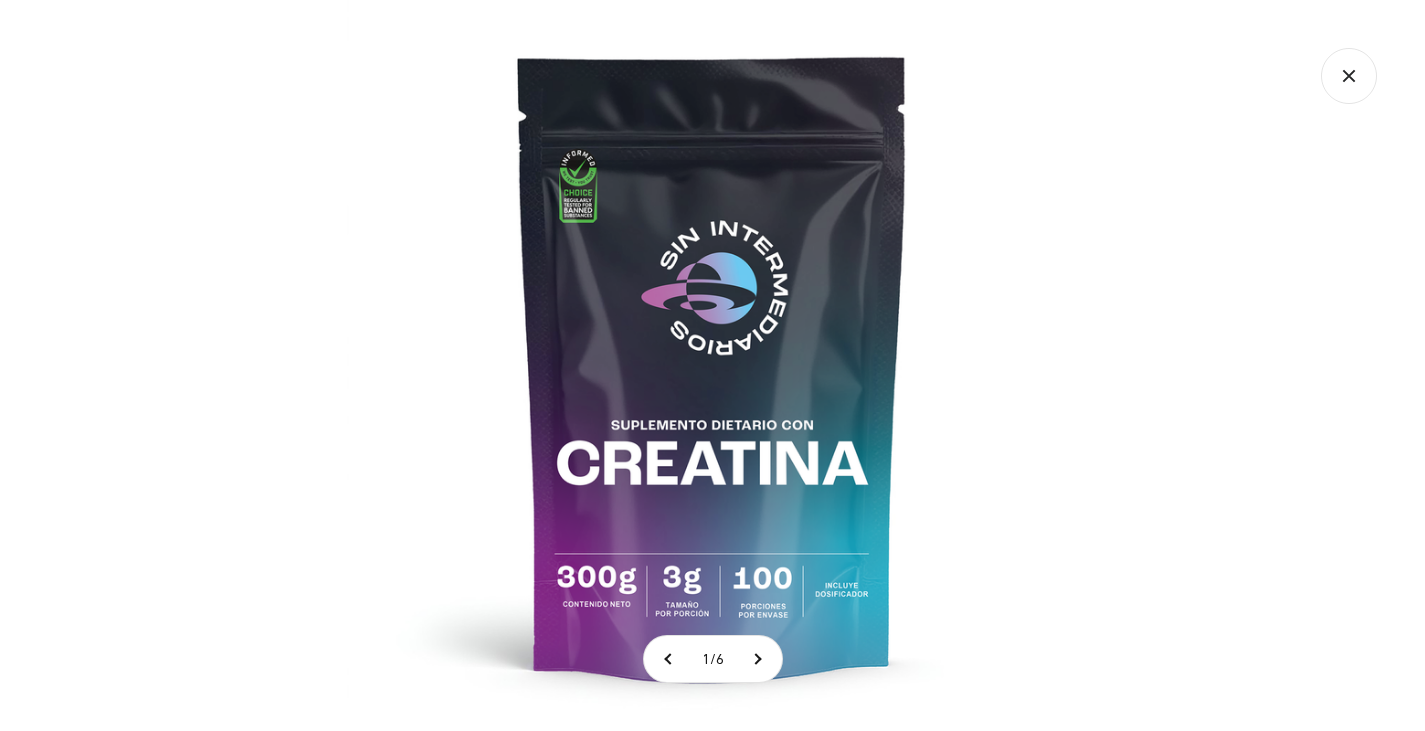 click at bounding box center (712, 365) 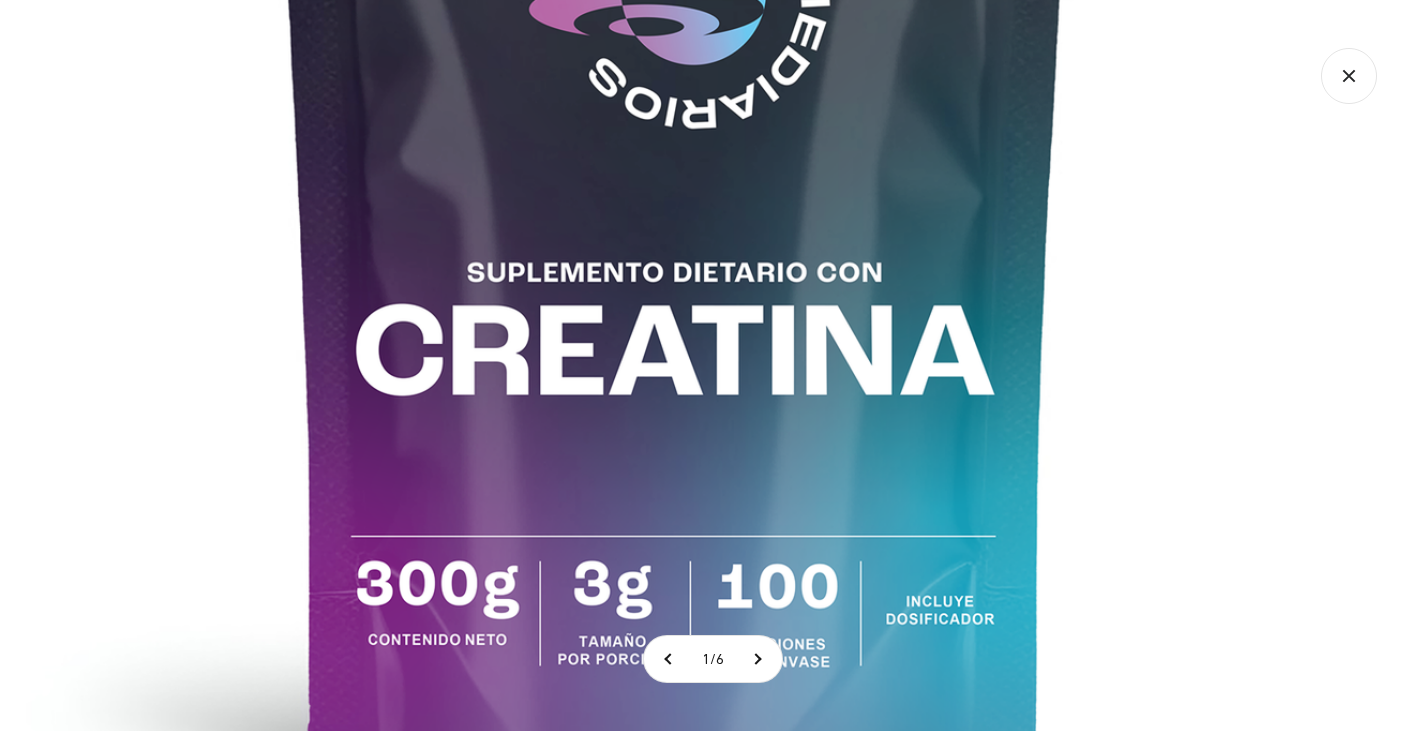click at bounding box center [675, 150] 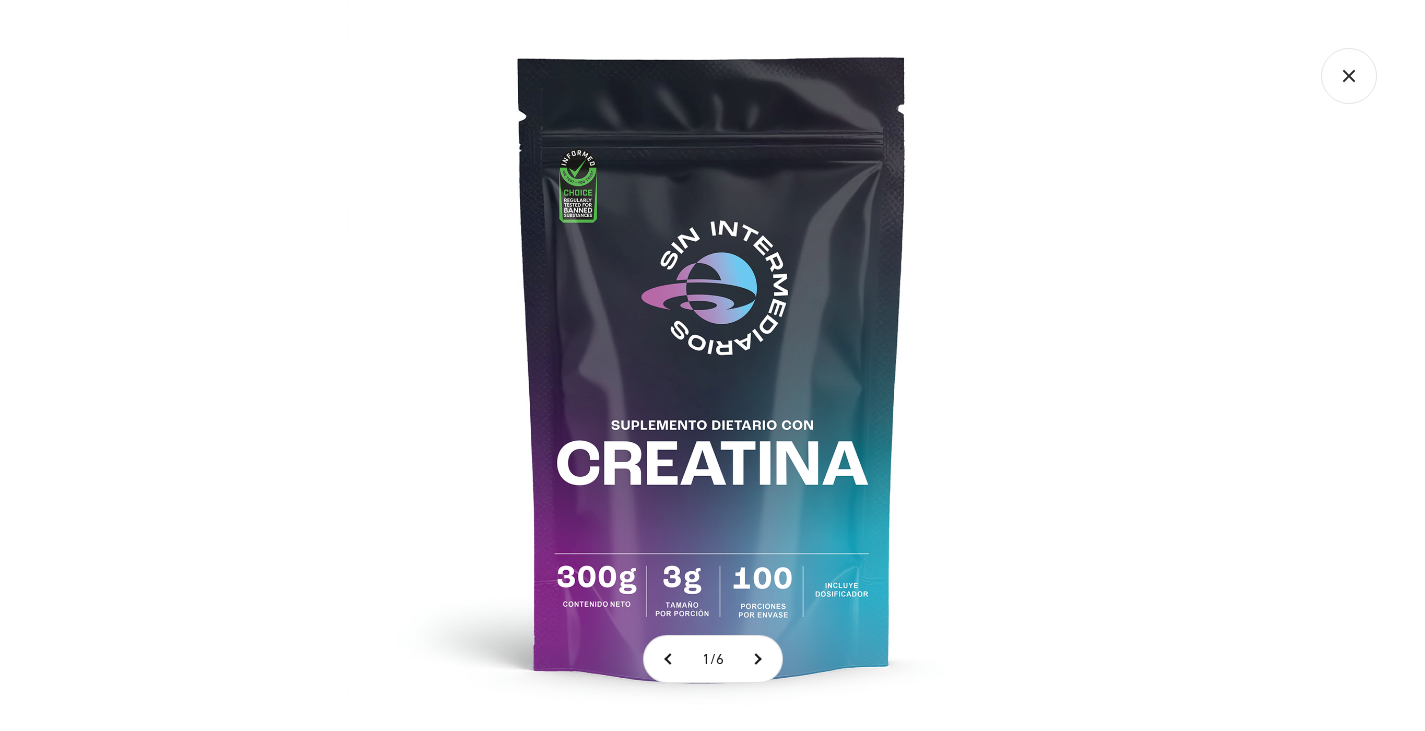 click 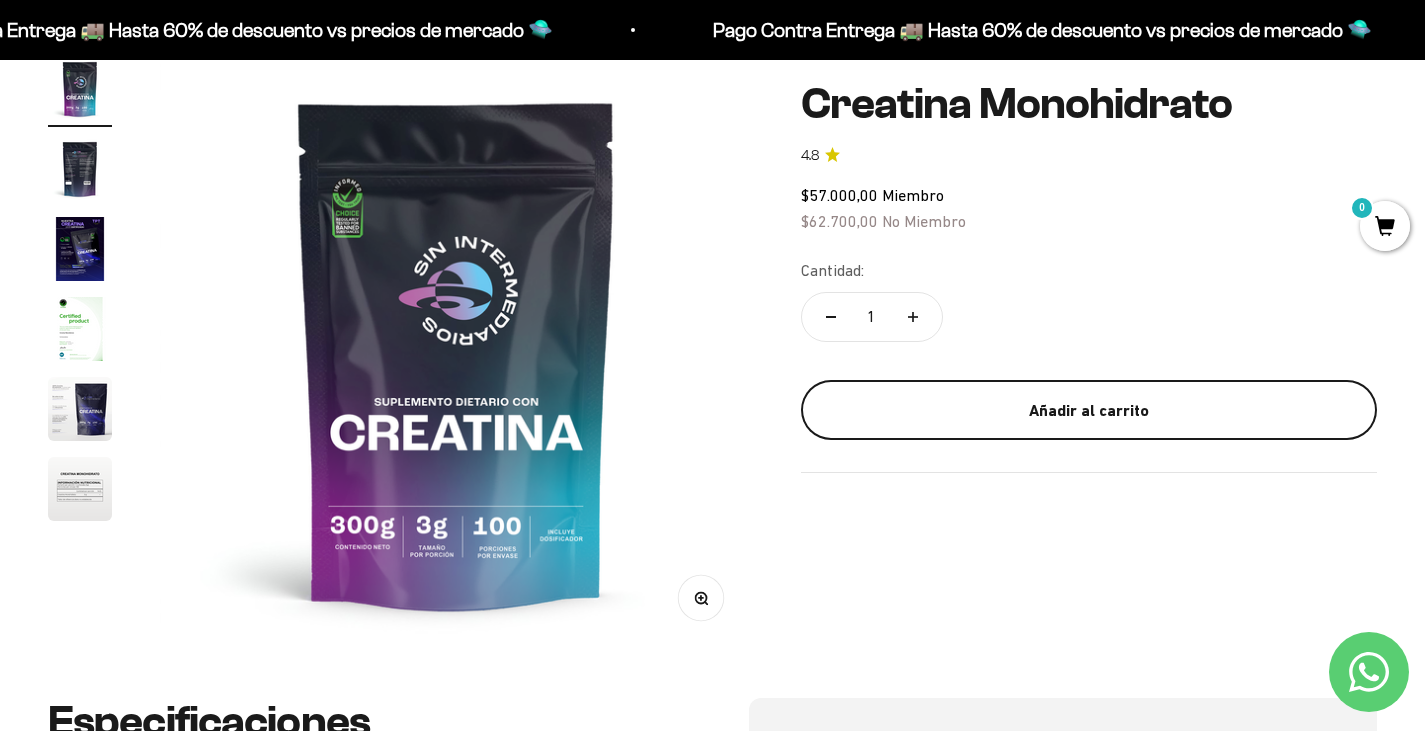 click on "Añadir al carrito" at bounding box center [1089, 410] 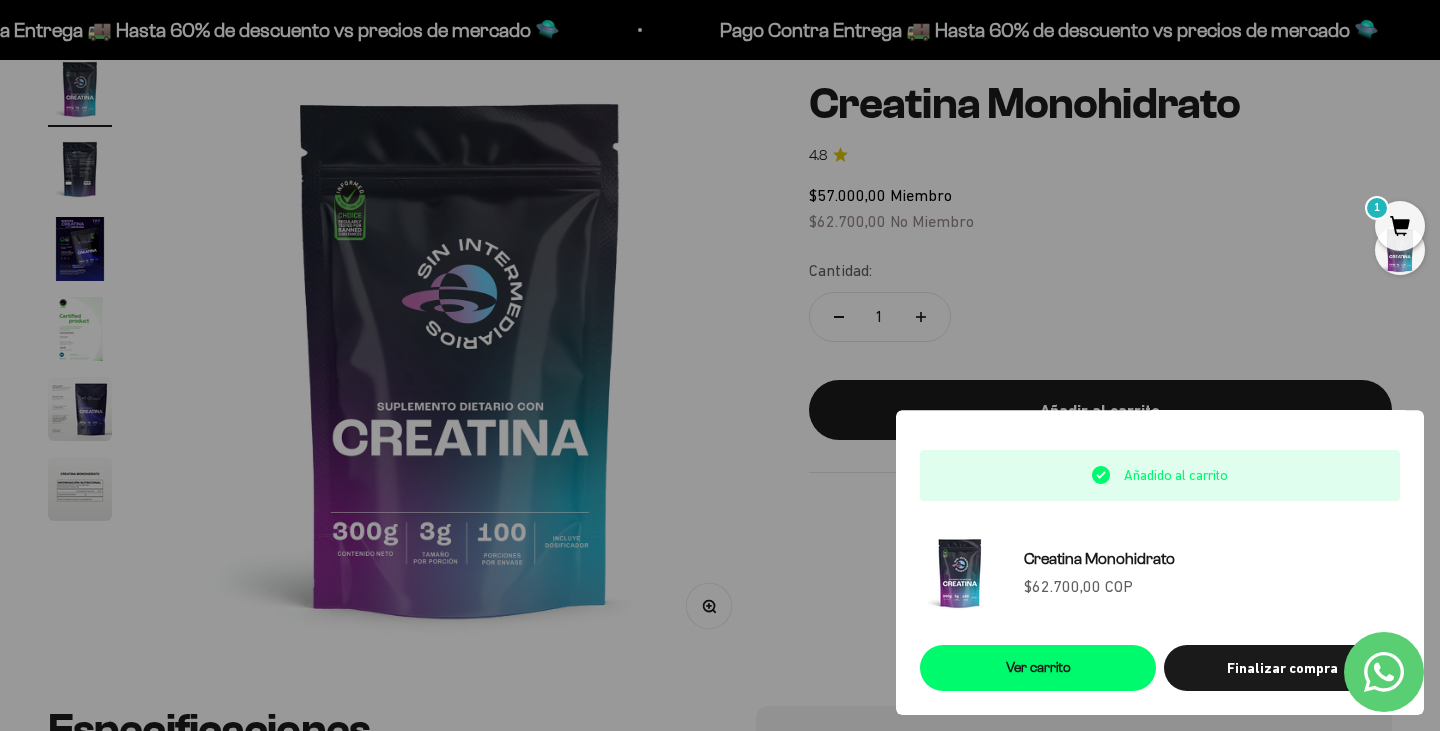 click at bounding box center [720, 365] 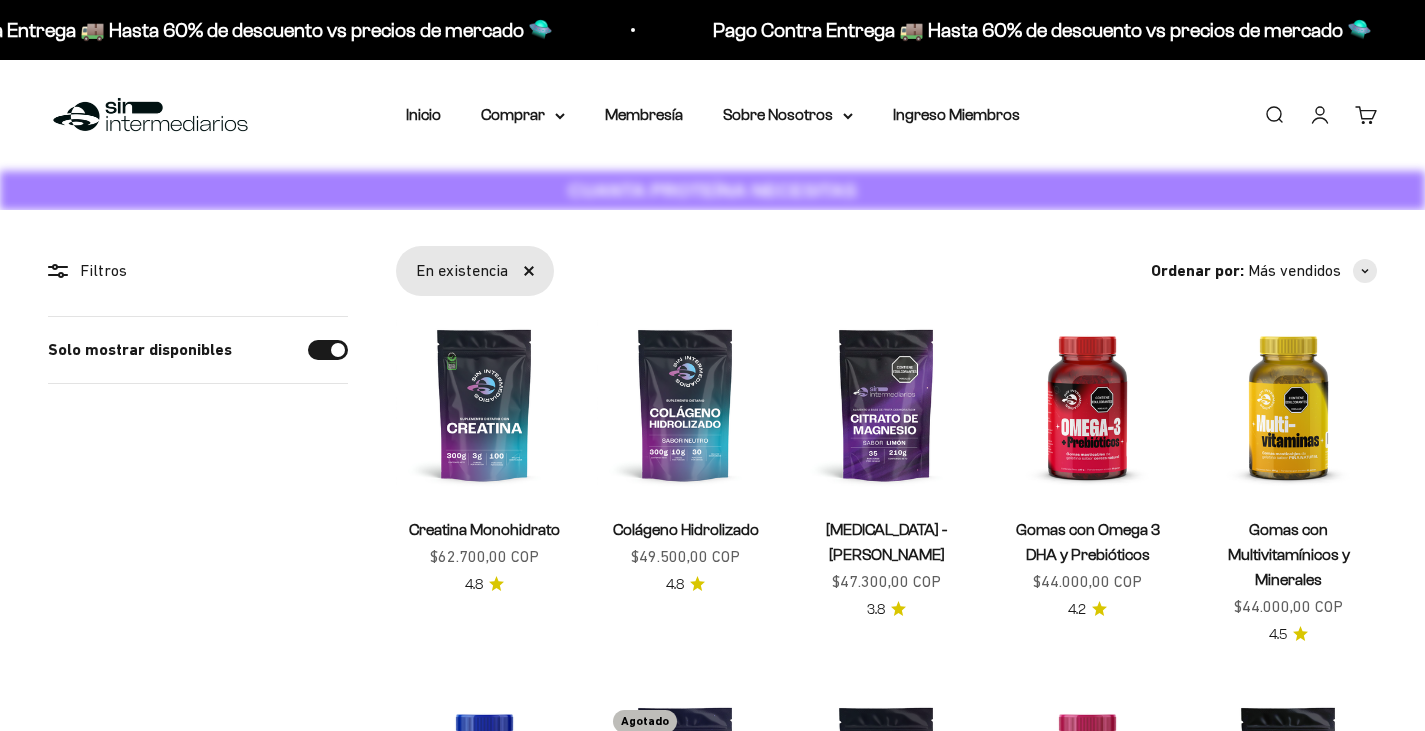 scroll, scrollTop: 0, scrollLeft: 0, axis: both 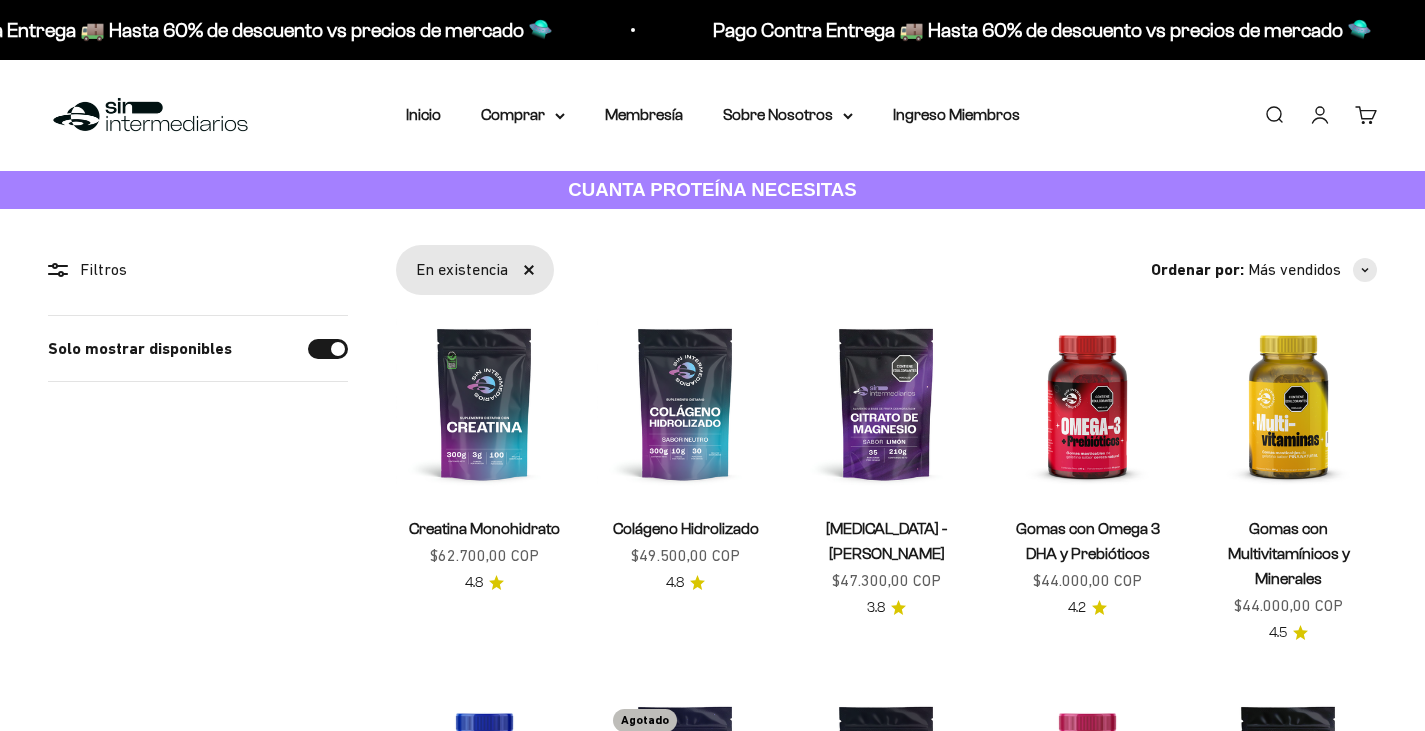 click on "Iniciar sesión" at bounding box center (1320, 115) 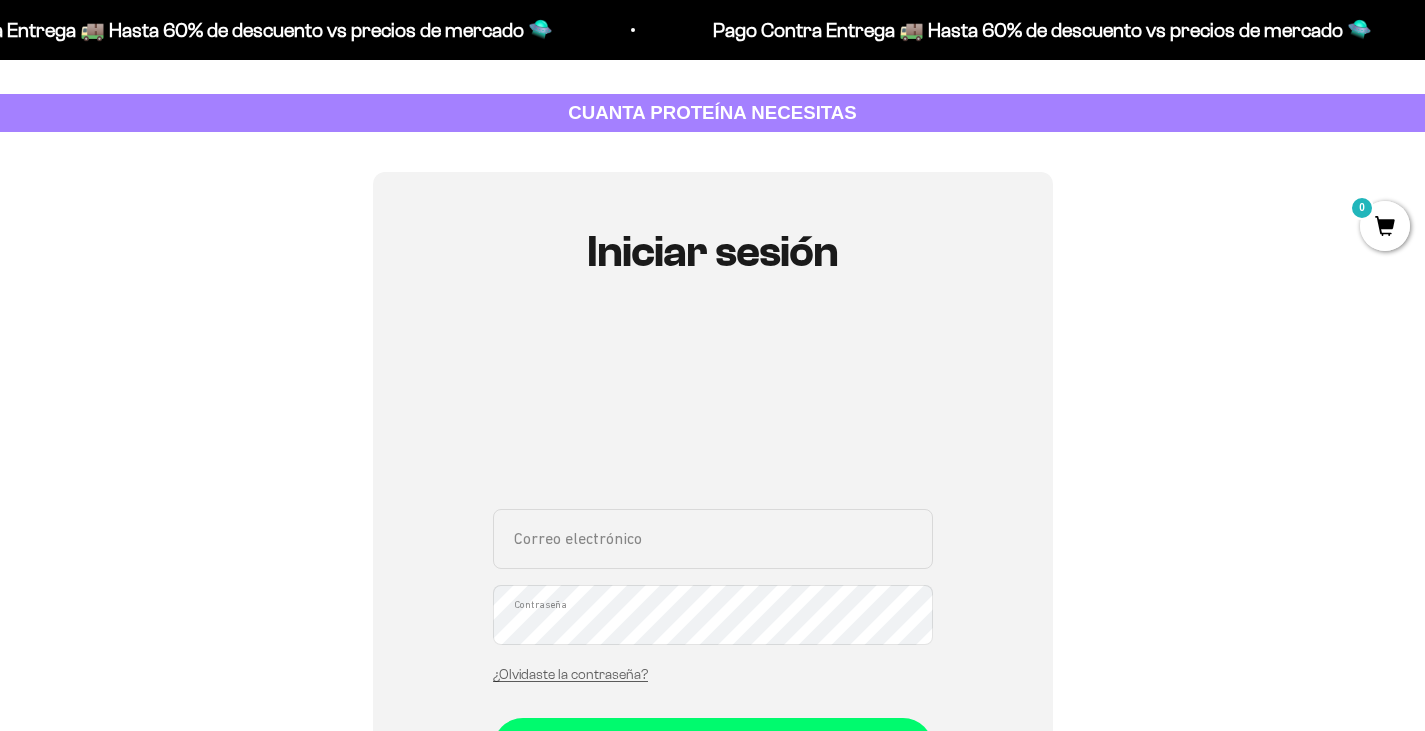 scroll, scrollTop: 300, scrollLeft: 0, axis: vertical 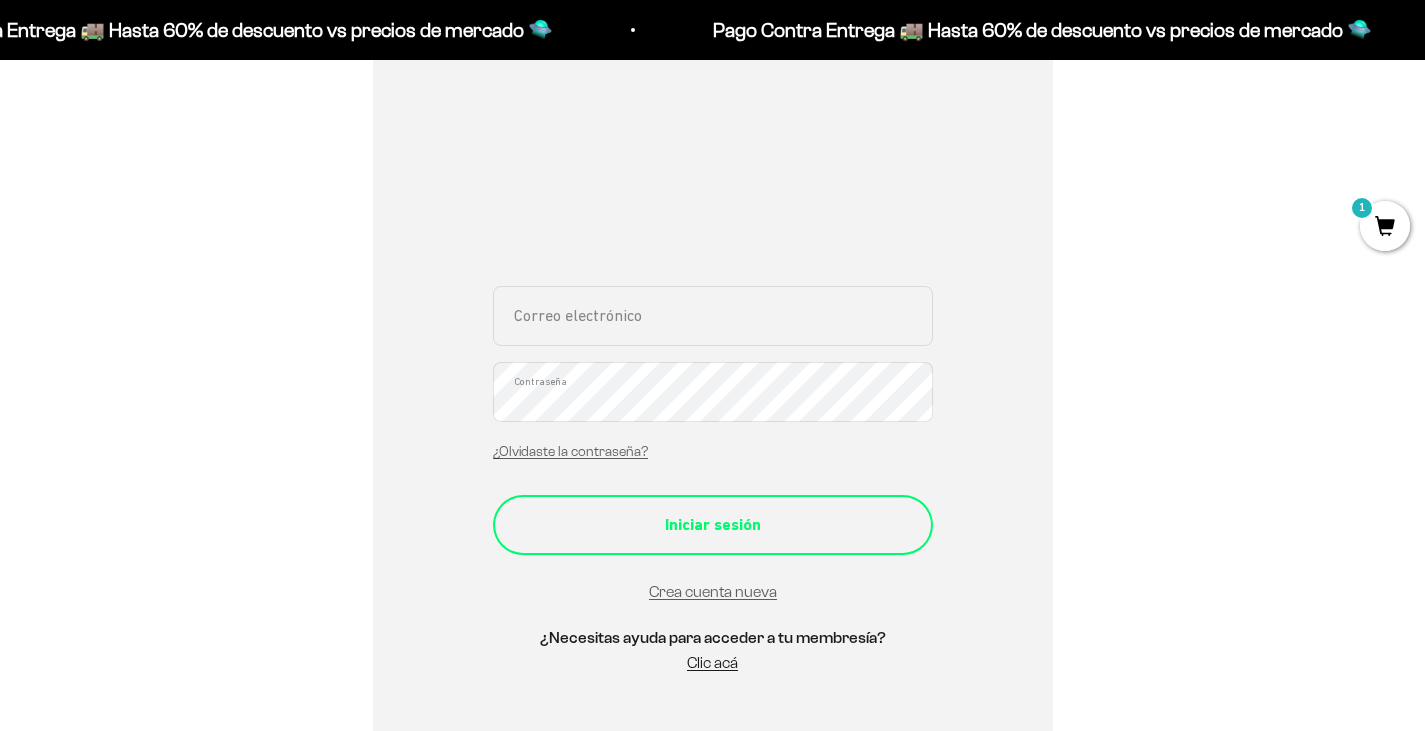 type on "[EMAIL_ADDRESS][DOMAIN_NAME]" 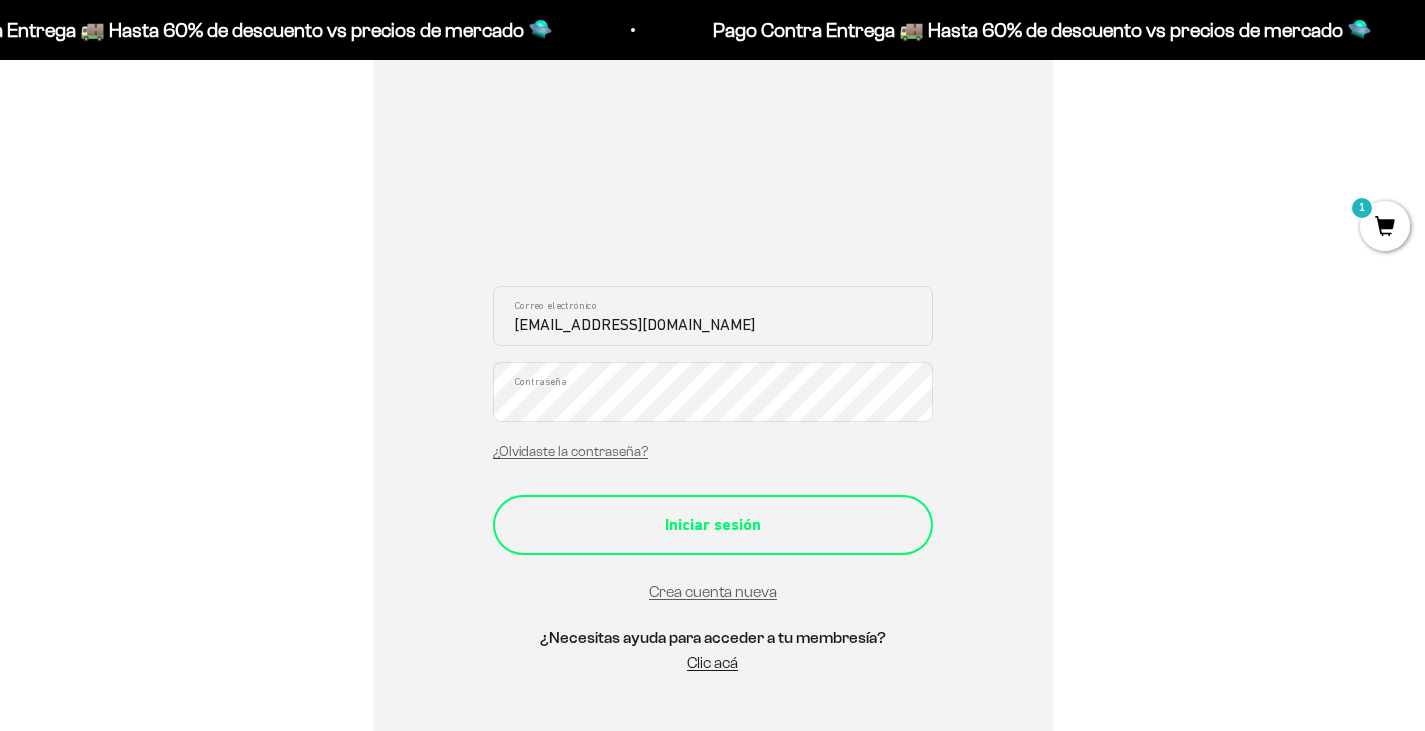 click on "Iniciar sesión" at bounding box center [713, 525] 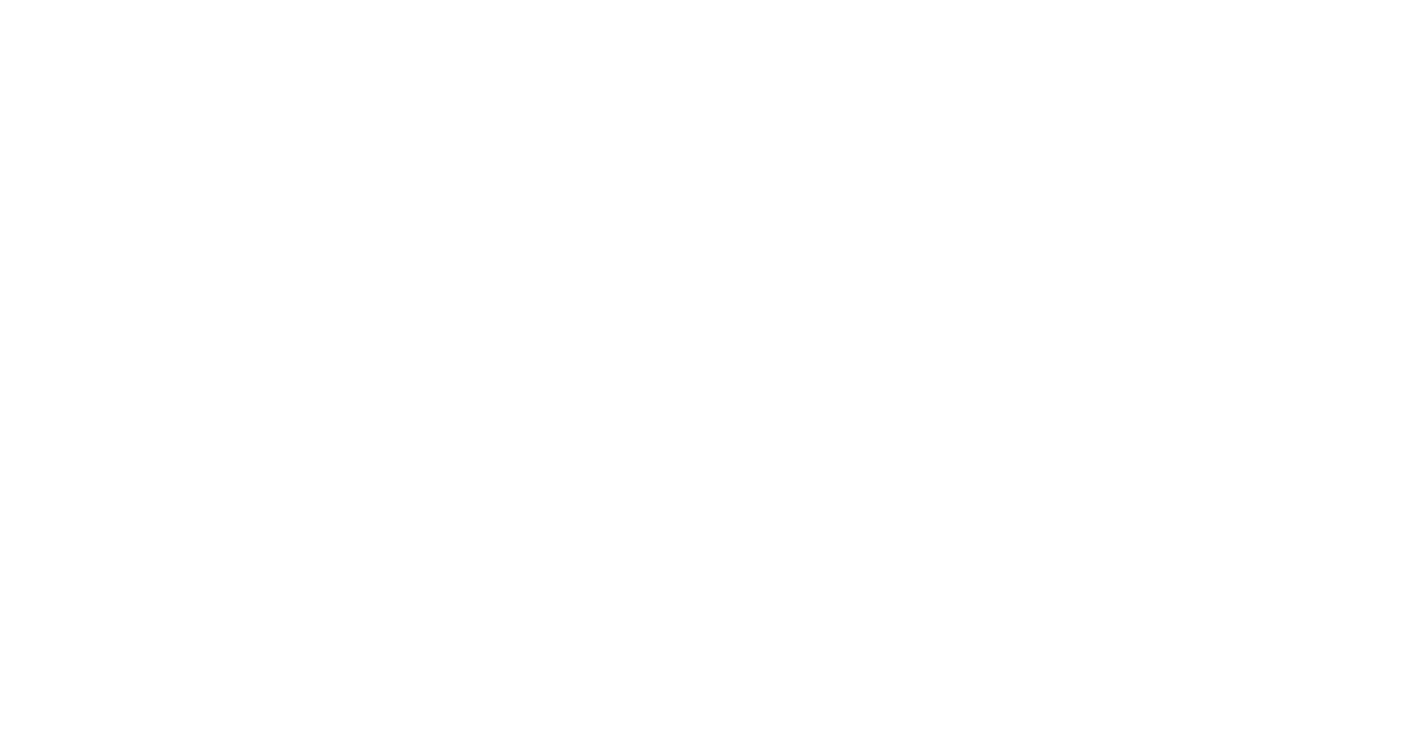 scroll, scrollTop: 0, scrollLeft: 0, axis: both 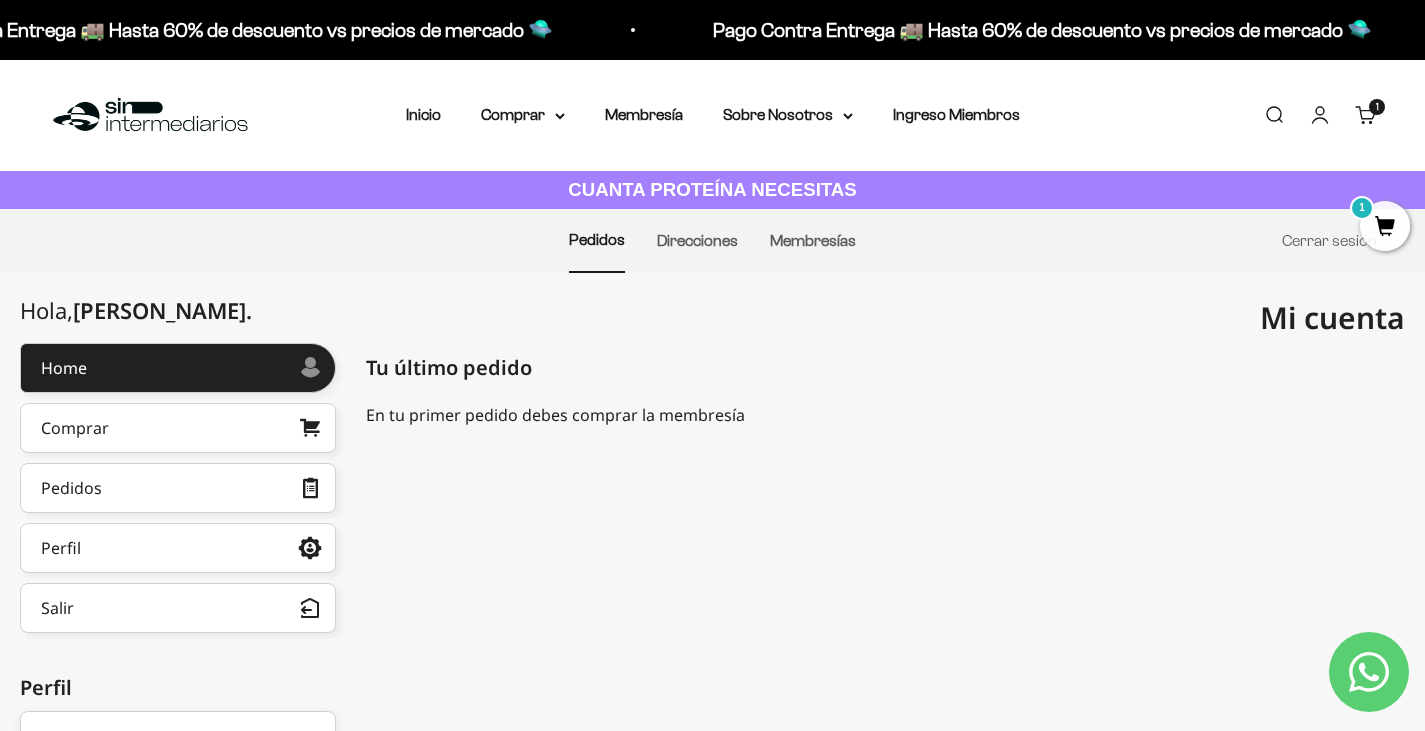 click on "1" at bounding box center (1385, 226) 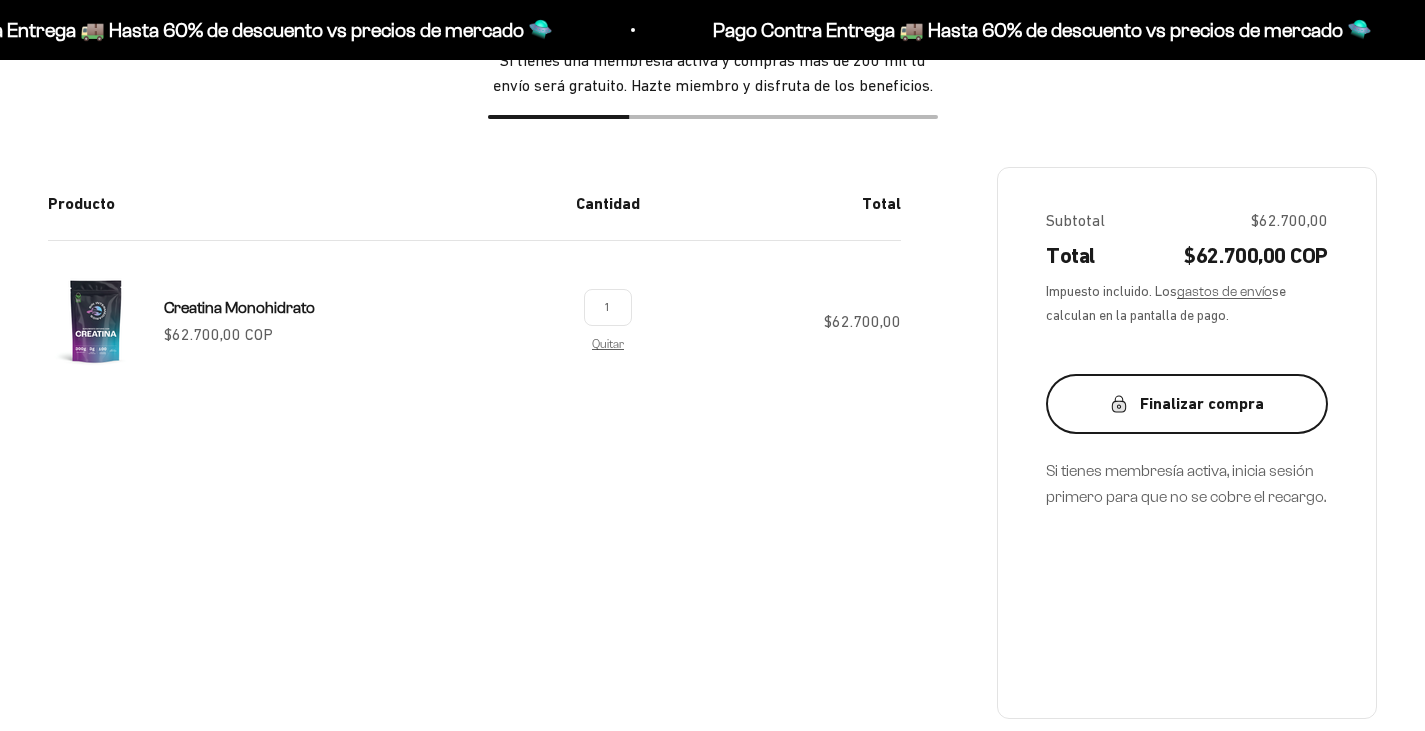 scroll, scrollTop: 300, scrollLeft: 0, axis: vertical 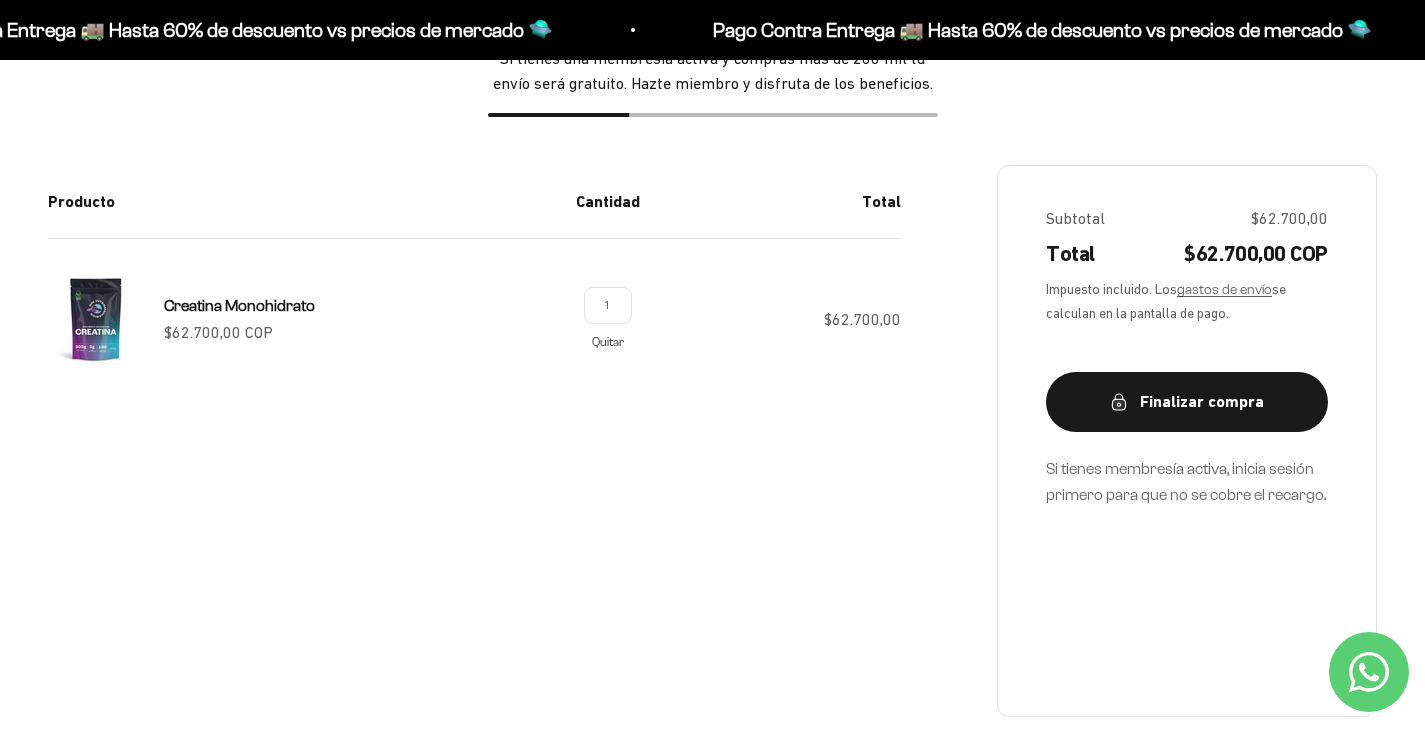 click on "Quitar" at bounding box center (608, 341) 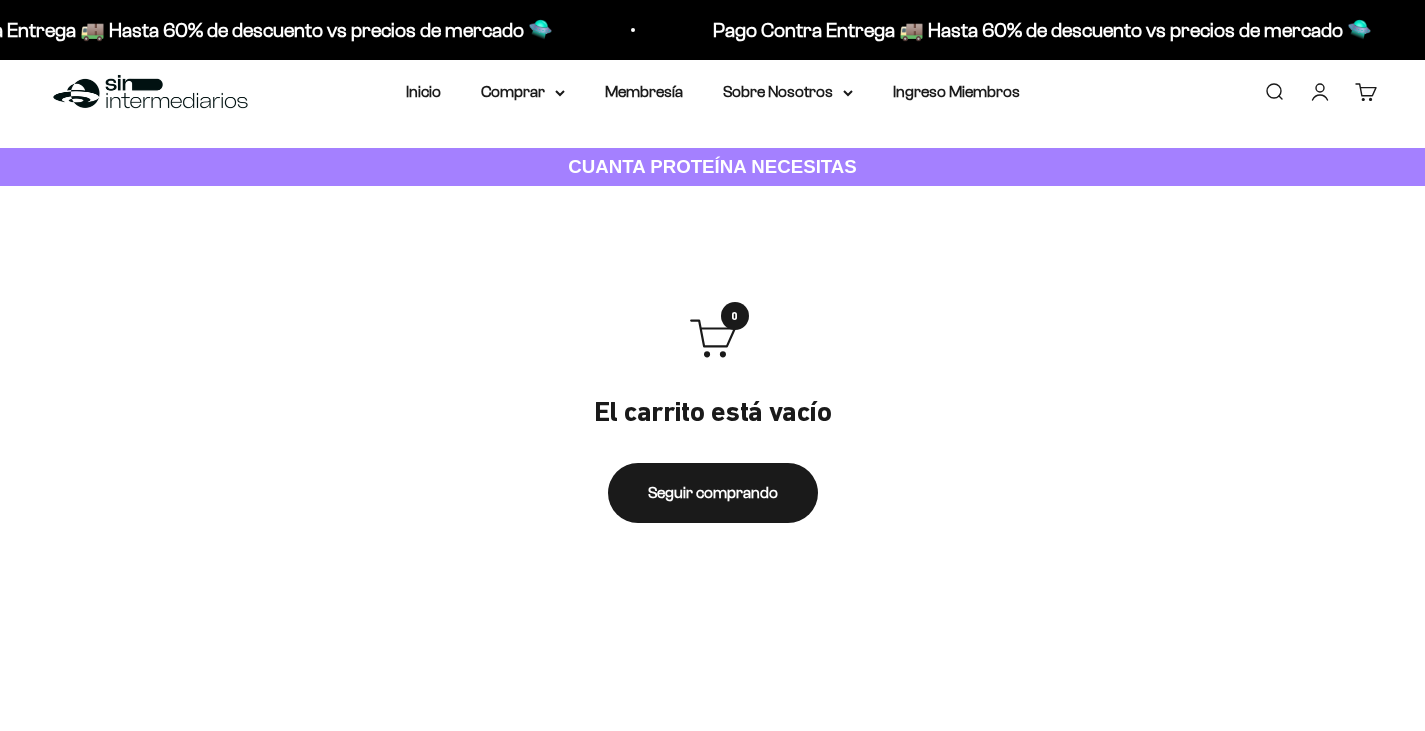 scroll, scrollTop: 0, scrollLeft: 0, axis: both 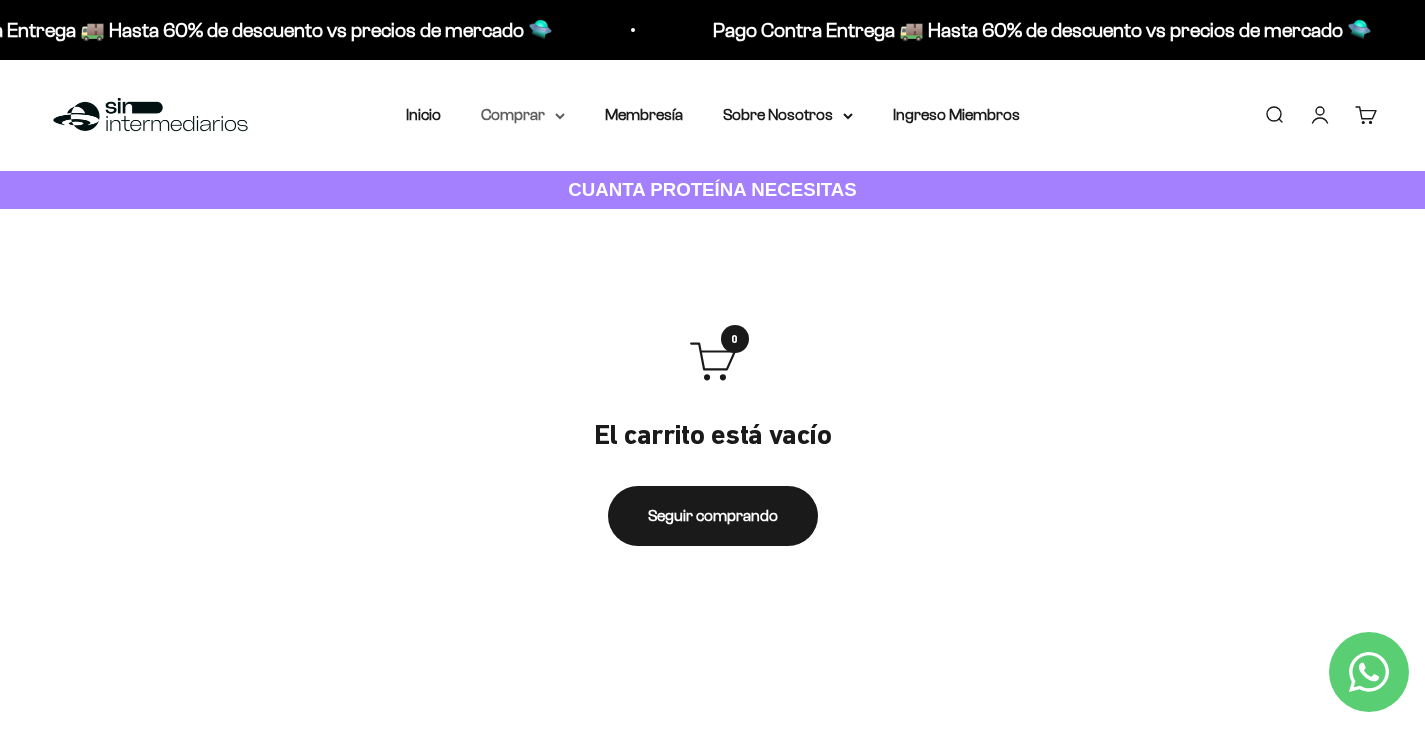 click on "Comprar" at bounding box center [523, 115] 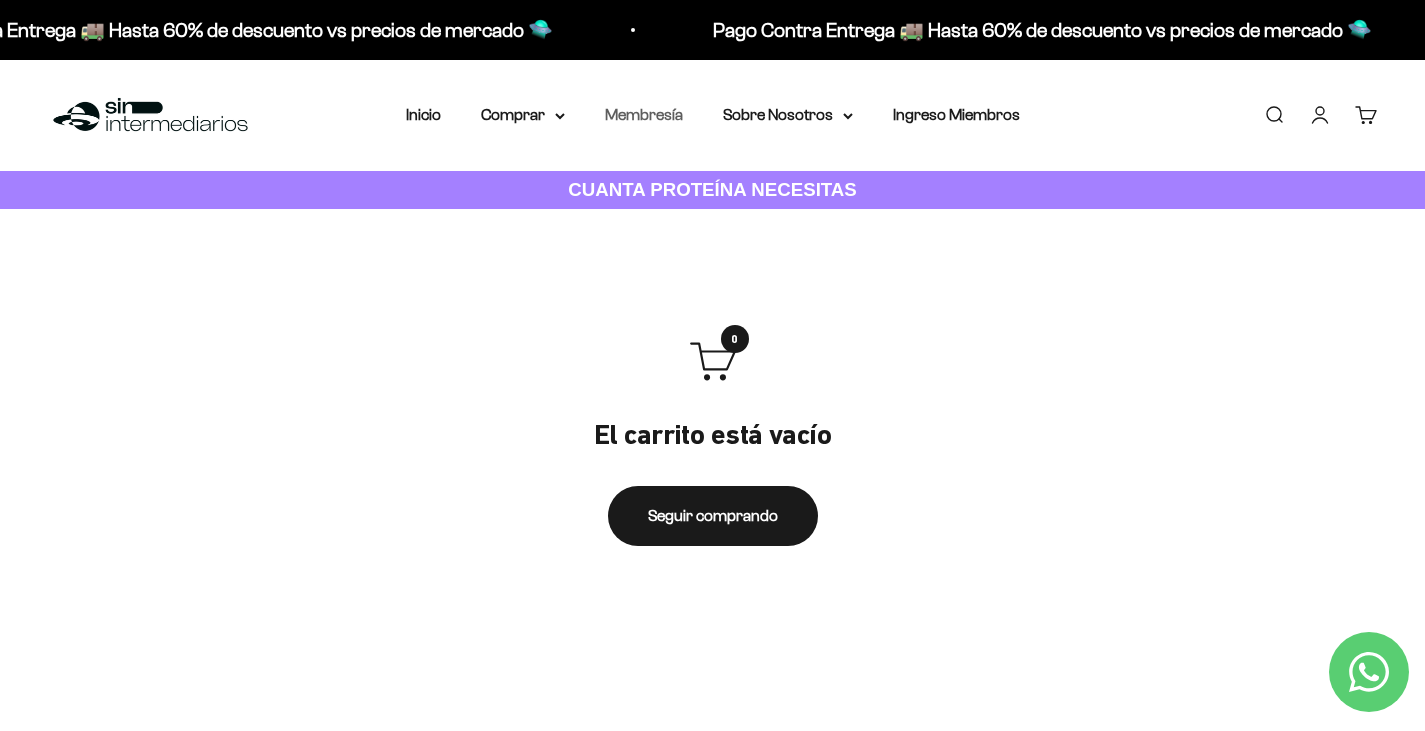 click on "Membresía" at bounding box center (644, 114) 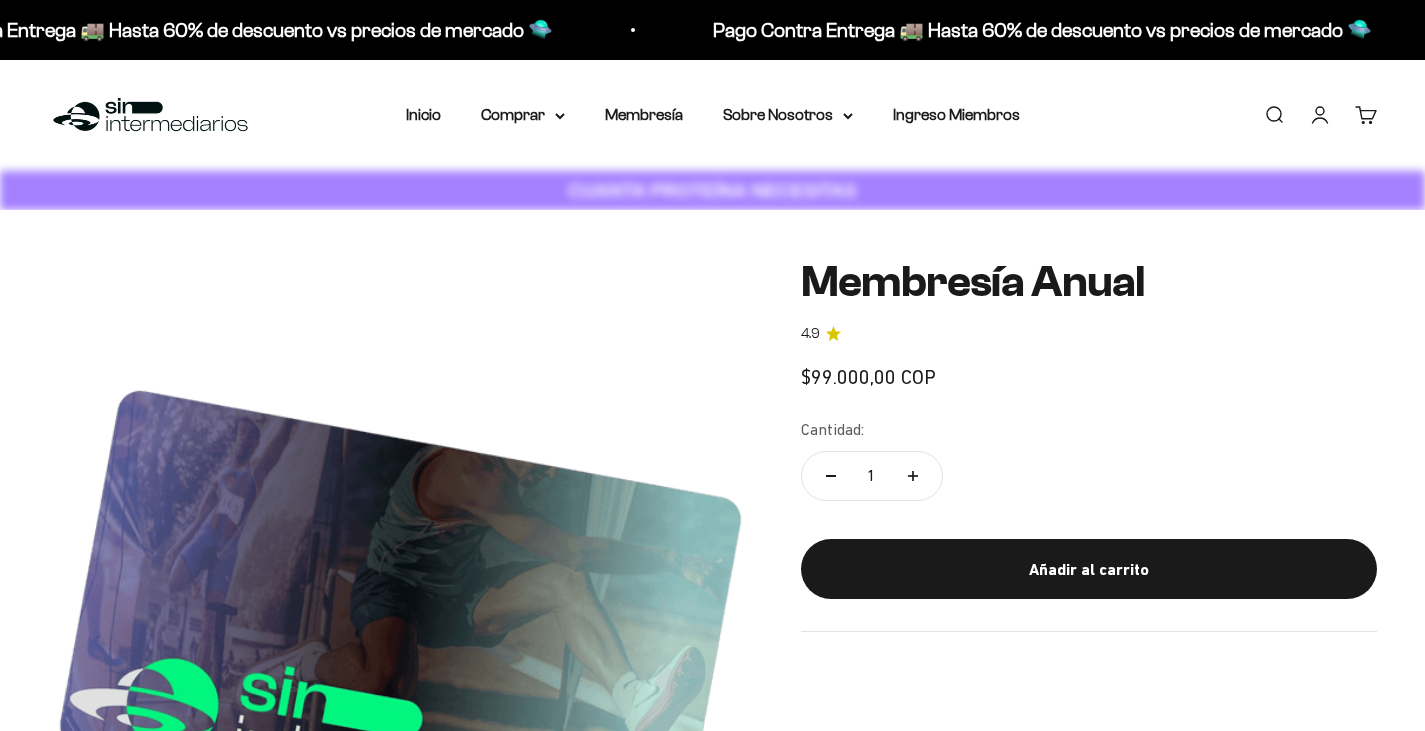 scroll, scrollTop: 0, scrollLeft: 0, axis: both 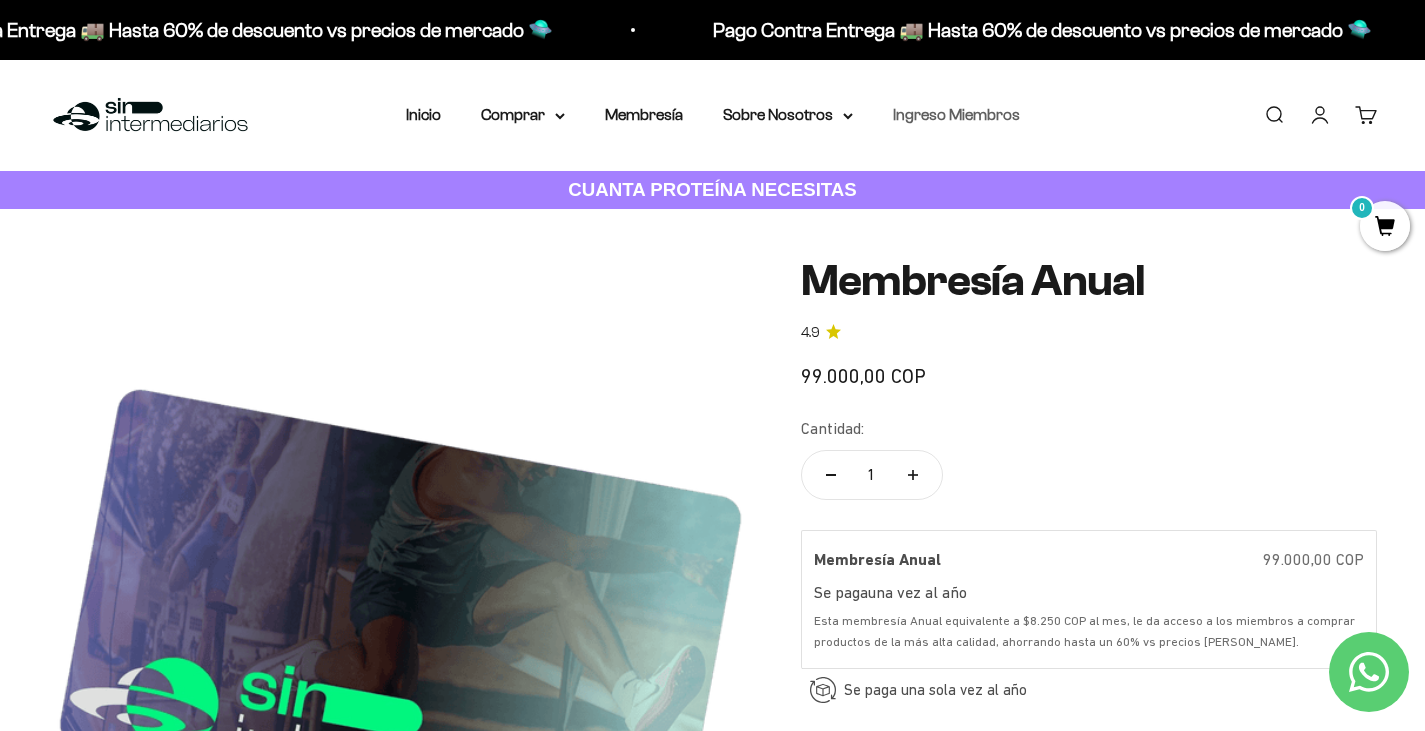 click on "Ingreso Miembros" at bounding box center [956, 114] 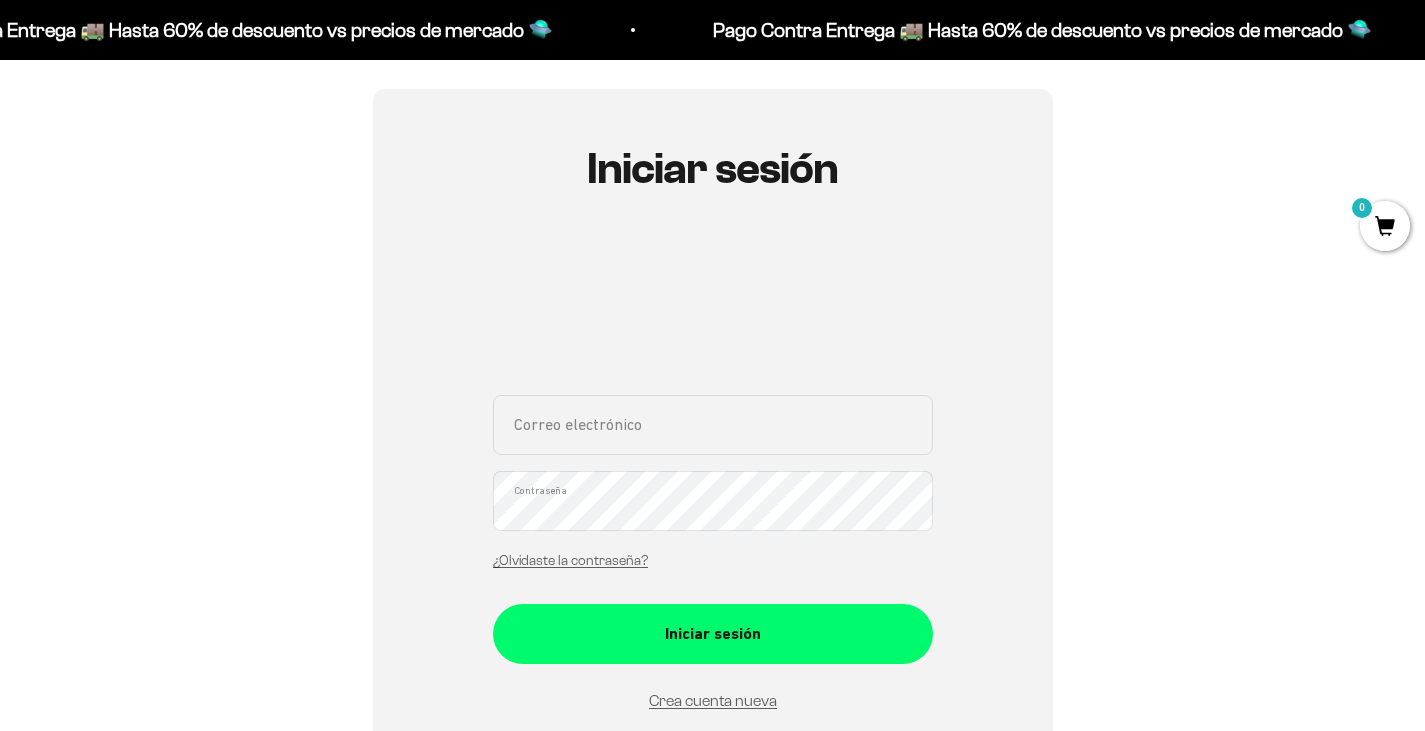 scroll, scrollTop: 200, scrollLeft: 0, axis: vertical 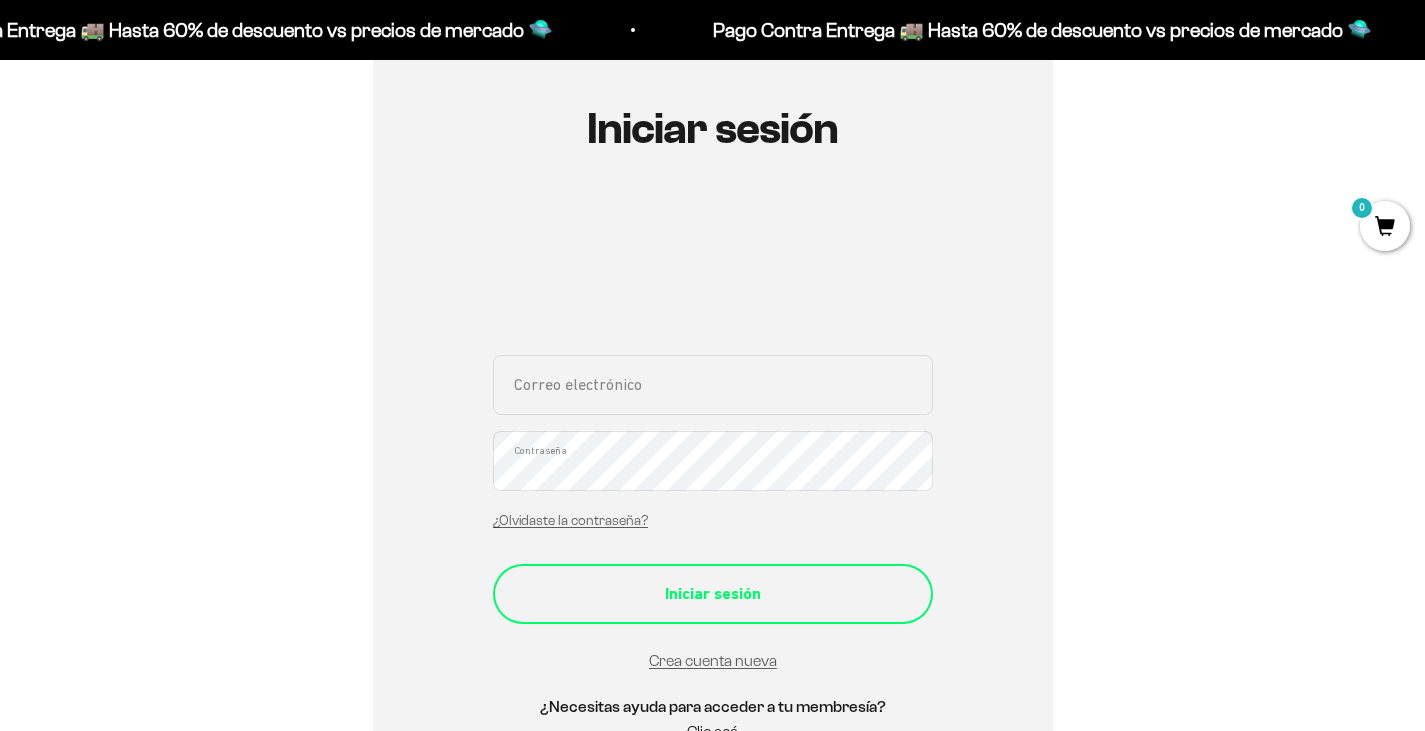 type on "[EMAIL_ADDRESS][DOMAIN_NAME]" 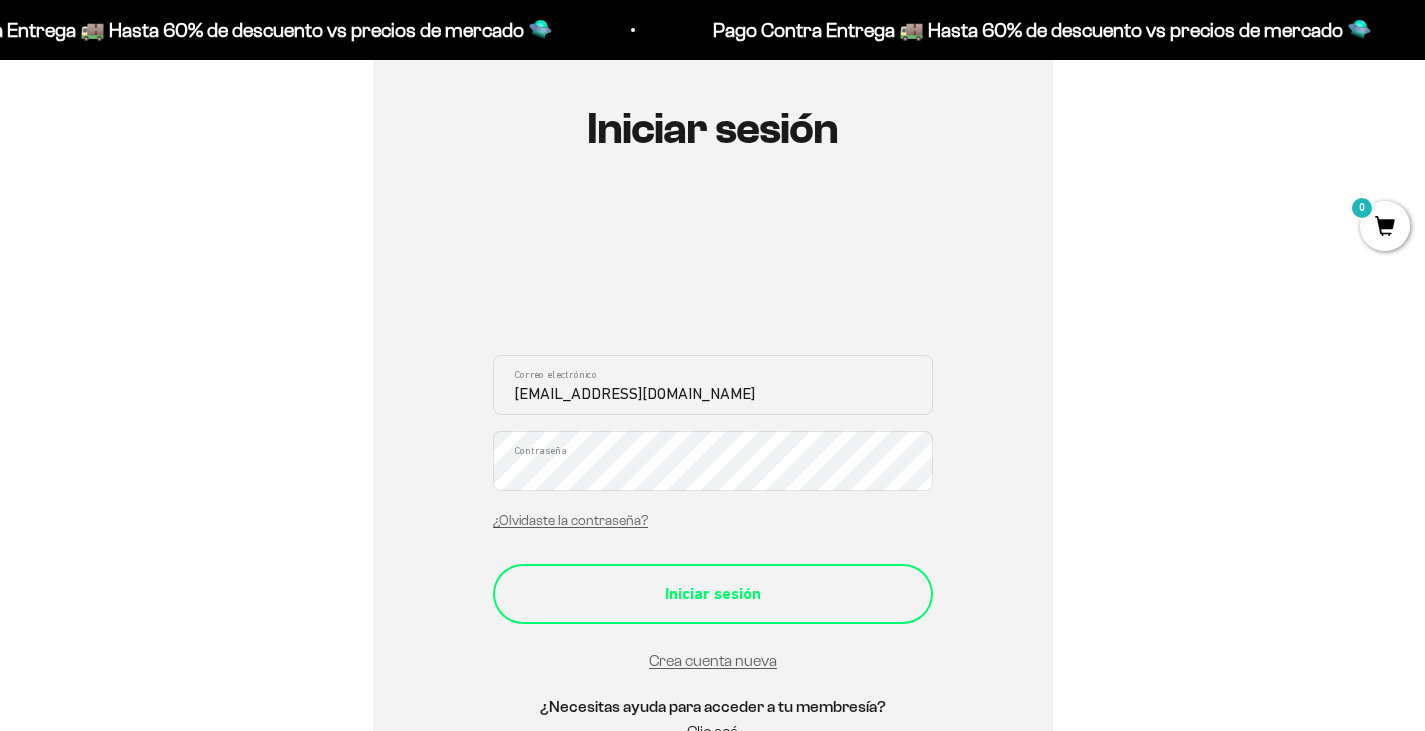 click on "Iniciar sesión" at bounding box center [713, 594] 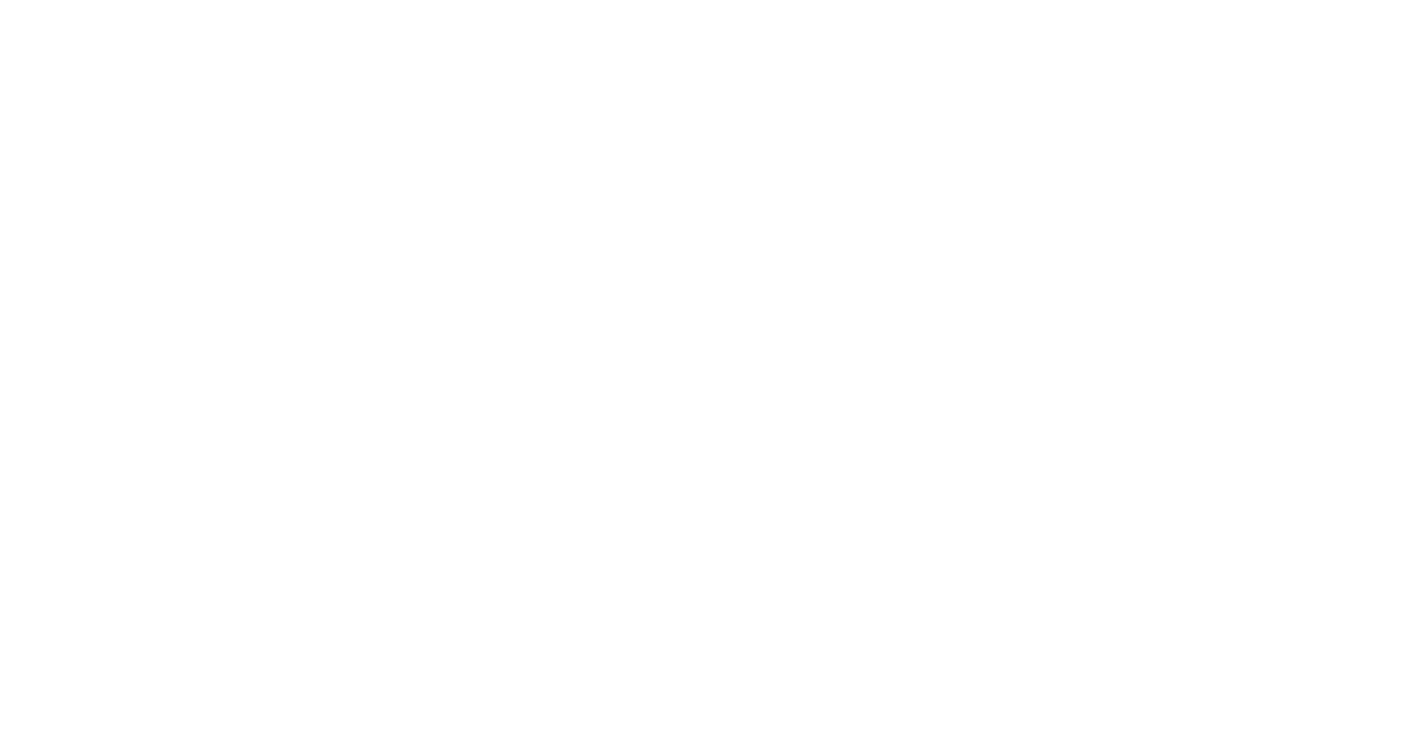 scroll, scrollTop: 0, scrollLeft: 0, axis: both 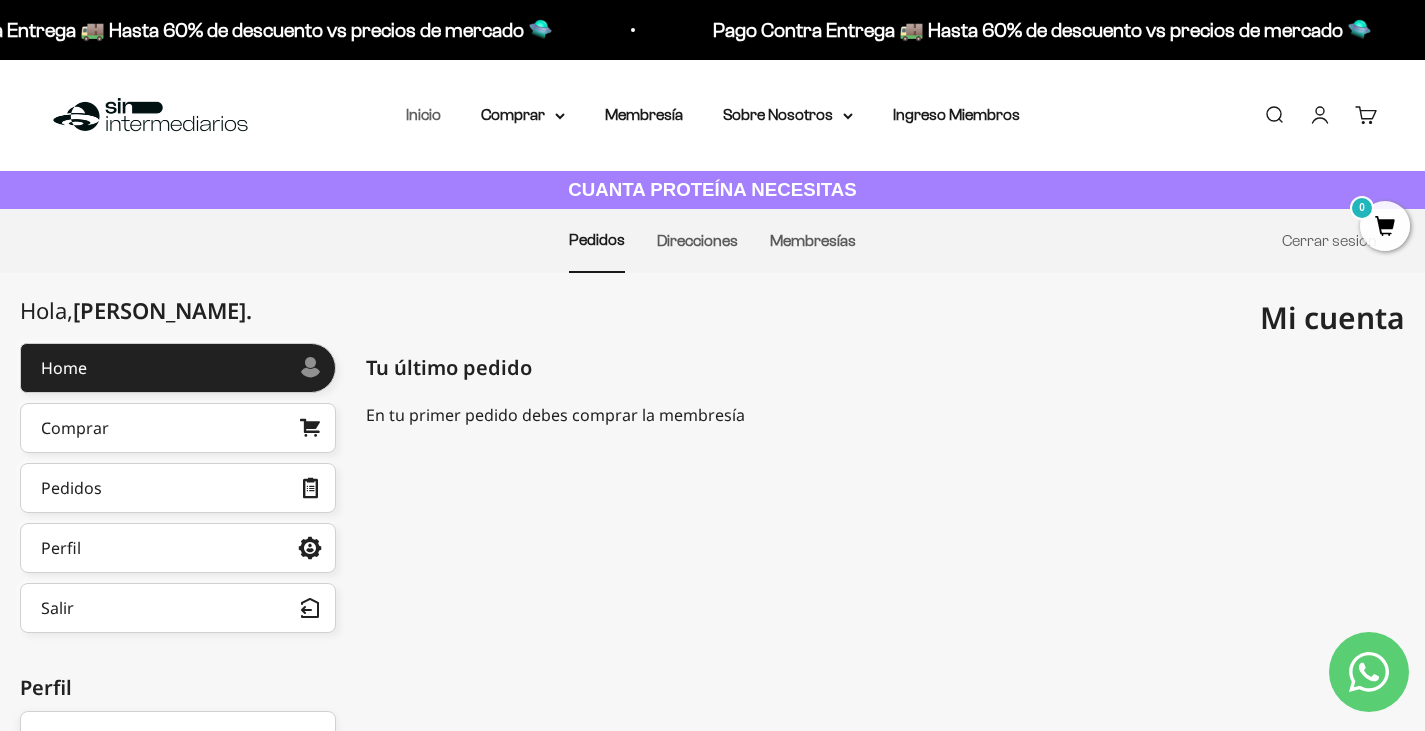 click on "Inicio" at bounding box center [423, 114] 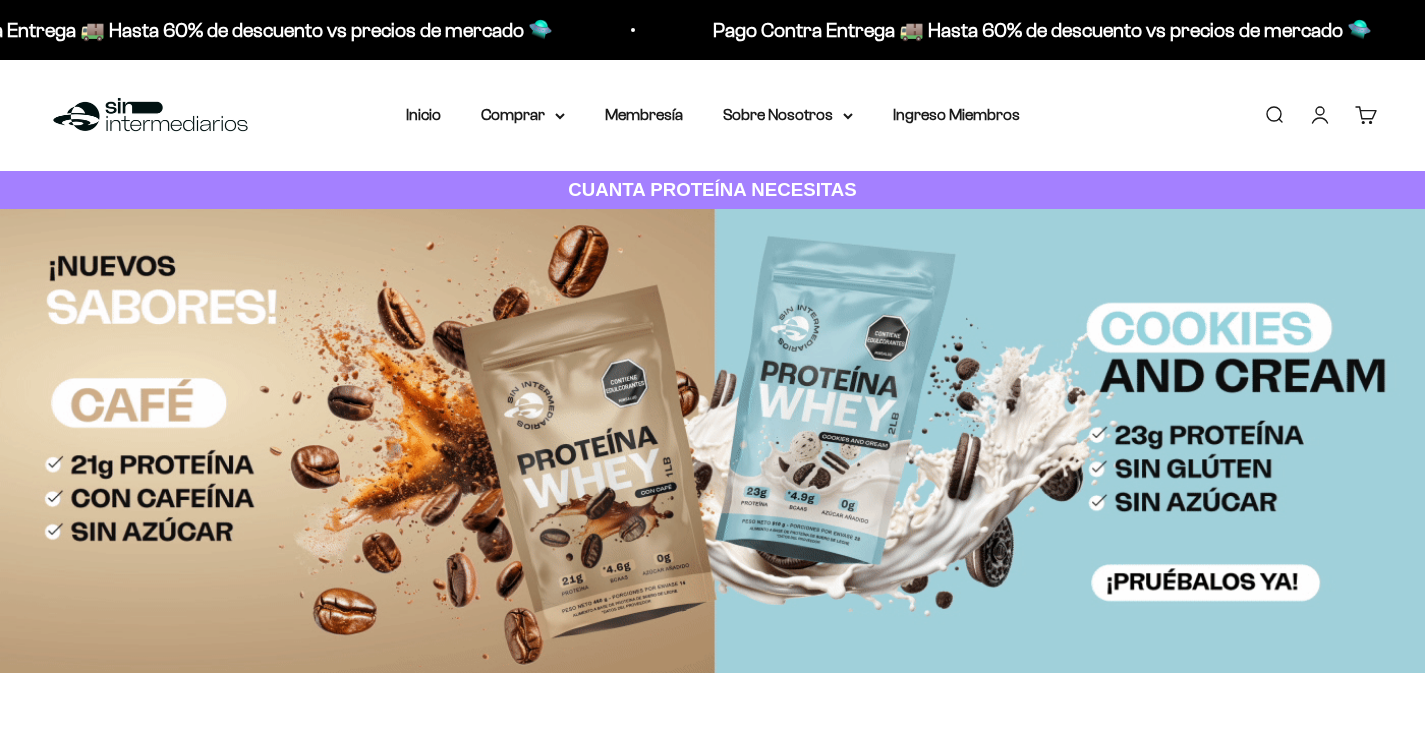scroll, scrollTop: 0, scrollLeft: 0, axis: both 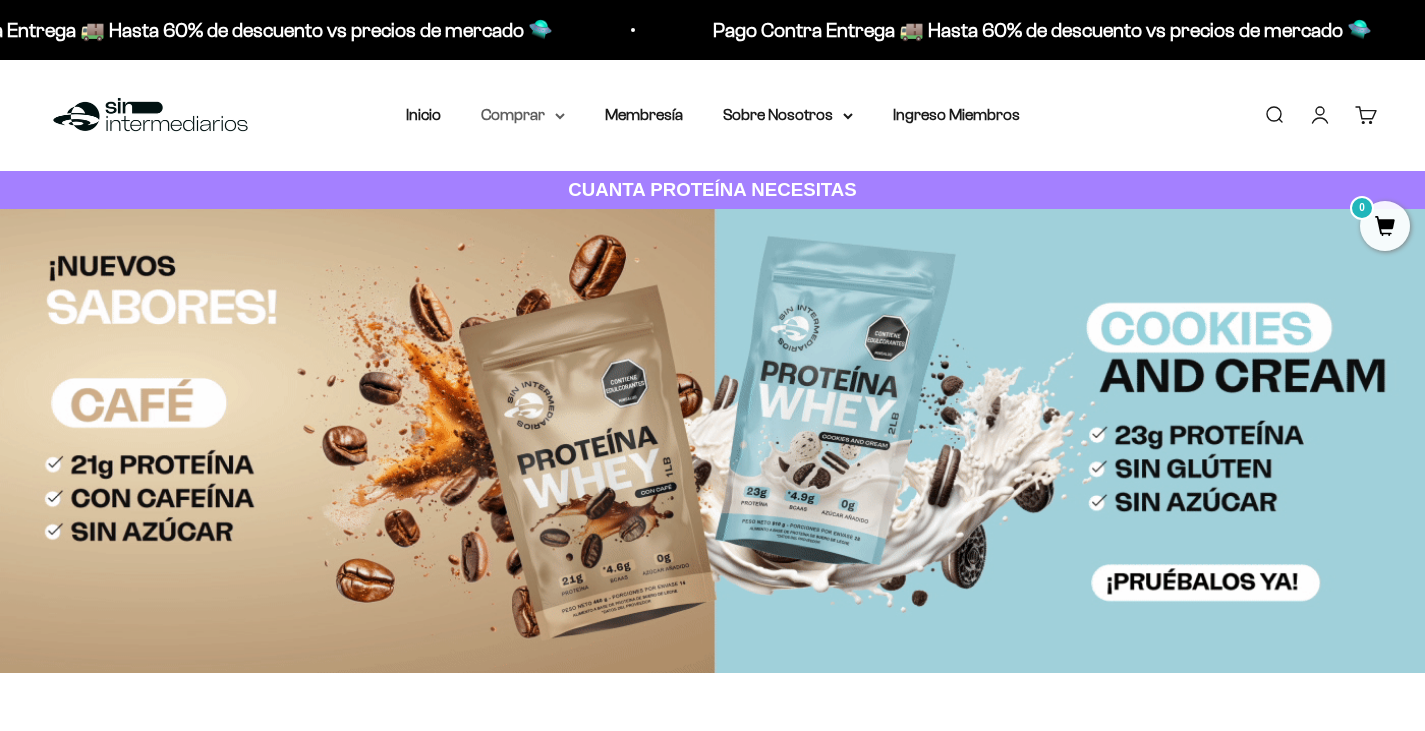 click on "Comprar" at bounding box center [523, 115] 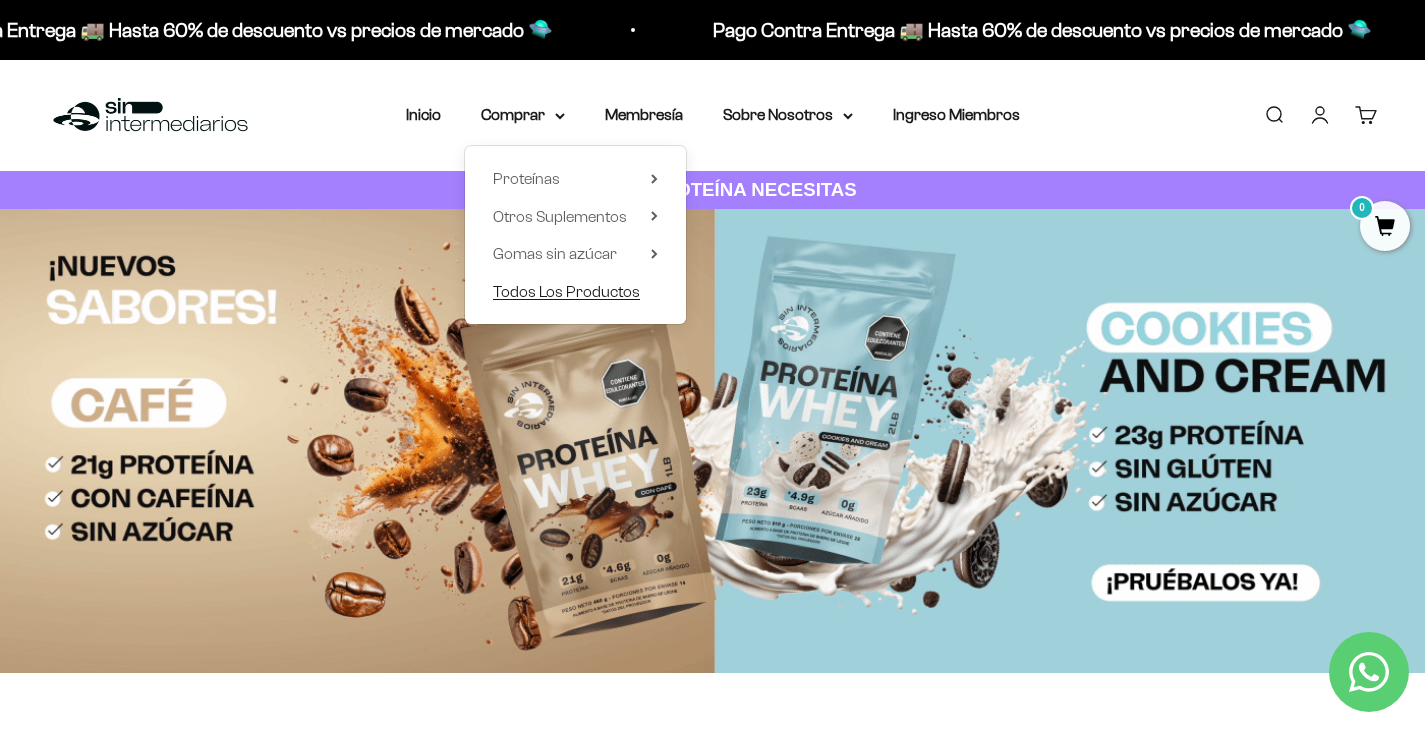 click on "Todos Los Productos" at bounding box center (566, 291) 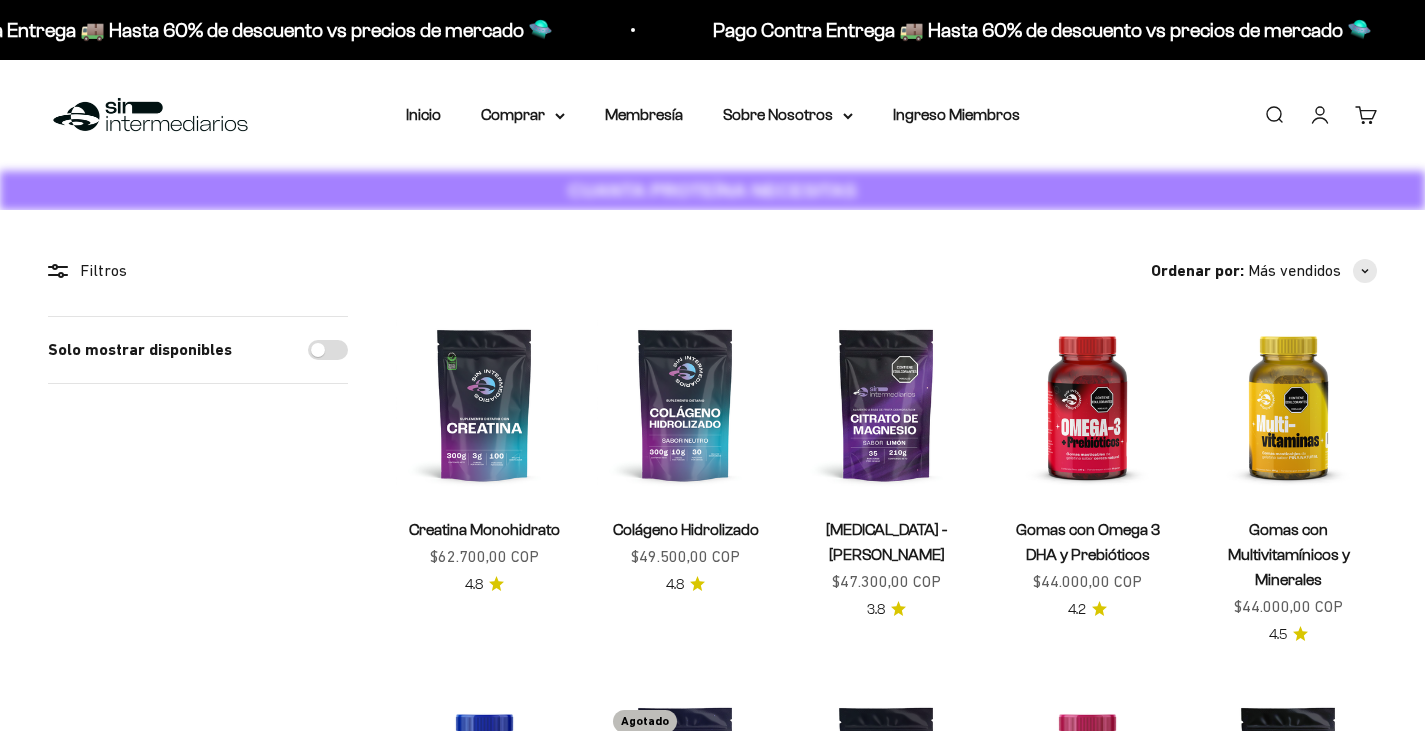 scroll, scrollTop: 0, scrollLeft: 0, axis: both 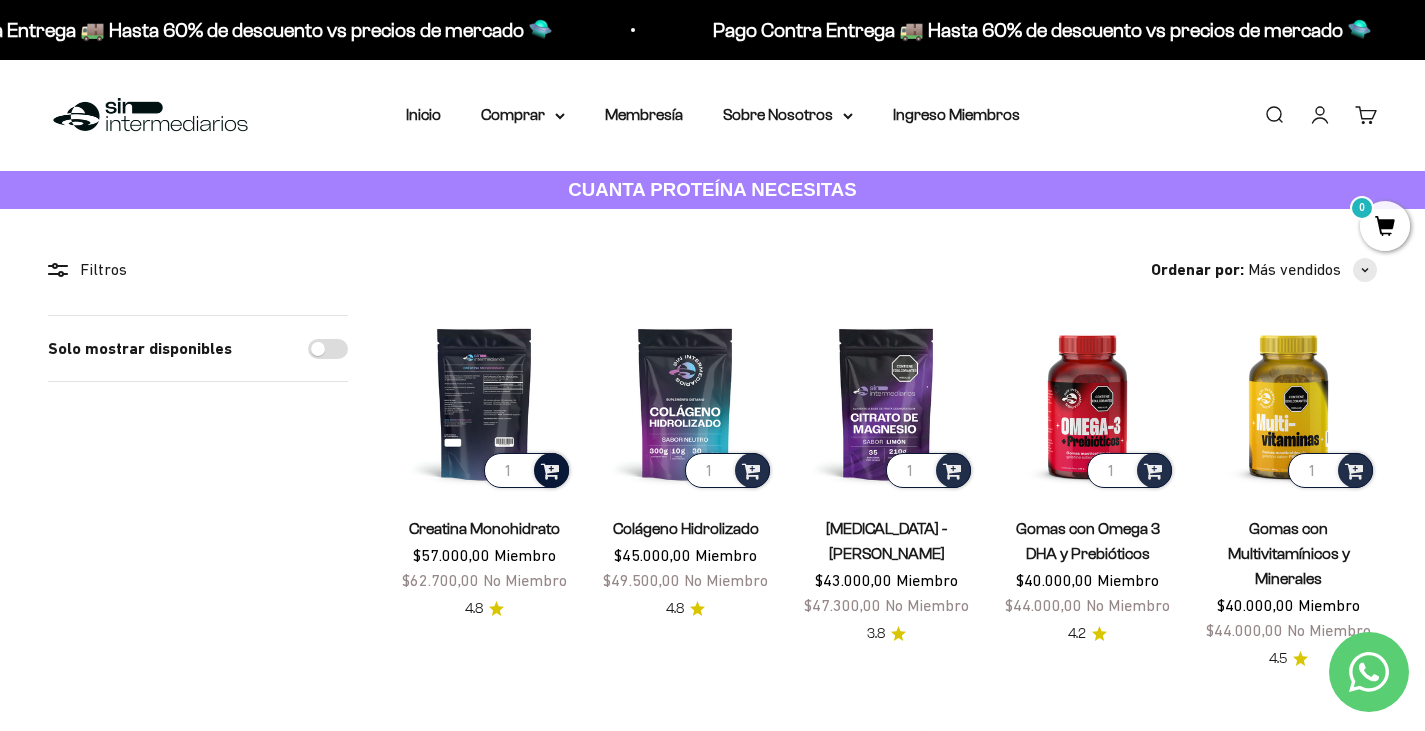 click at bounding box center [550, 469] 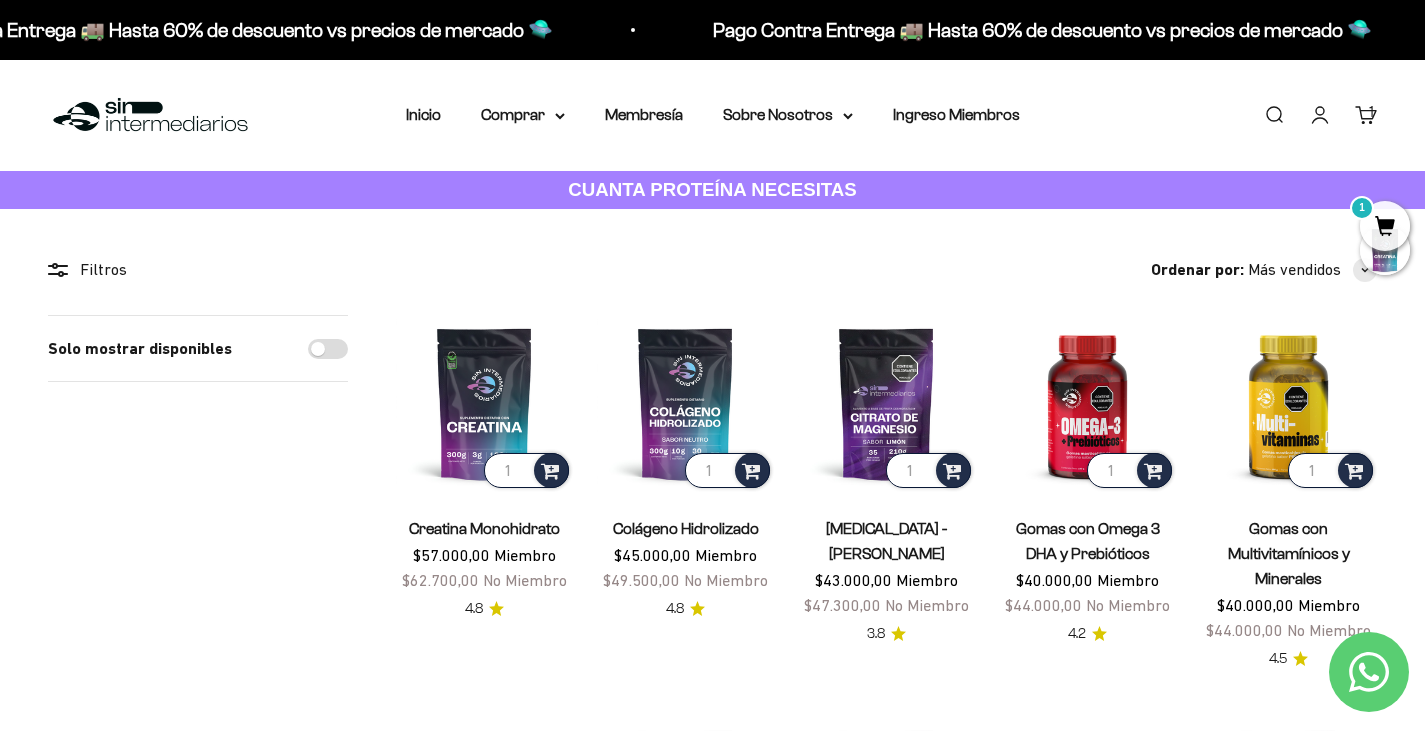 scroll, scrollTop: 100, scrollLeft: 0, axis: vertical 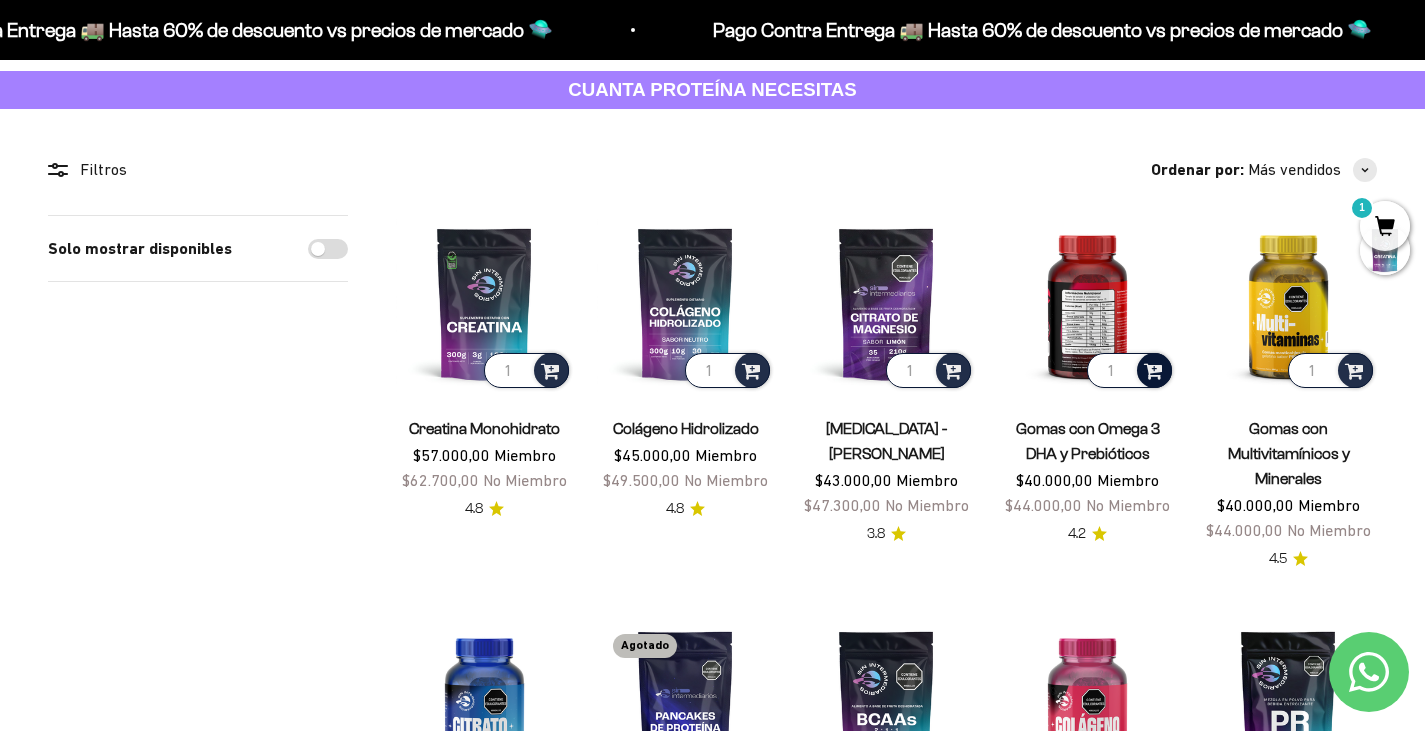 click at bounding box center (1153, 369) 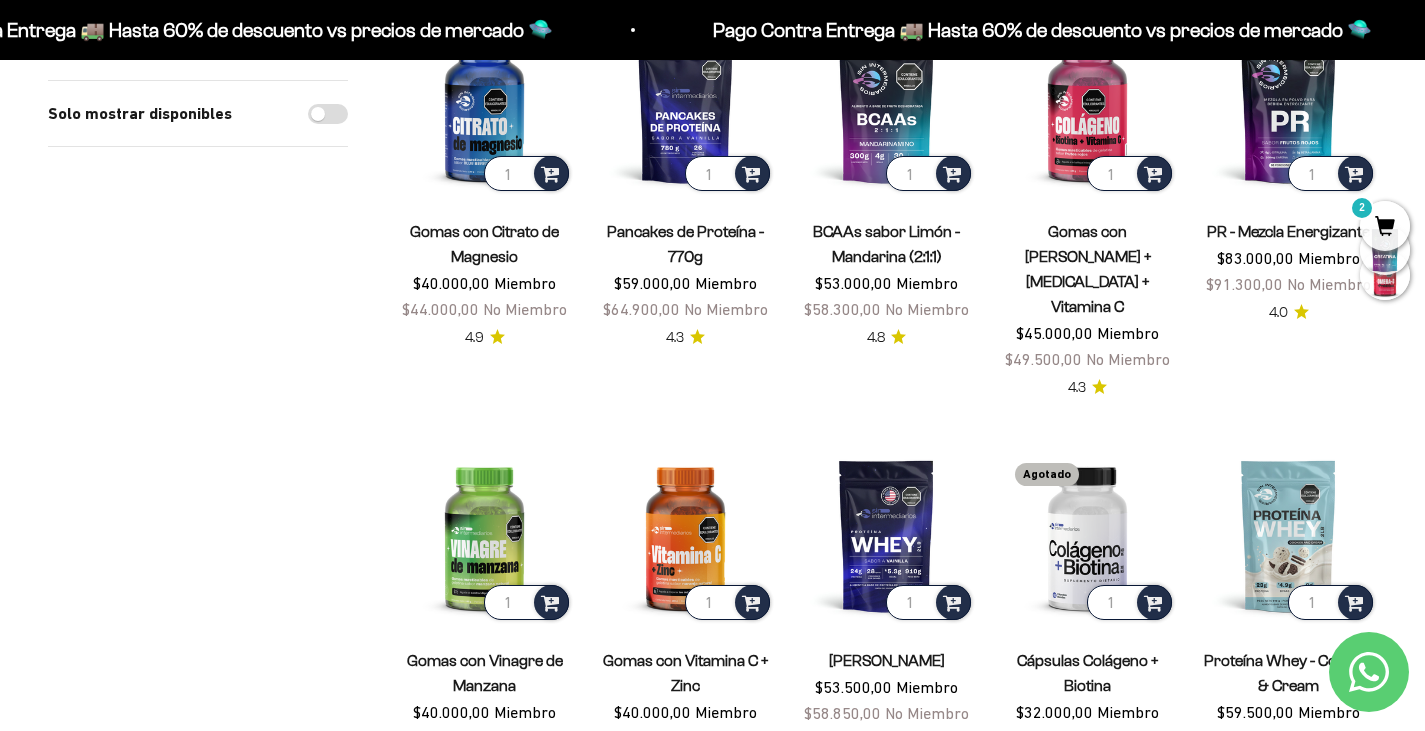 scroll, scrollTop: 800, scrollLeft: 0, axis: vertical 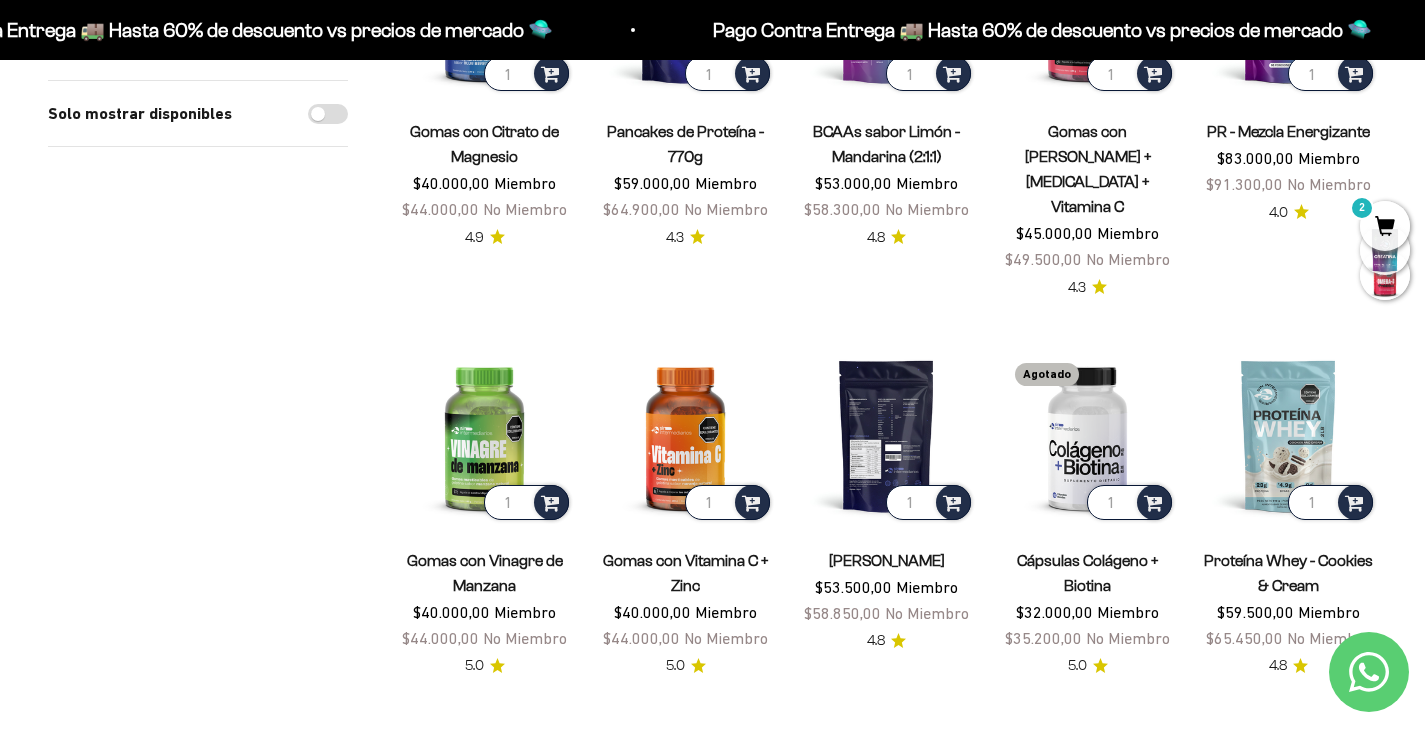 click at bounding box center (886, 435) 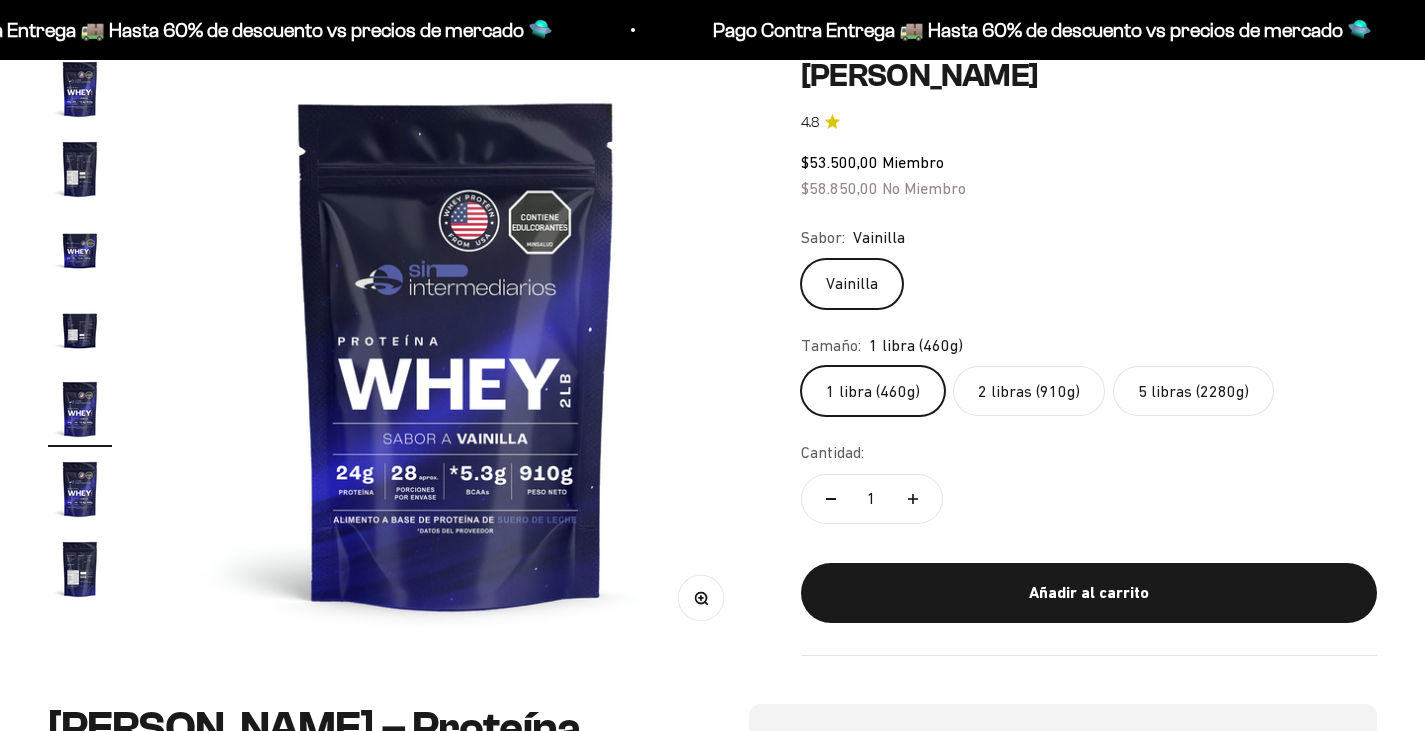 scroll, scrollTop: 200, scrollLeft: 0, axis: vertical 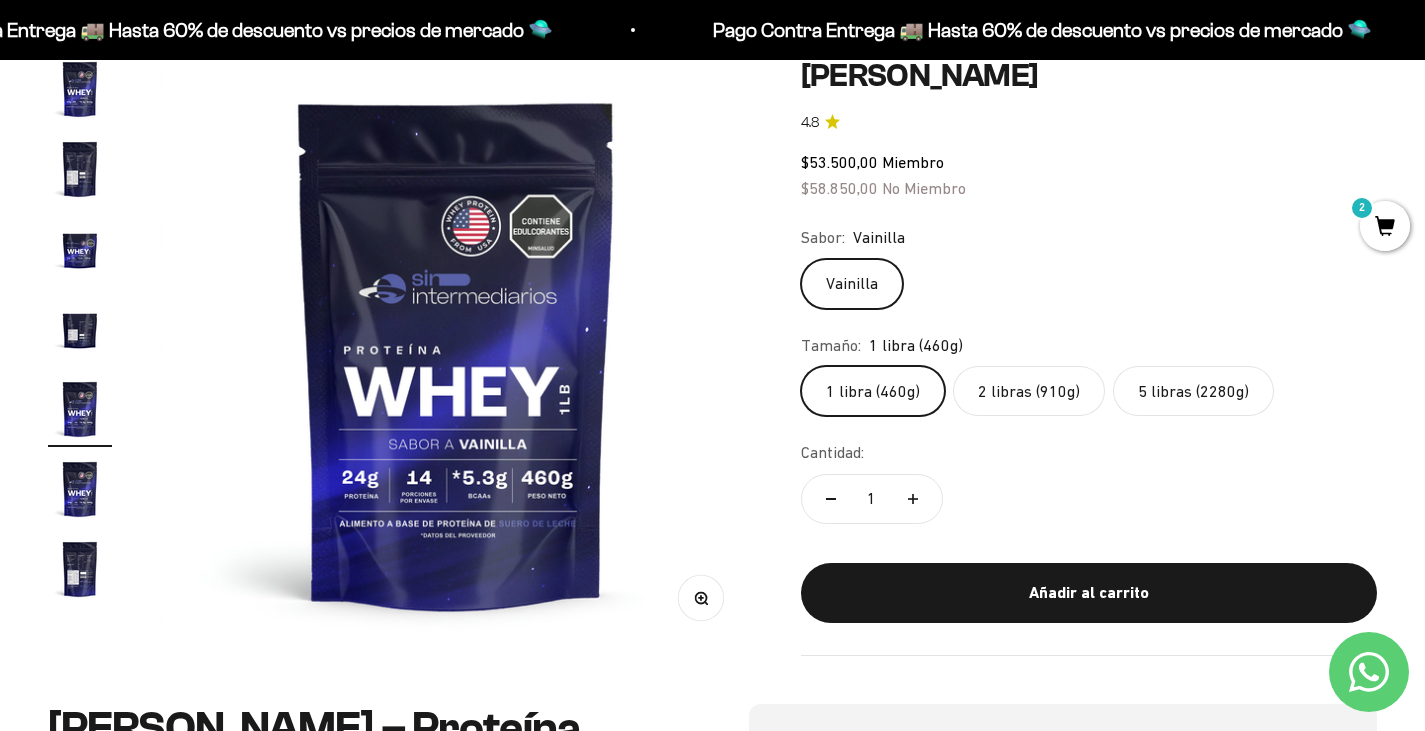 click on "2 libras (910g)" 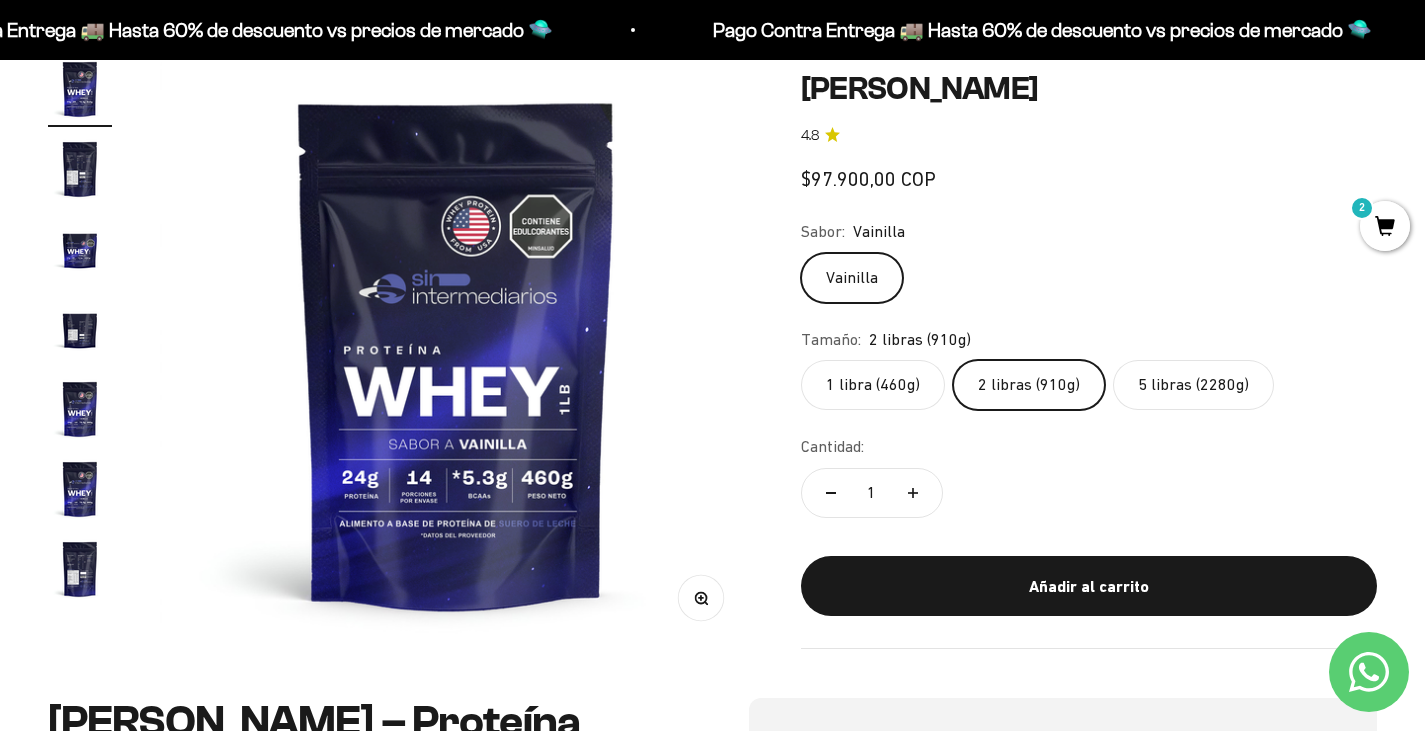scroll, scrollTop: 0, scrollLeft: 0, axis: both 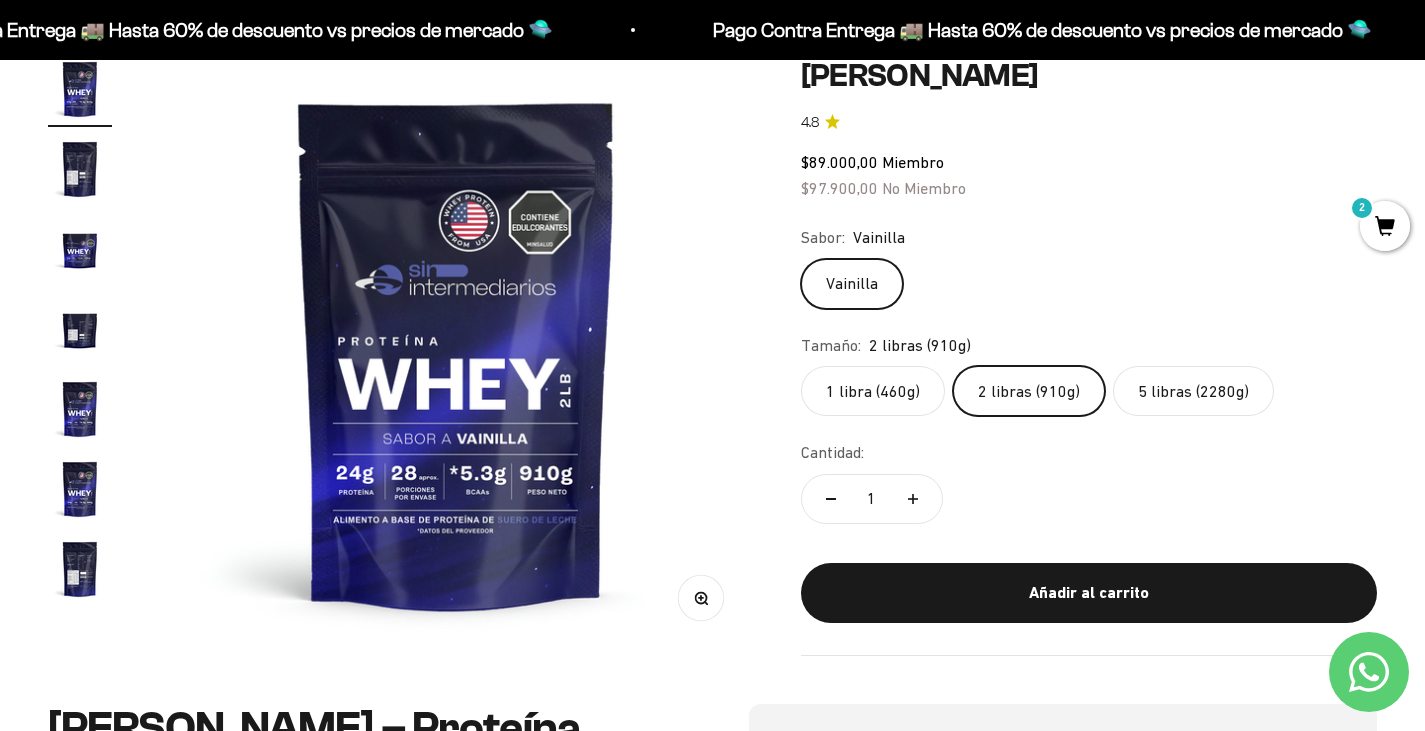 click on "1 libra (460g)" 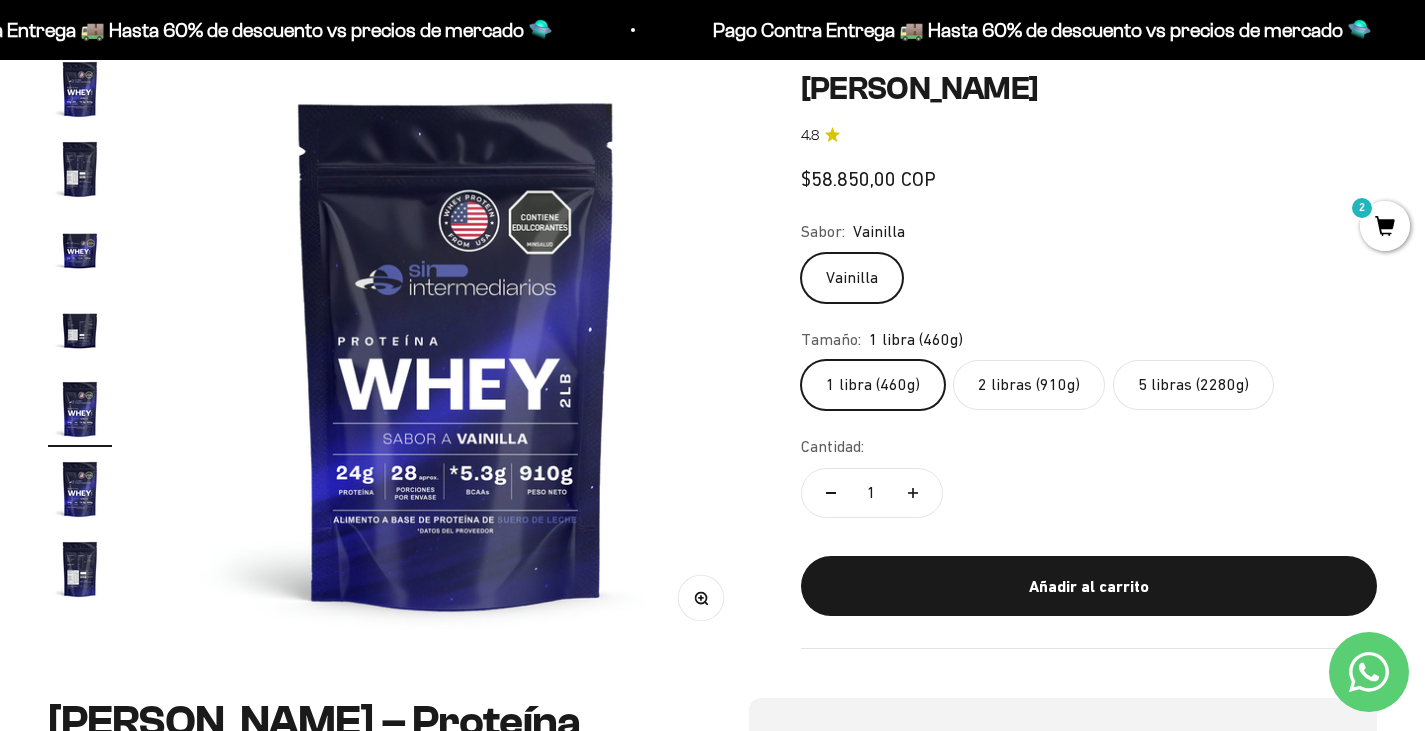 scroll, scrollTop: 0, scrollLeft: 2466, axis: horizontal 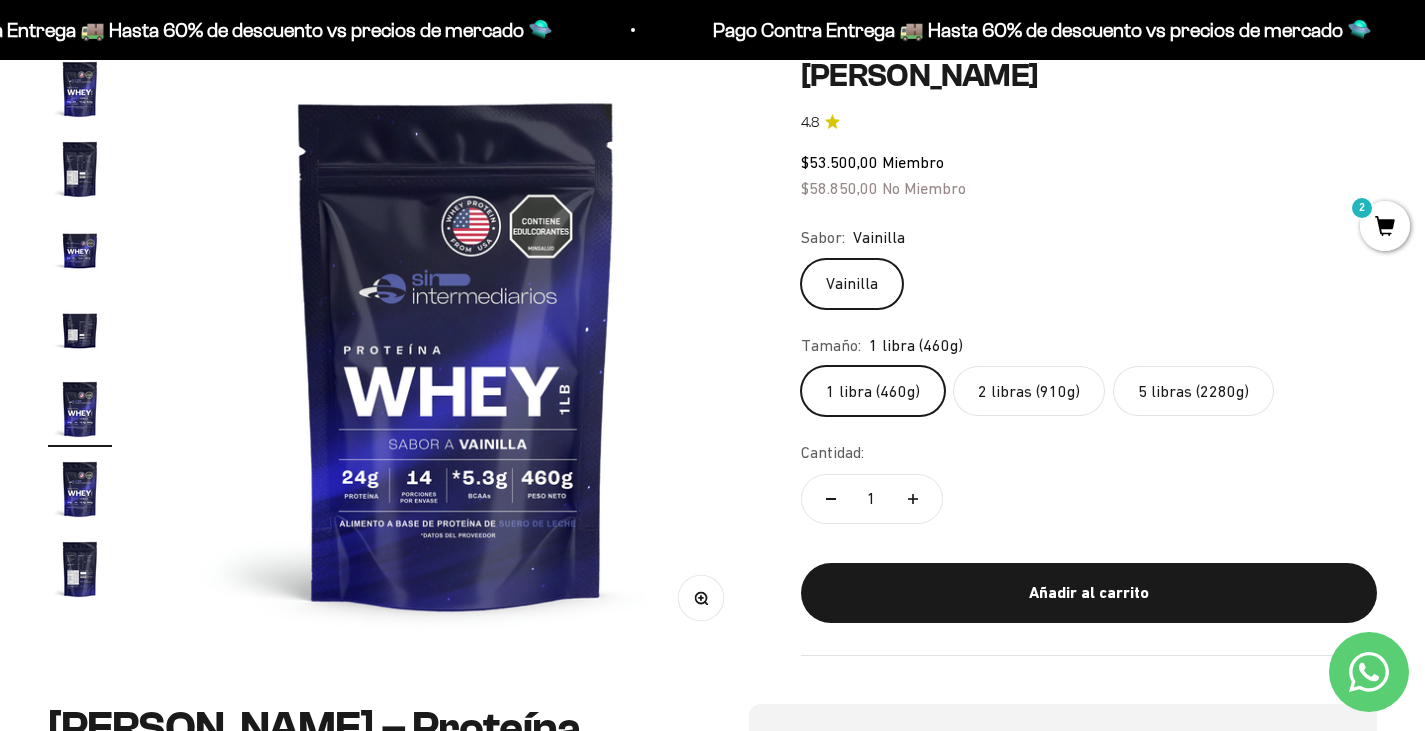 click on "2 libras (910g)" 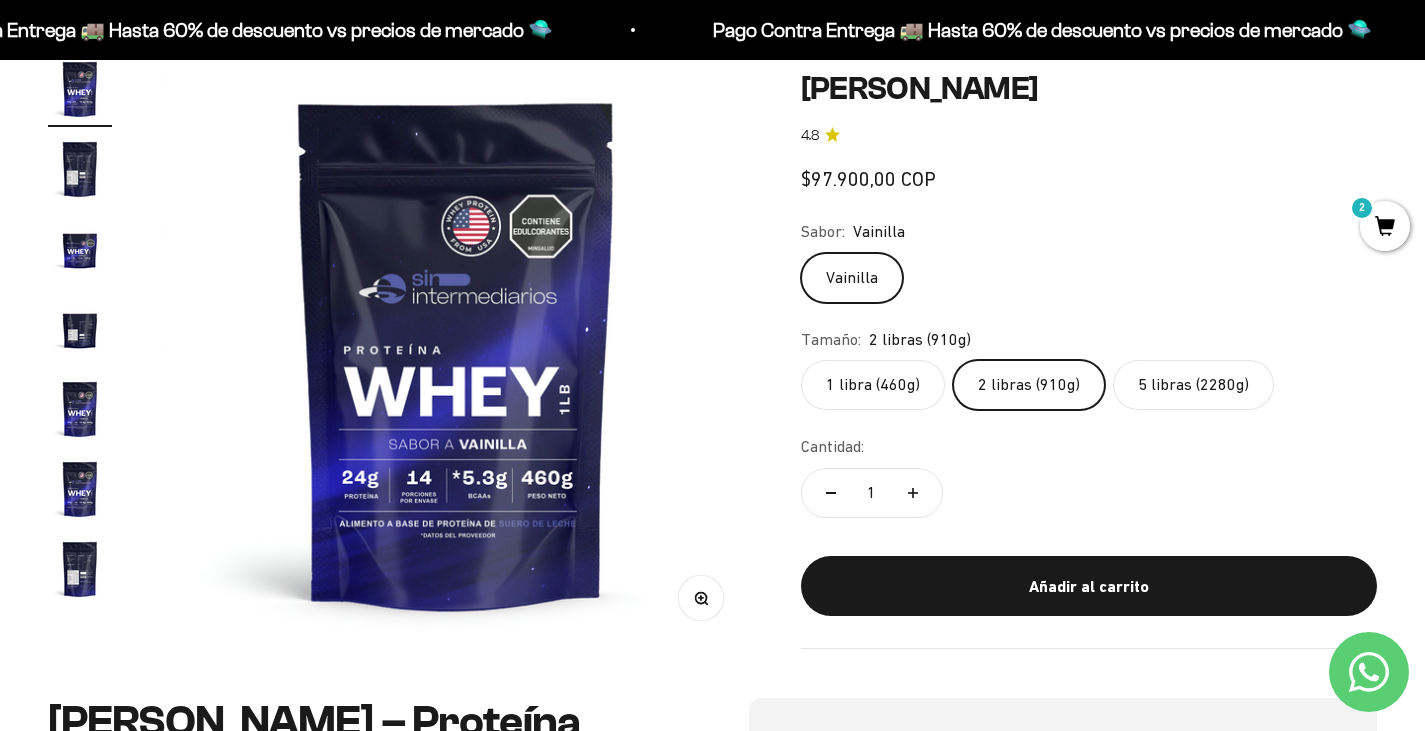 scroll, scrollTop: 0, scrollLeft: 0, axis: both 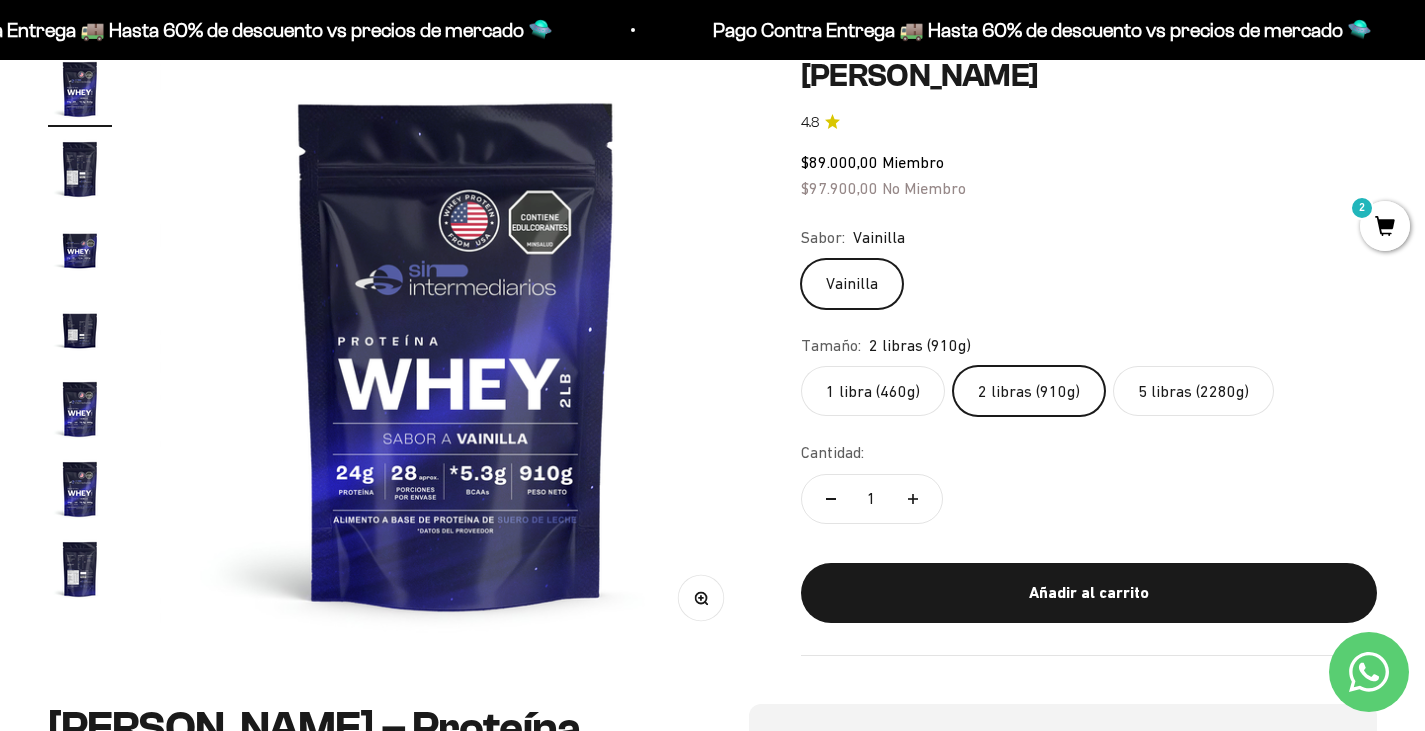 click on "1 libra (460g)" 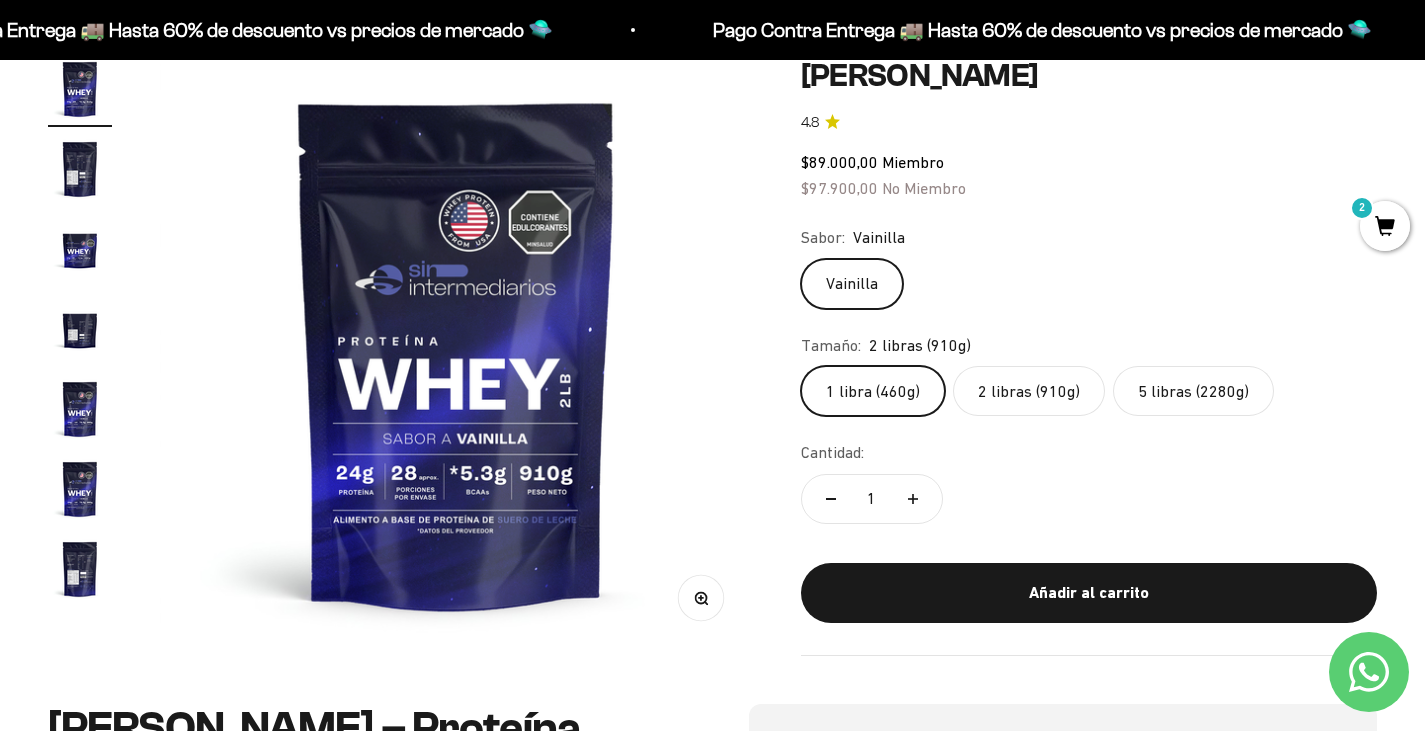 scroll, scrollTop: 0, scrollLeft: 2466, axis: horizontal 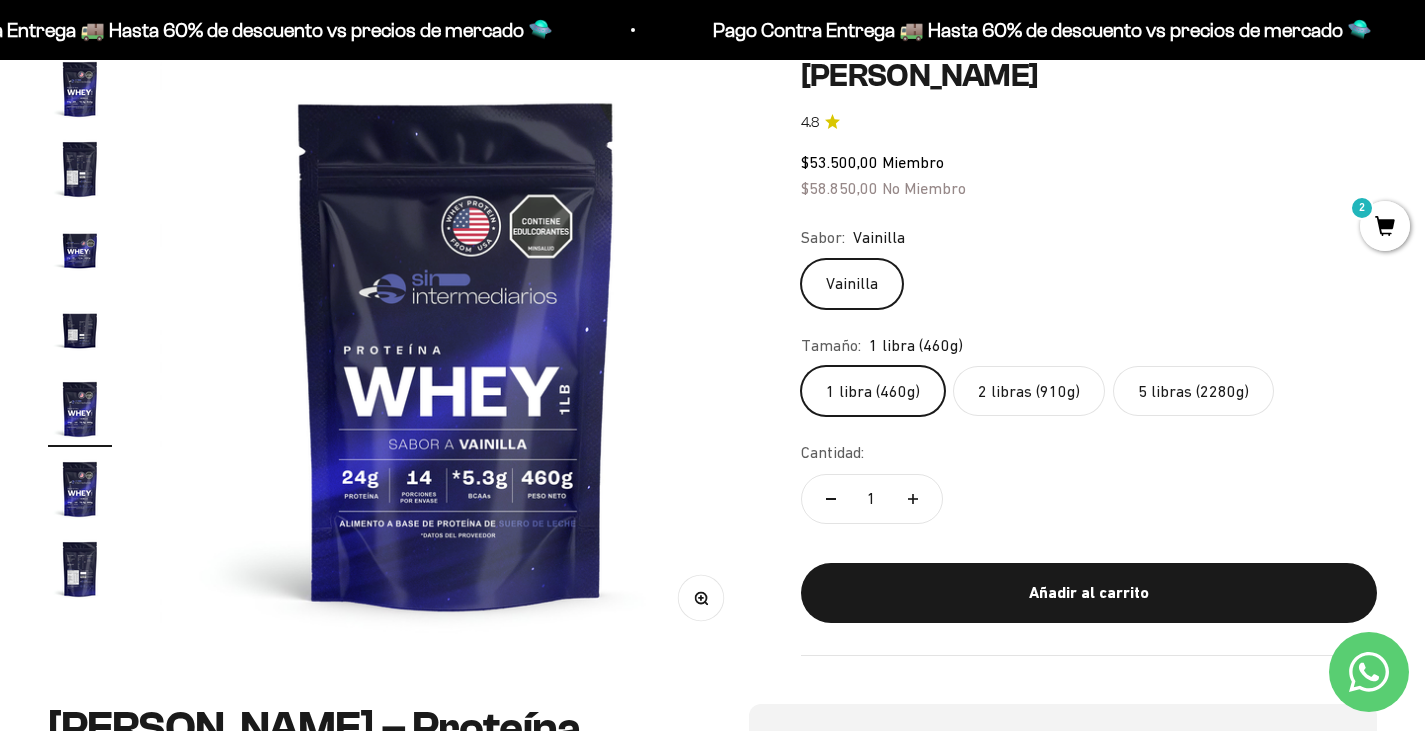 click on "2 libras (910g)" 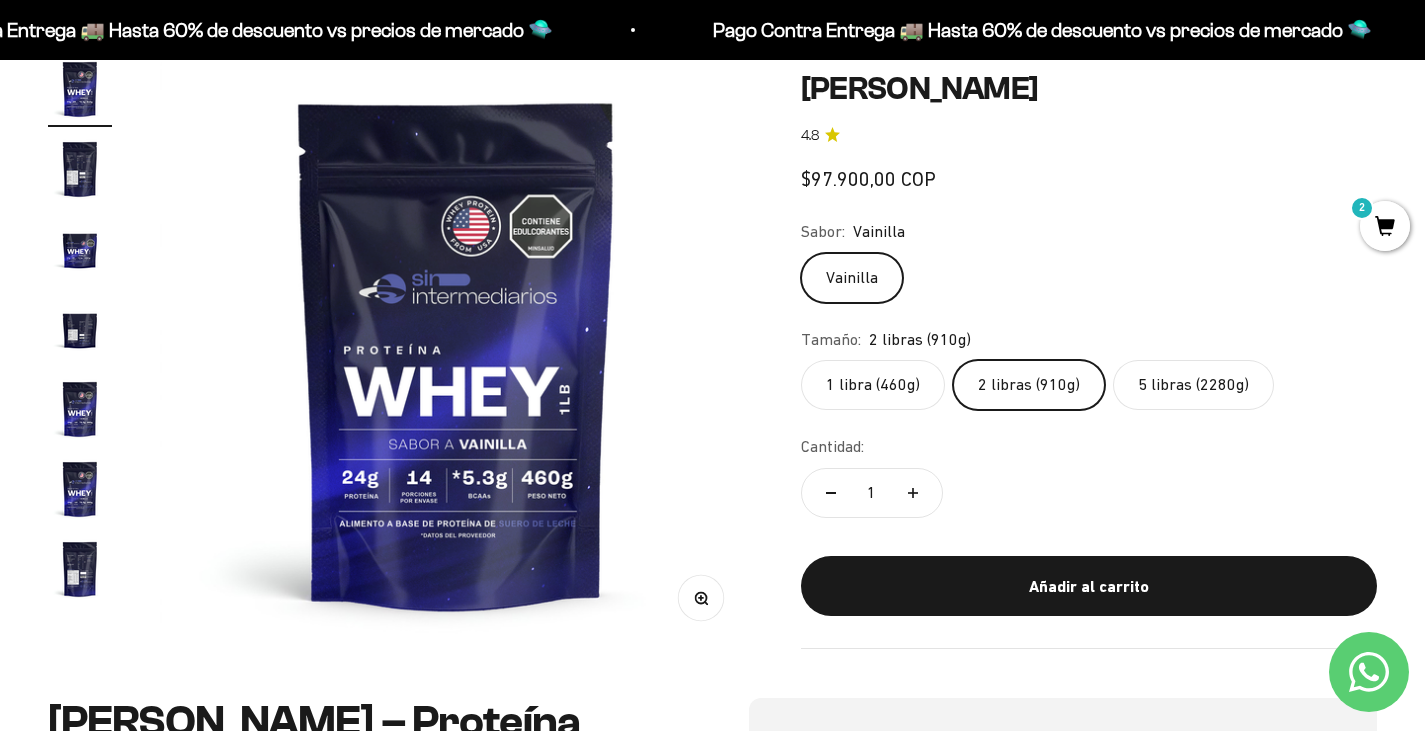 scroll, scrollTop: 0, scrollLeft: 0, axis: both 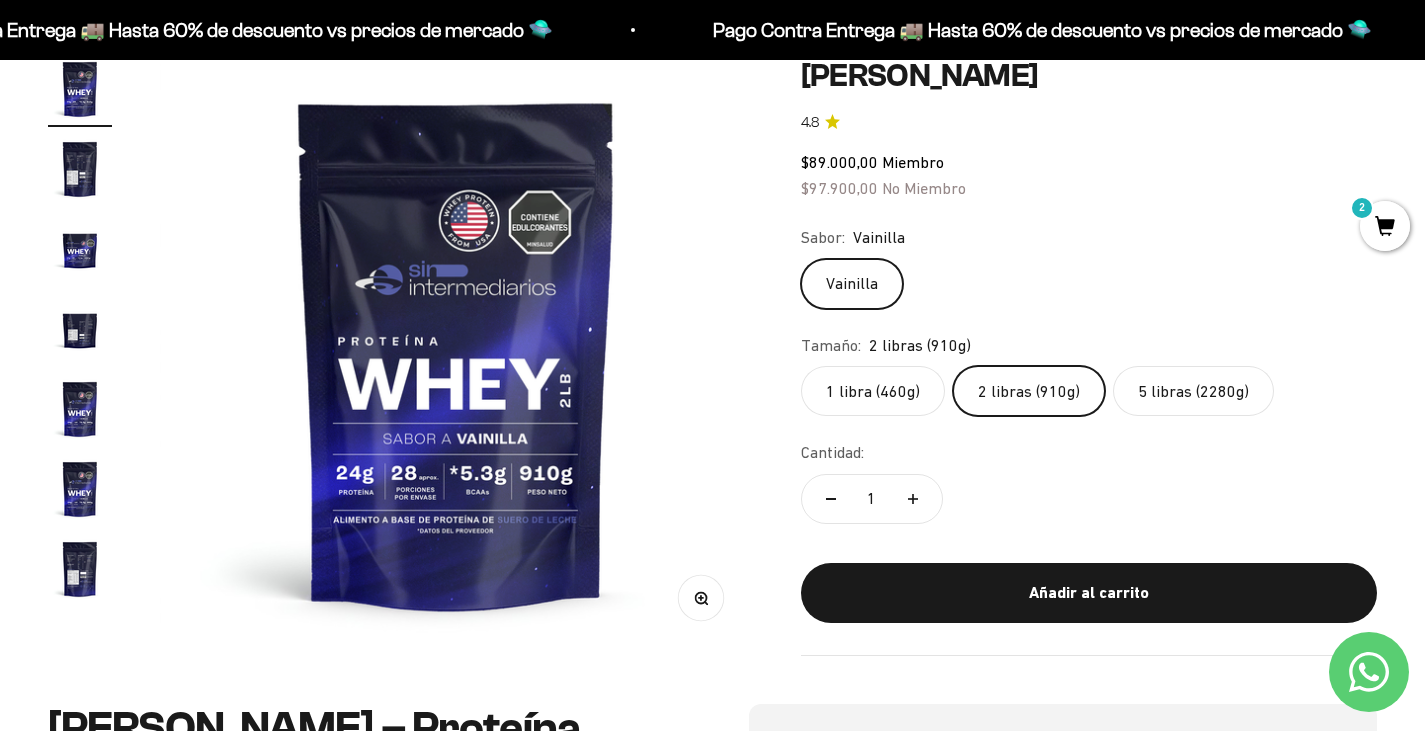 click on "5 libras (2280g)" 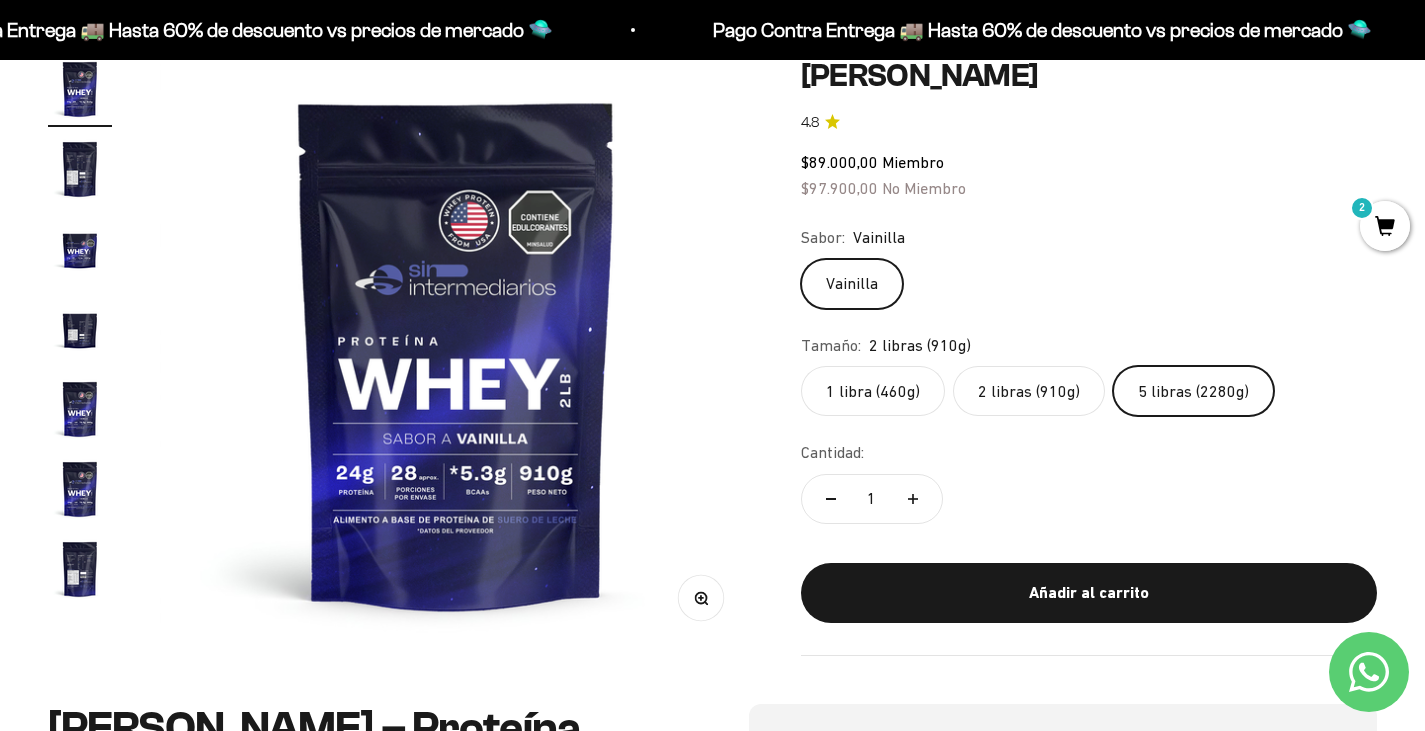 scroll, scrollTop: 0, scrollLeft: 1233, axis: horizontal 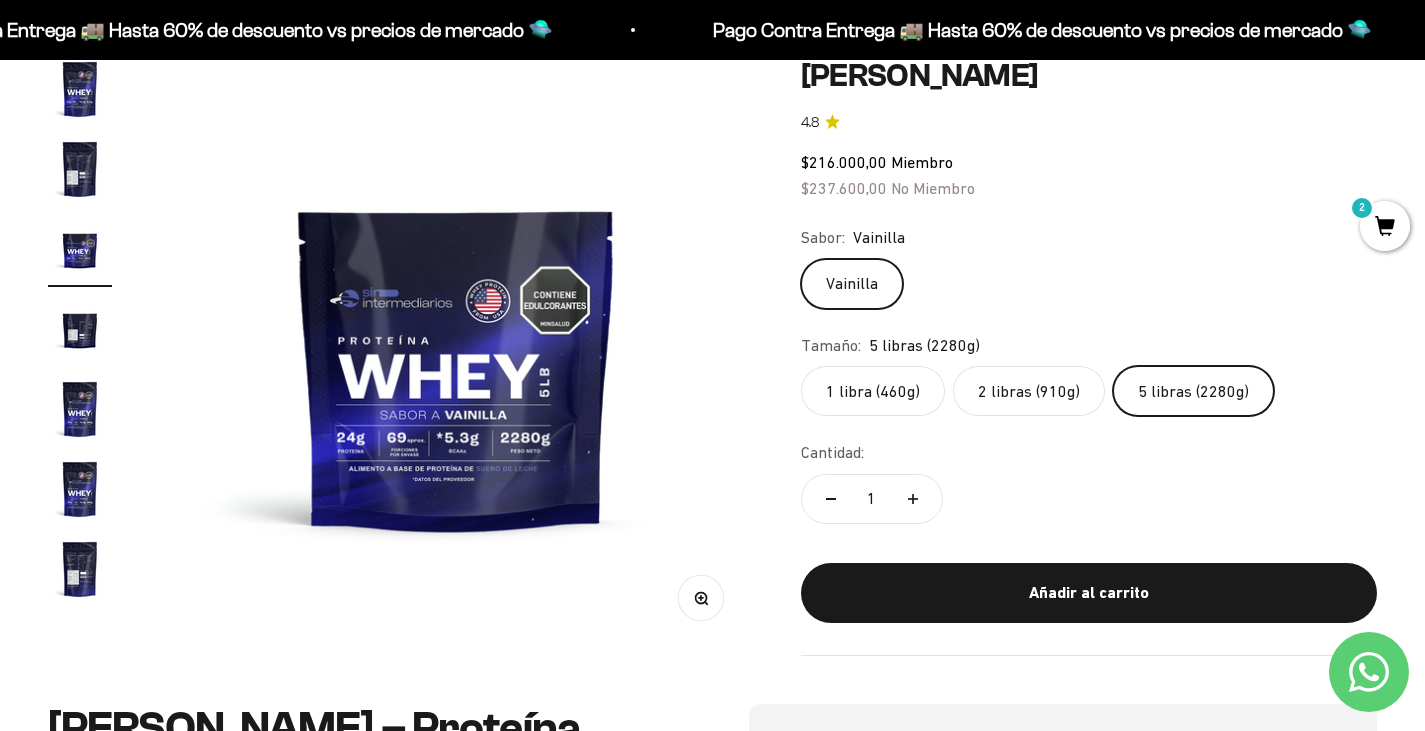 click on "1 libra (460g)" 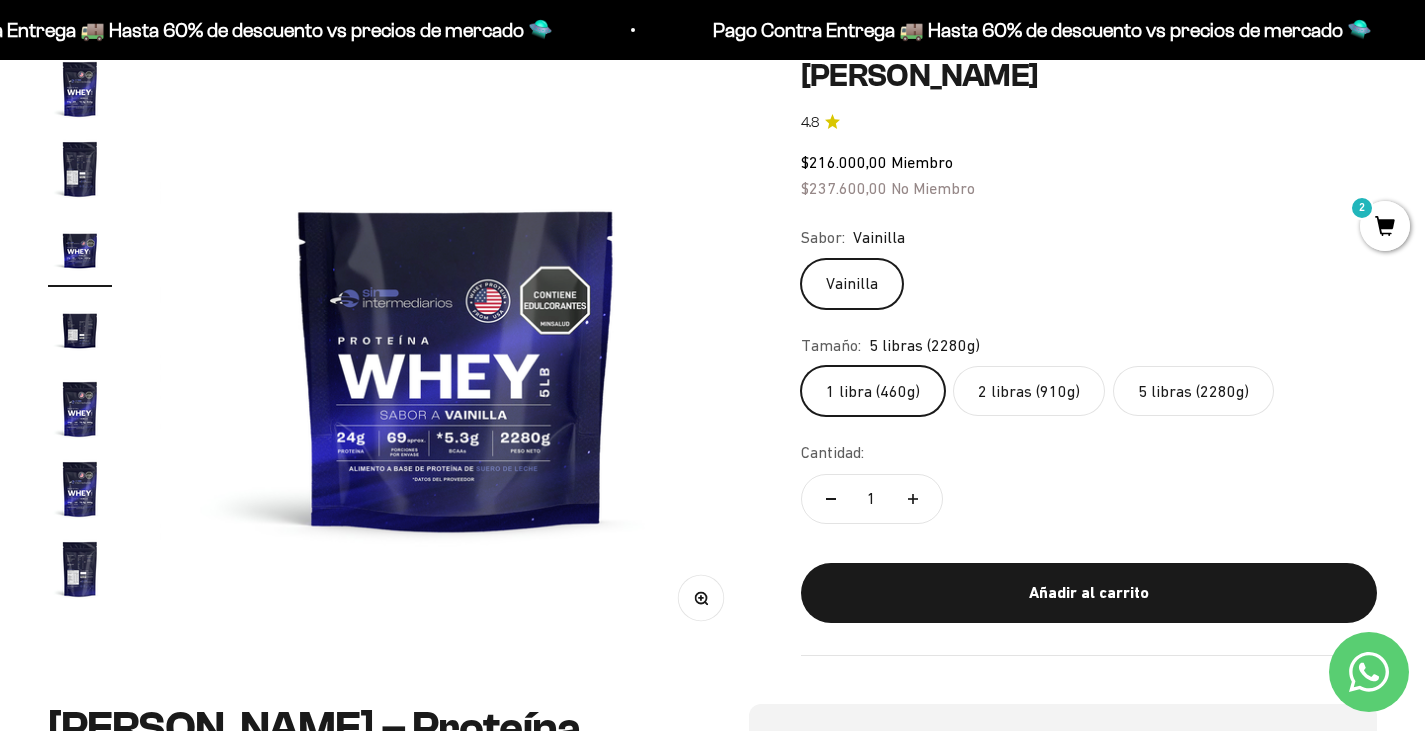 scroll, scrollTop: 0, scrollLeft: 2466, axis: horizontal 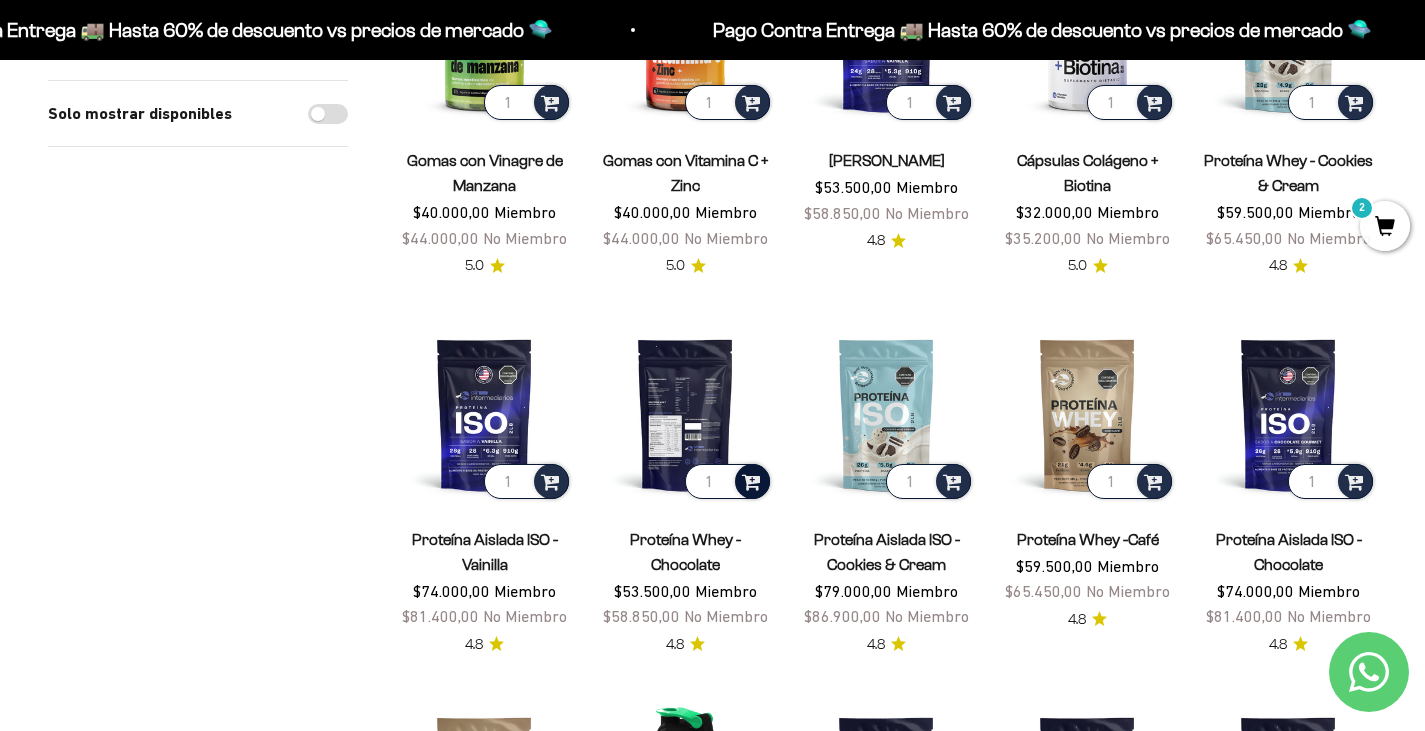 click at bounding box center (751, 480) 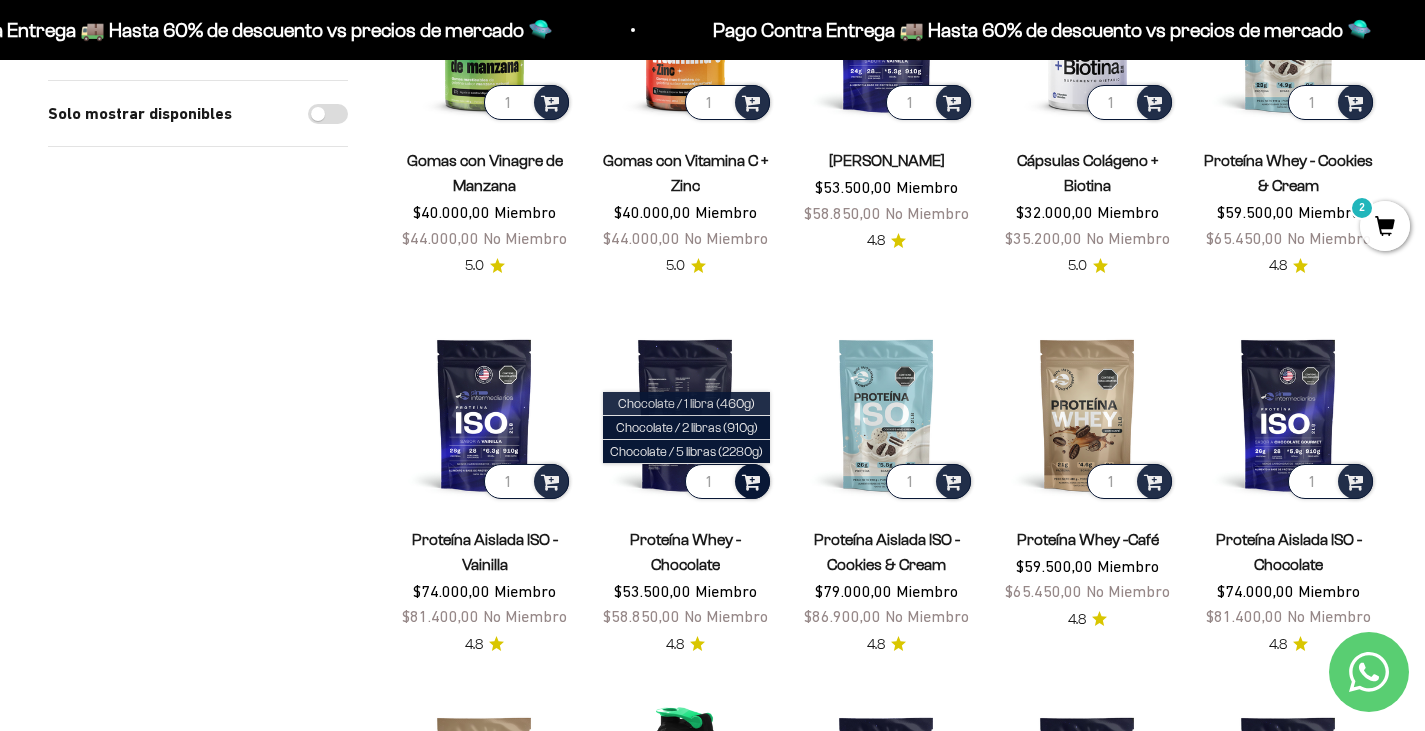 click on "Chocolate / 1 libra (460g)" at bounding box center (686, 403) 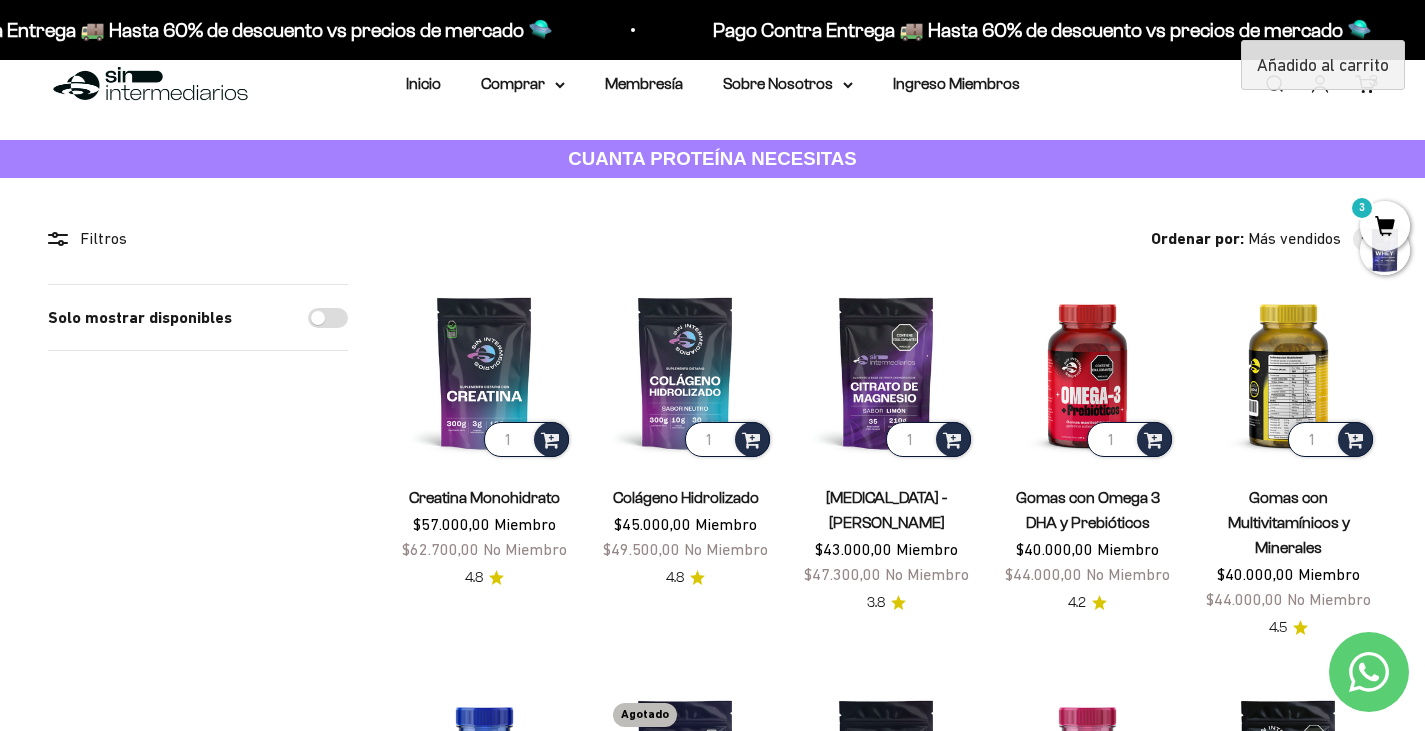 scroll, scrollTop: 0, scrollLeft: 0, axis: both 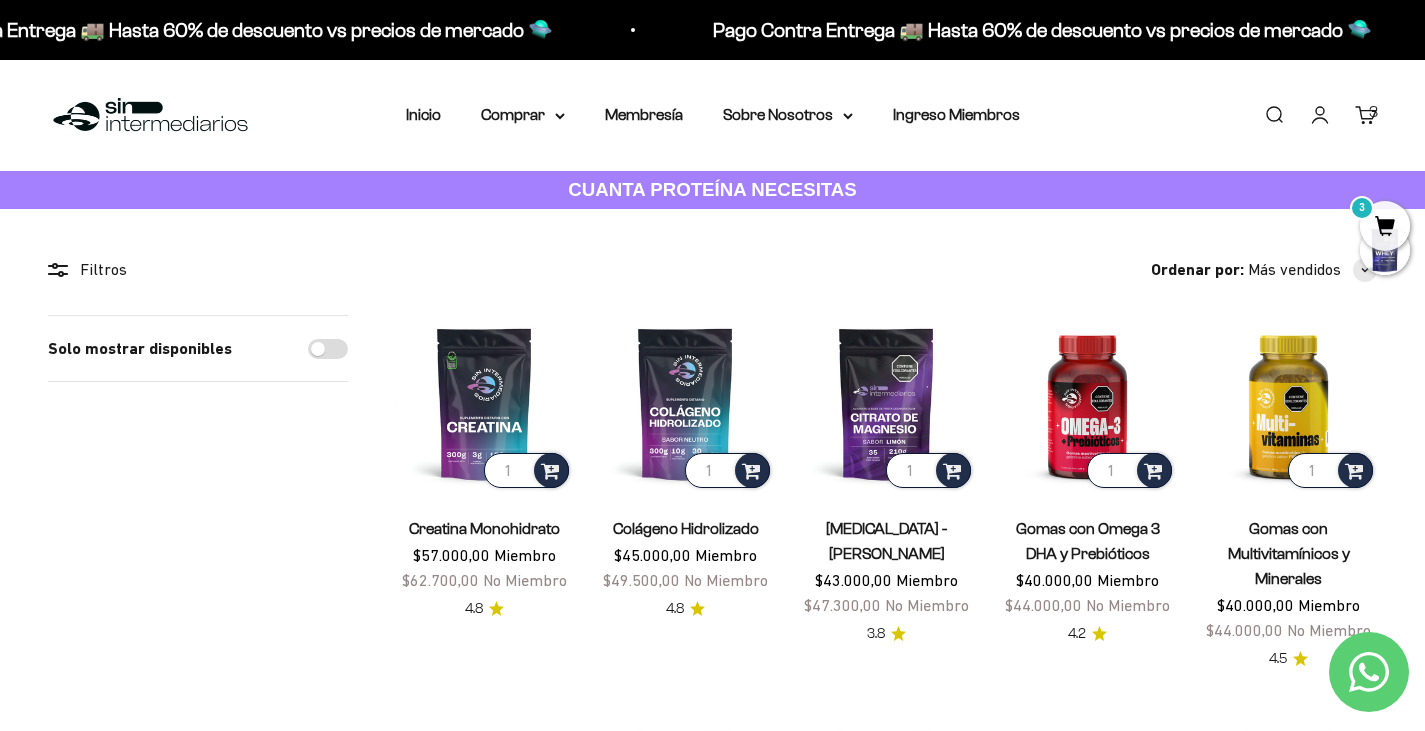 click on "3" at bounding box center [1385, 226] 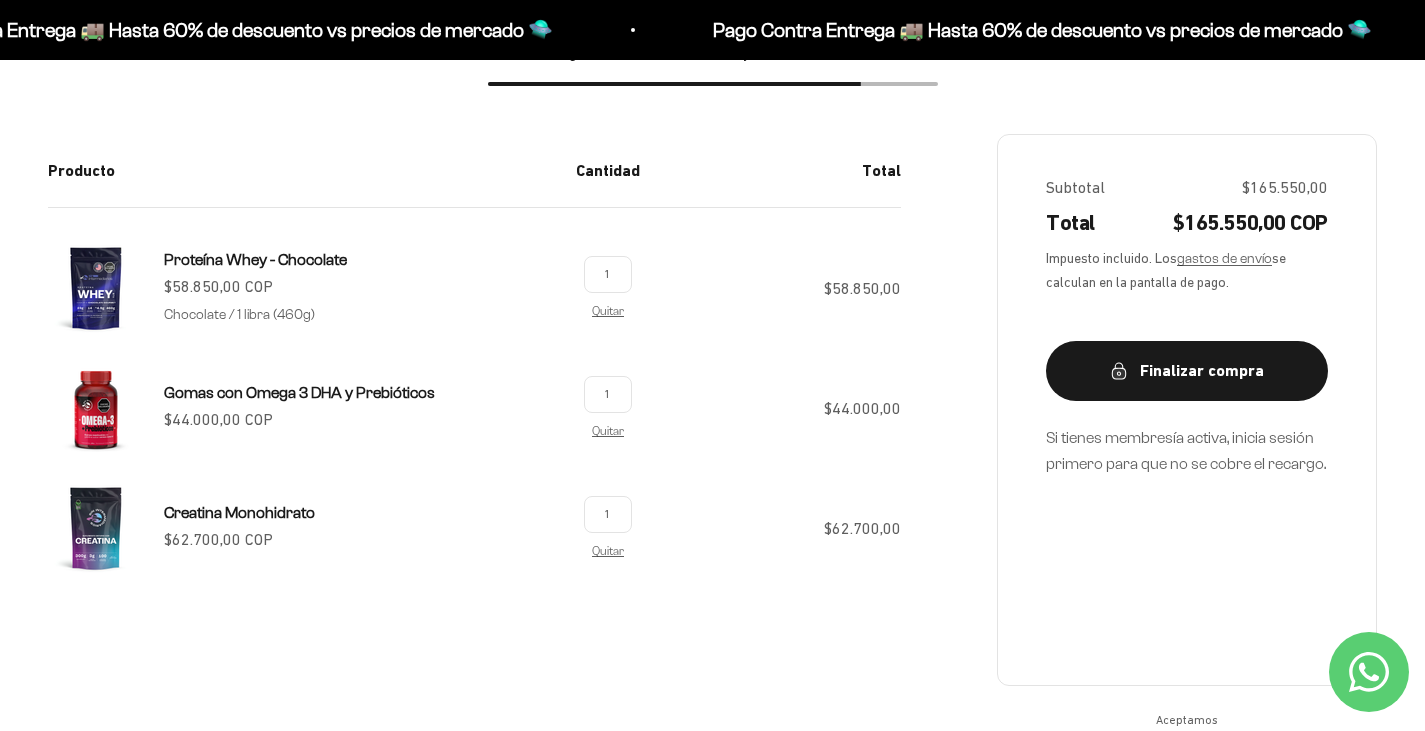 scroll, scrollTop: 400, scrollLeft: 0, axis: vertical 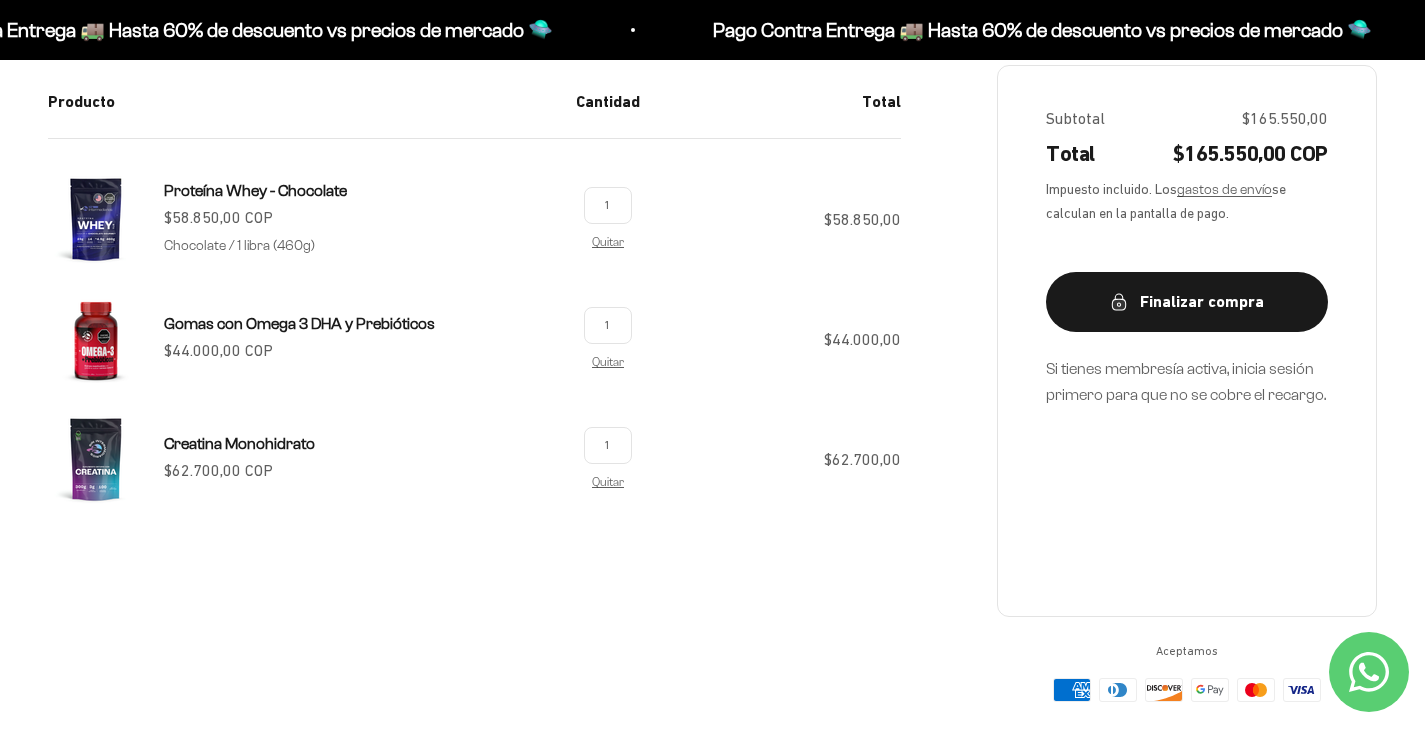 click on "1" at bounding box center [608, 325] 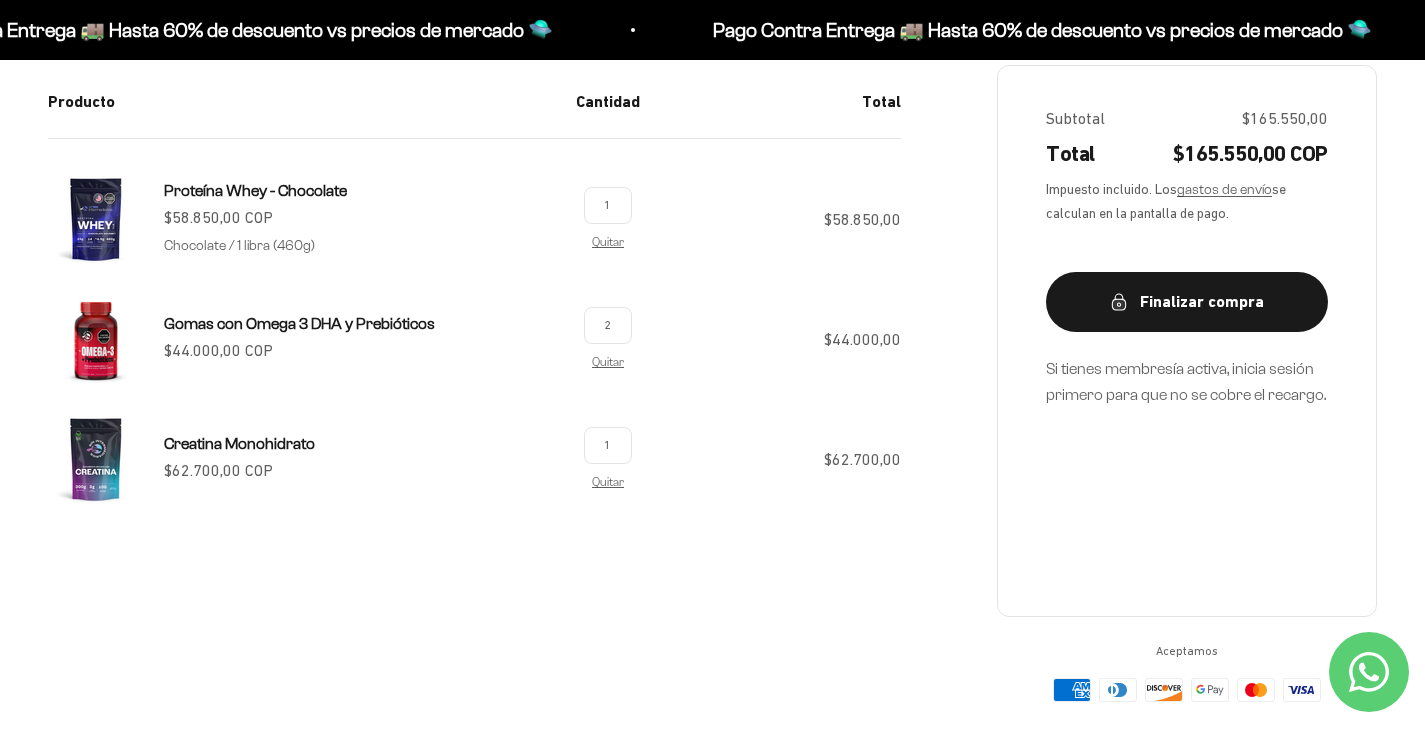 type on "2" 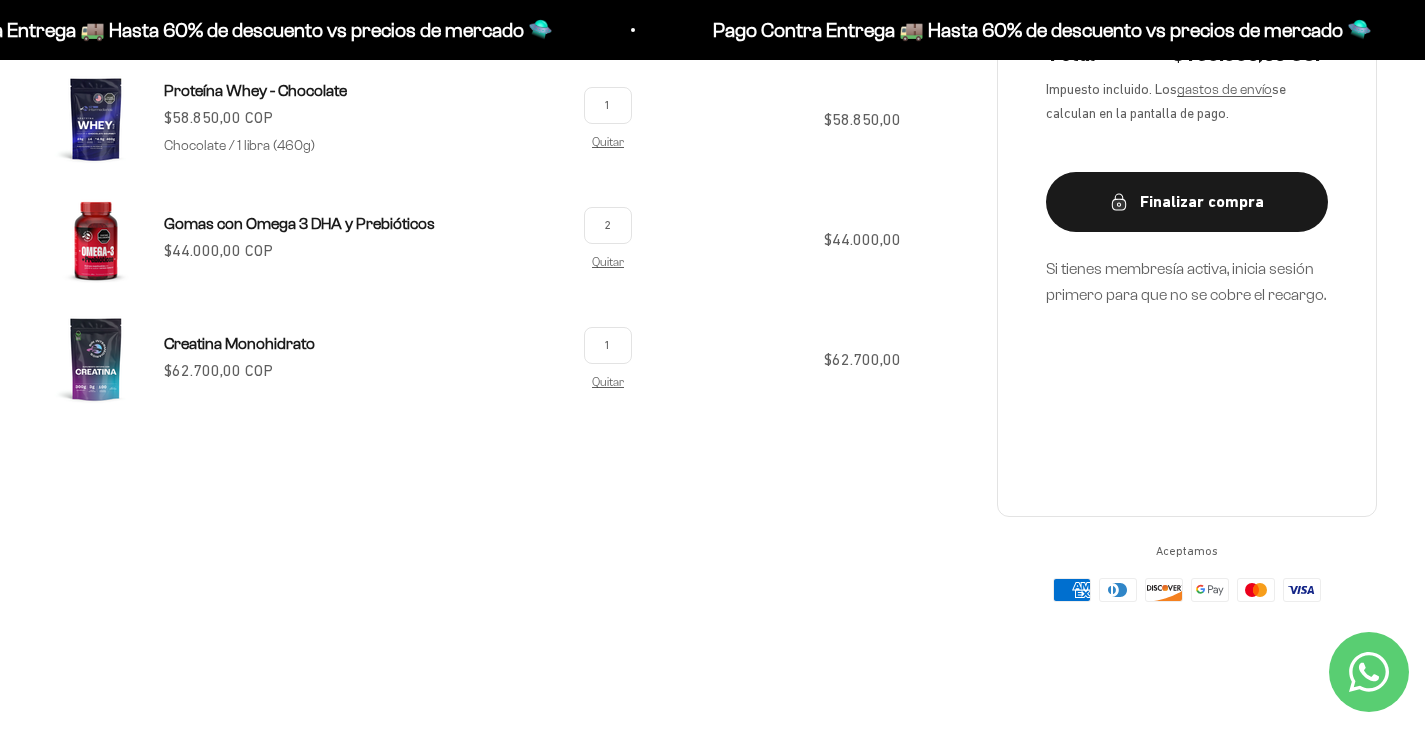 scroll, scrollTop: 545, scrollLeft: 0, axis: vertical 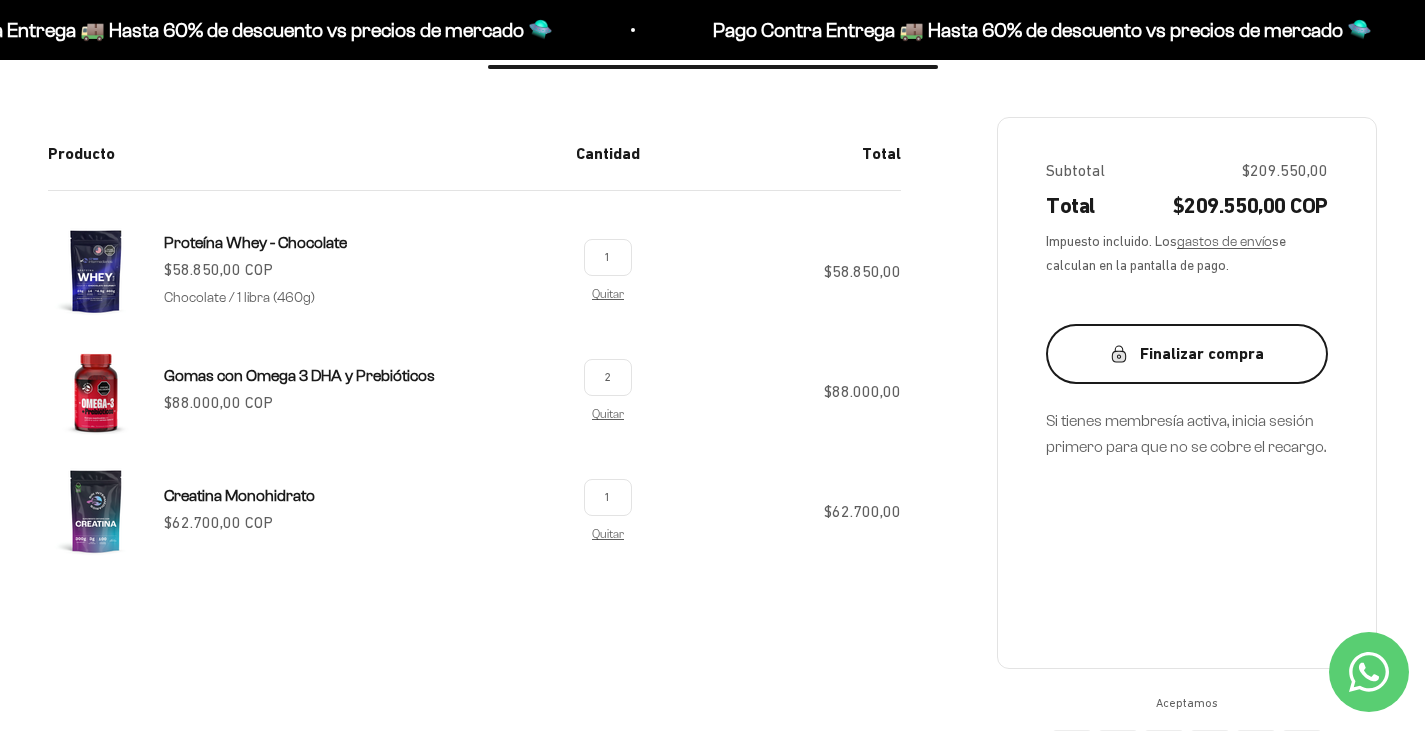 click on "Finalizar compra" at bounding box center (1187, 354) 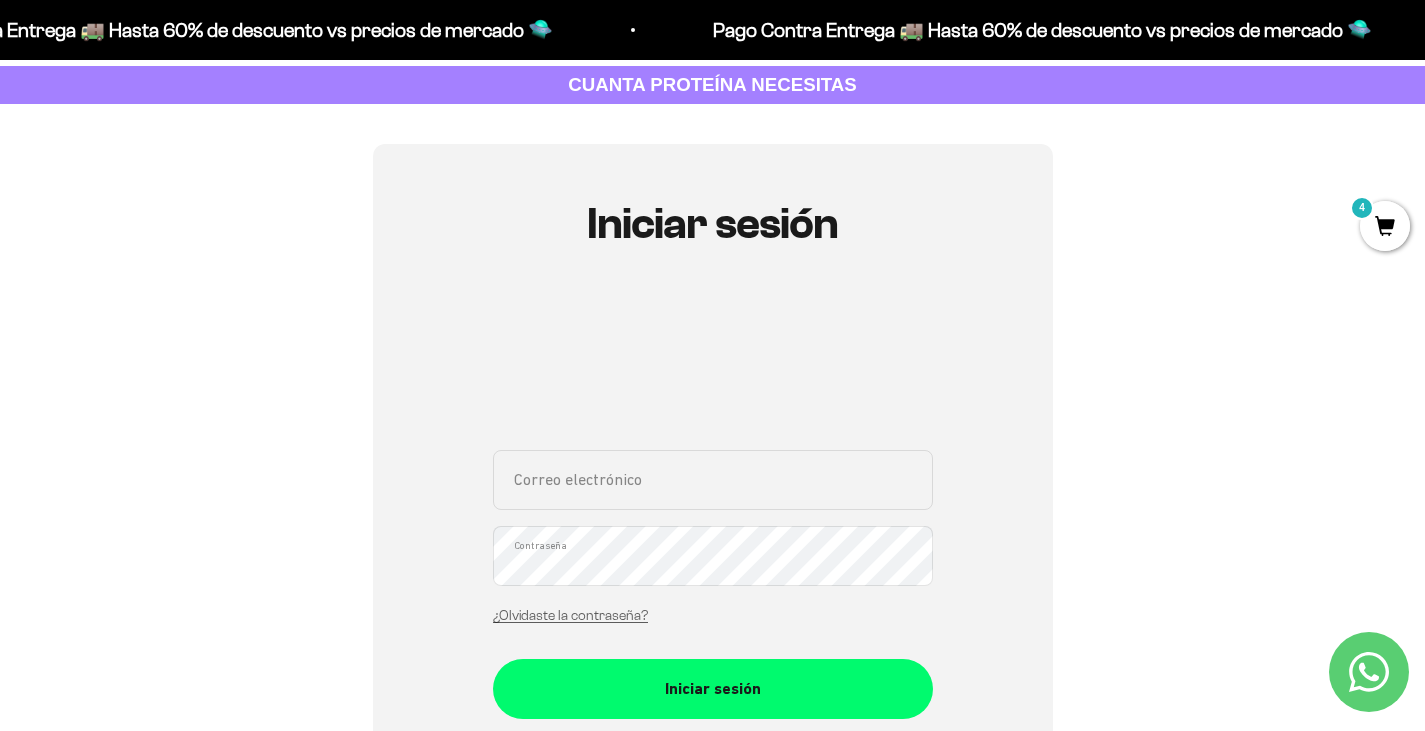 scroll, scrollTop: 200, scrollLeft: 0, axis: vertical 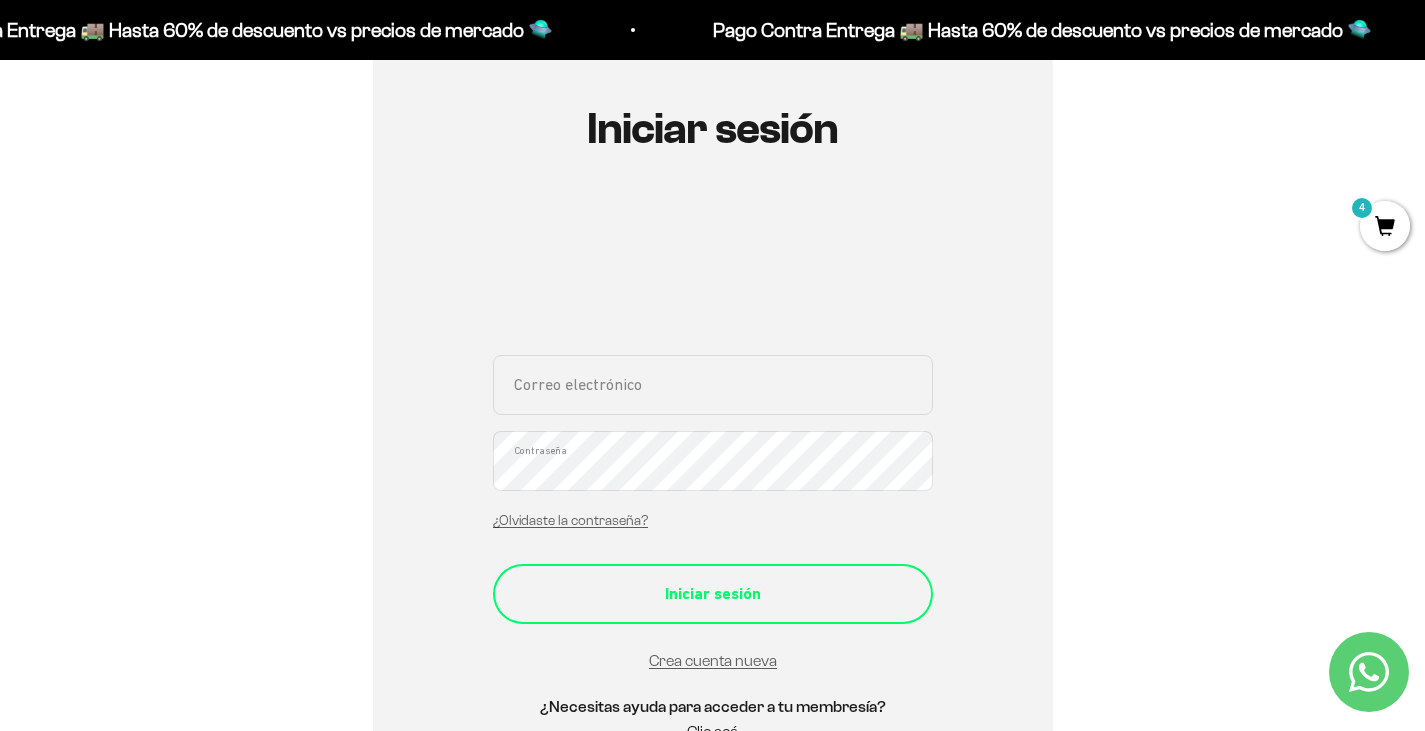 type on "[EMAIL_ADDRESS][DOMAIN_NAME]" 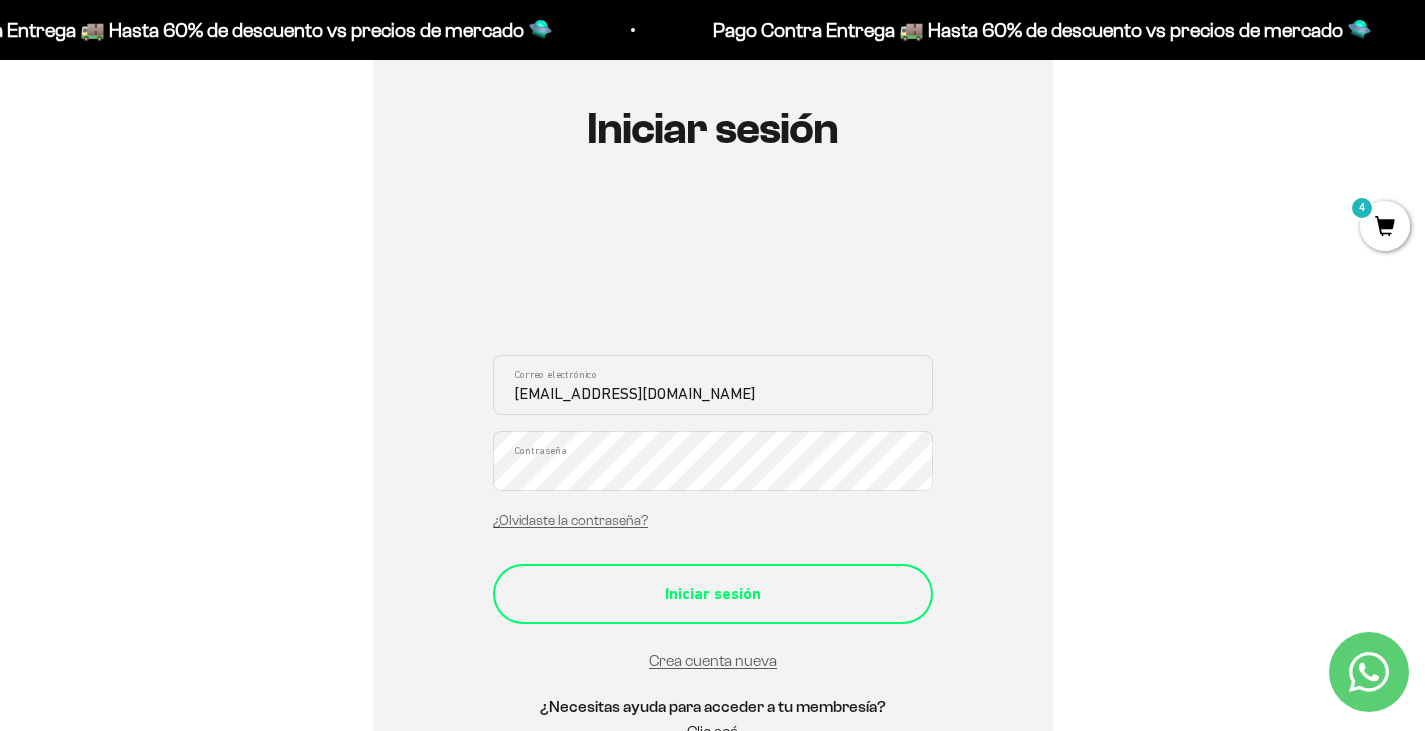 click on "Iniciar sesión" at bounding box center (713, 594) 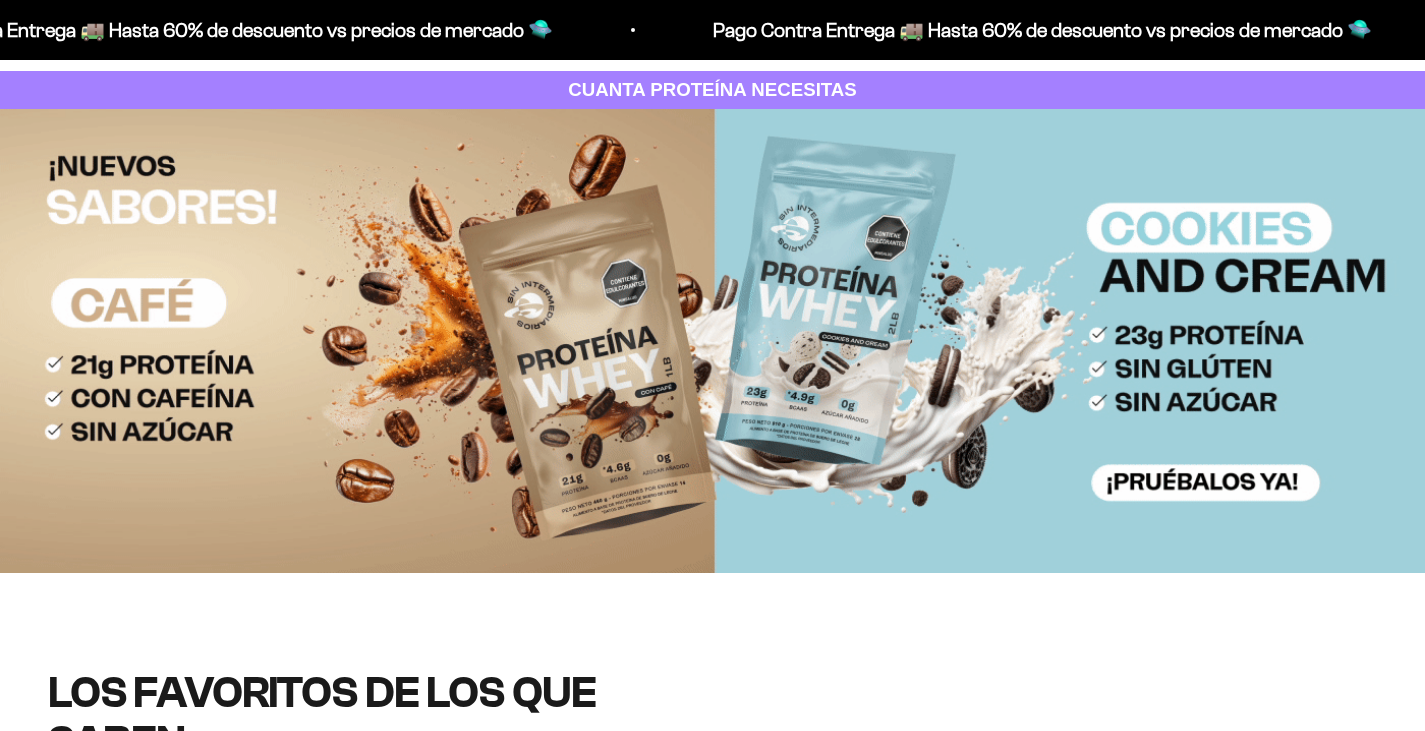 scroll, scrollTop: 0, scrollLeft: 0, axis: both 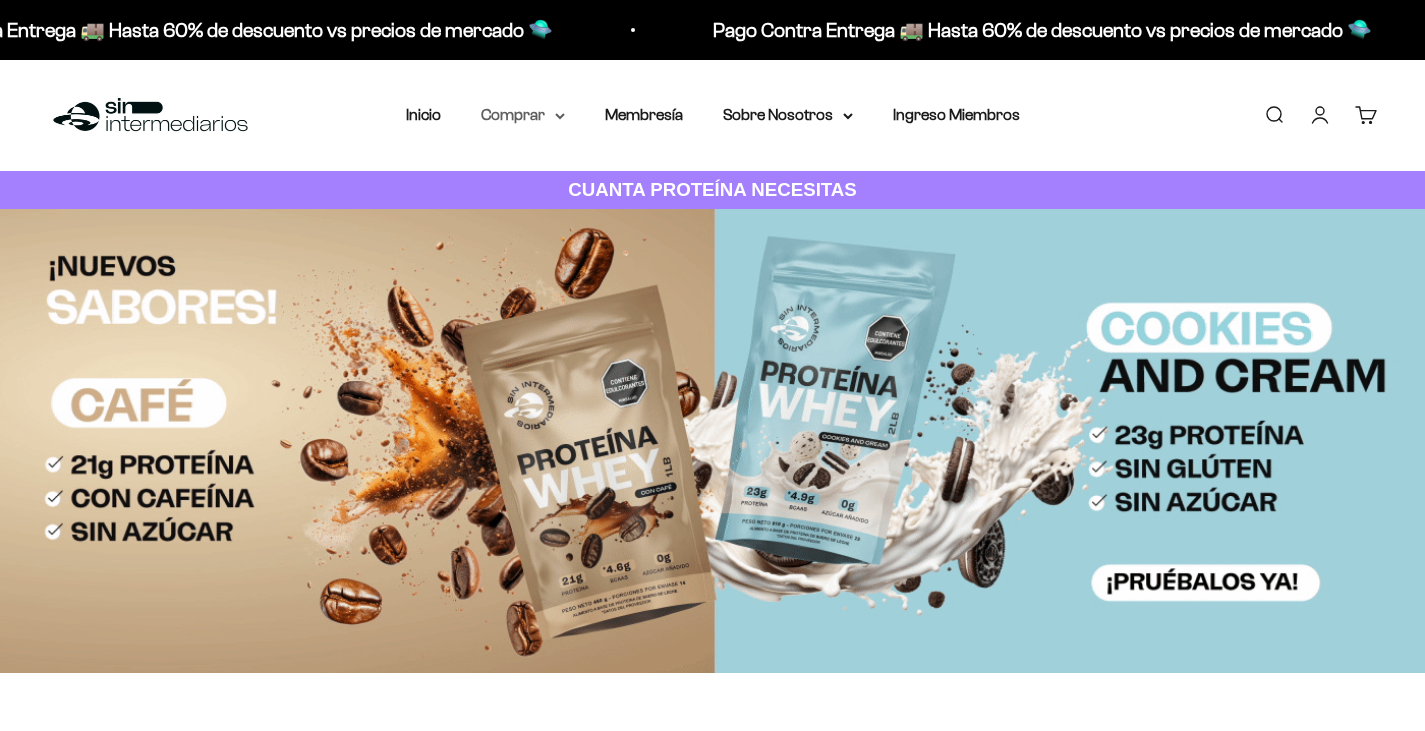 click on "Comprar" at bounding box center [523, 115] 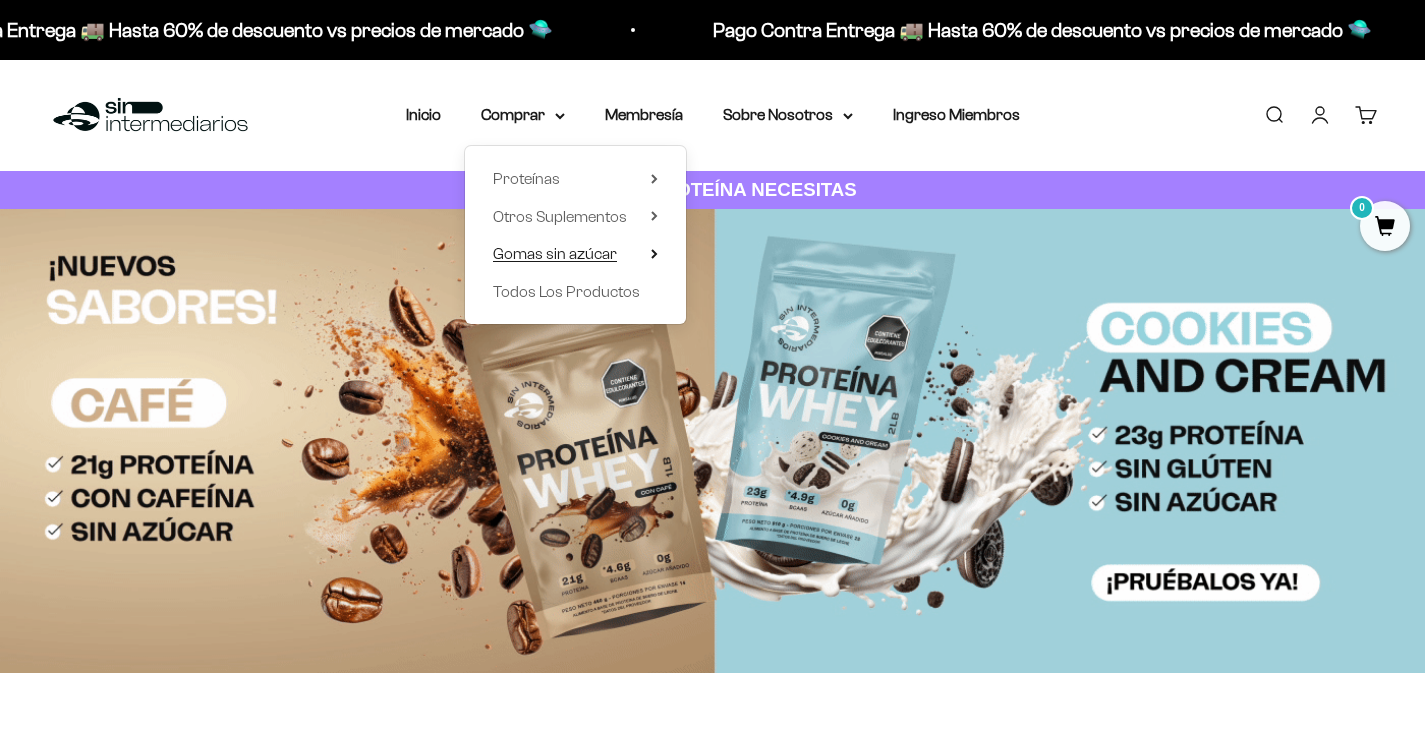 click on "Gomas sin azúcar" at bounding box center (555, 253) 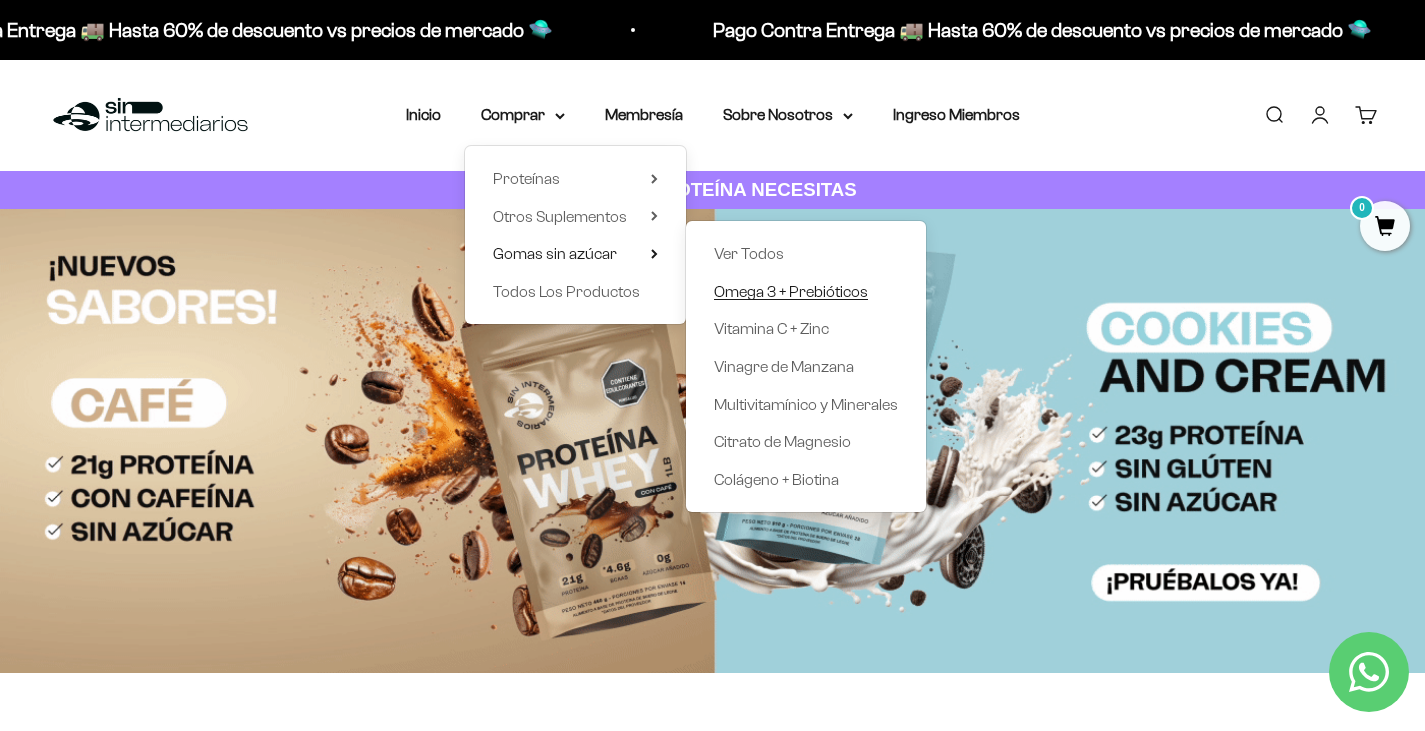 click on "Omega 3 + Prebióticos" at bounding box center [791, 291] 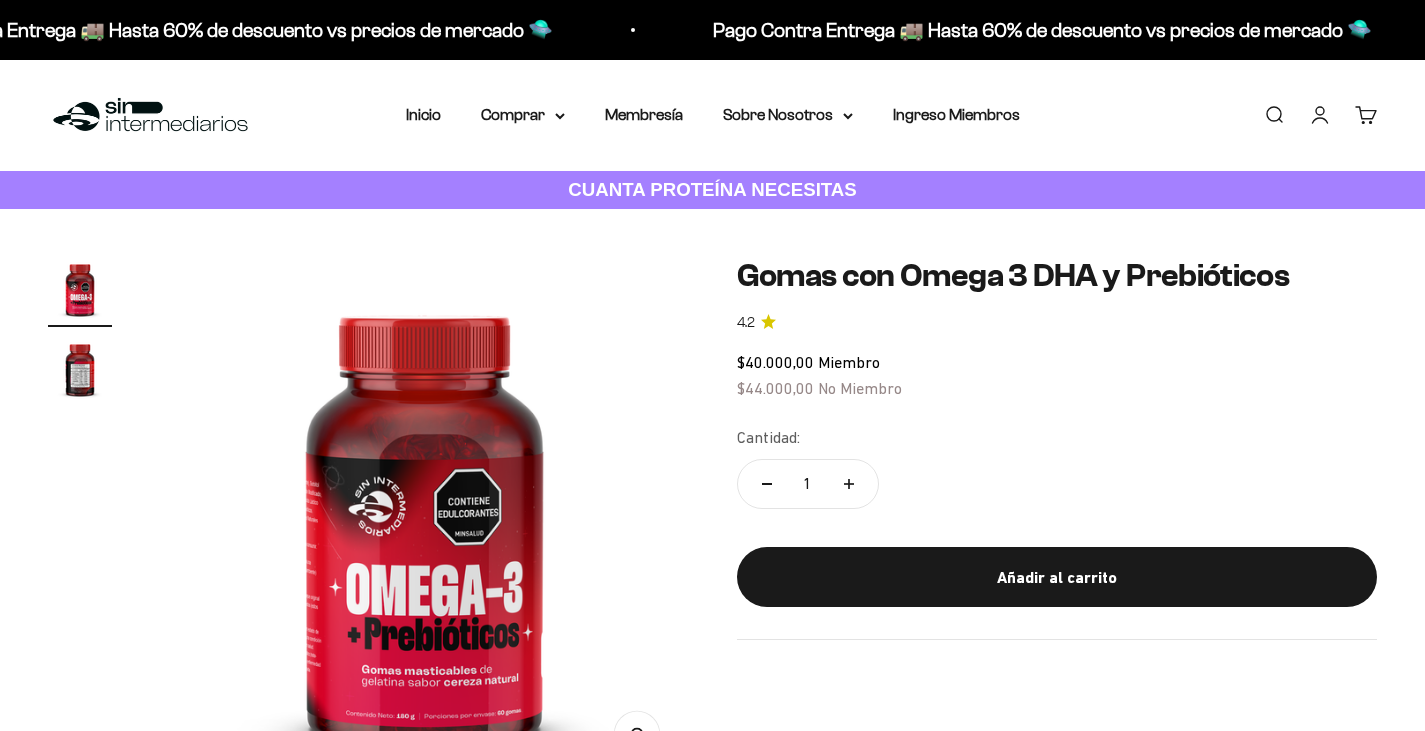 scroll, scrollTop: 99, scrollLeft: 0, axis: vertical 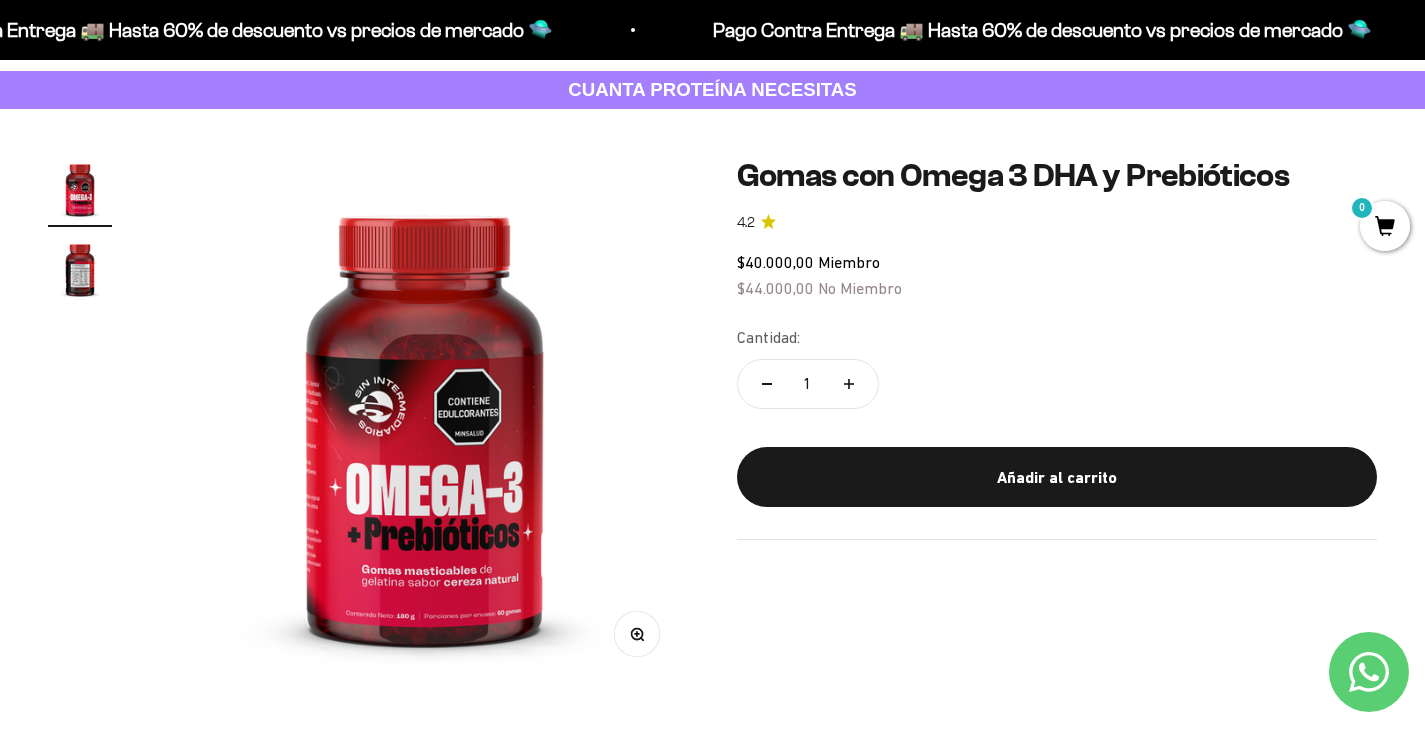 click at bounding box center (80, 269) 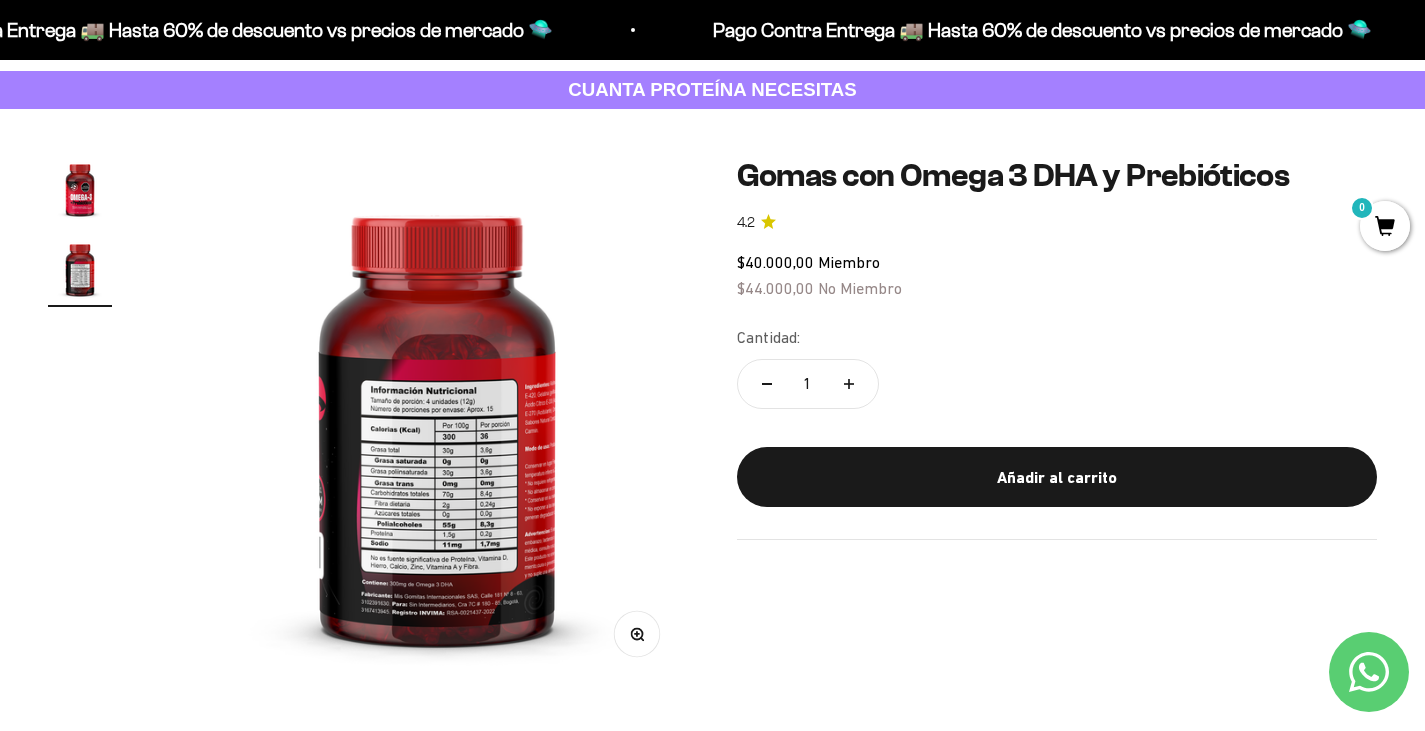 scroll, scrollTop: 0, scrollLeft: 552, axis: horizontal 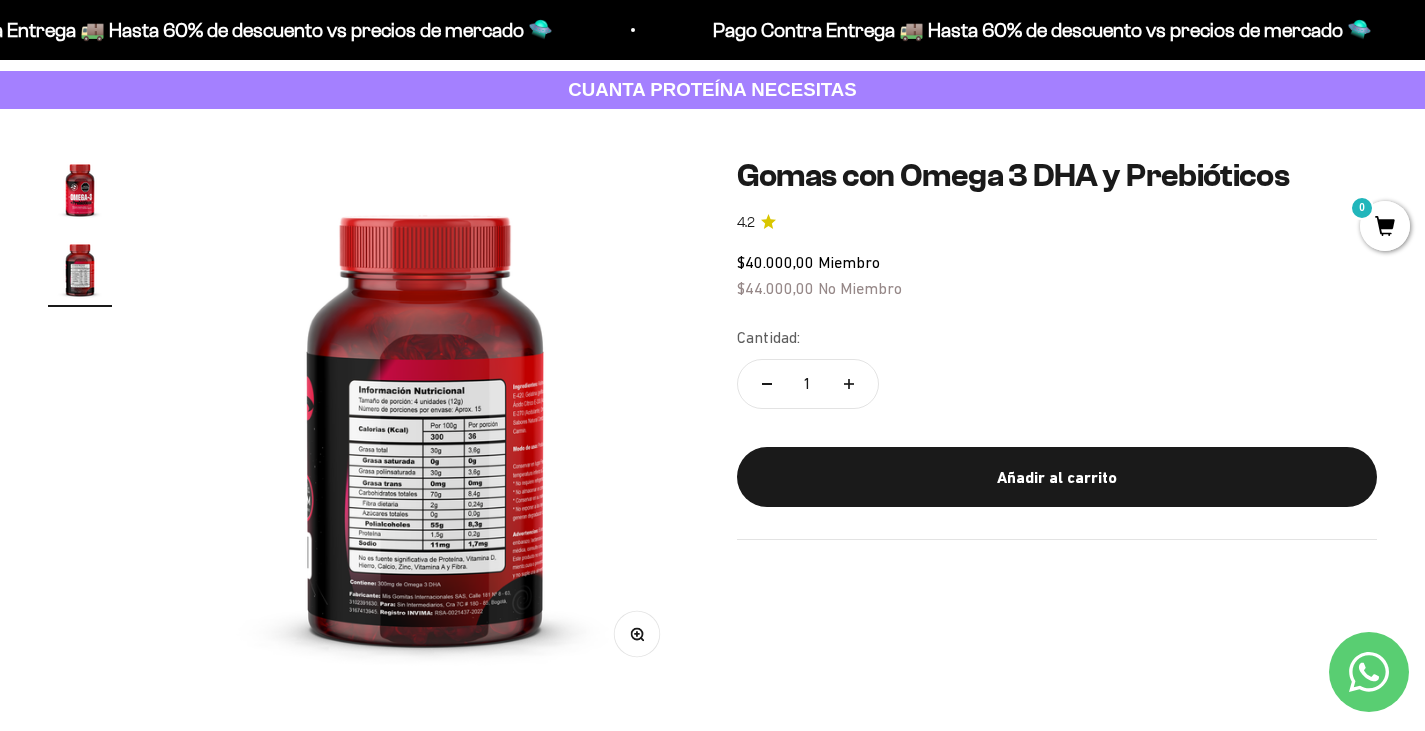 click 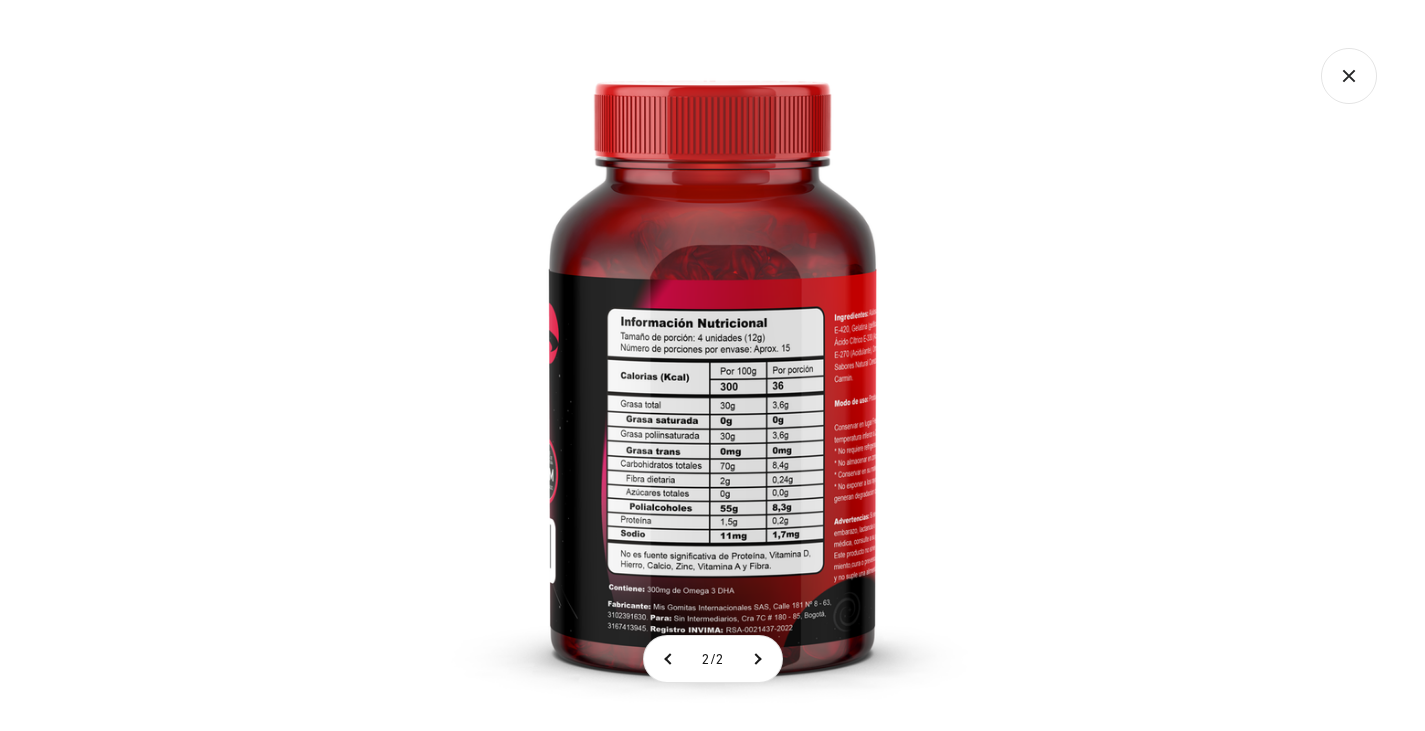 click at bounding box center (712, 365) 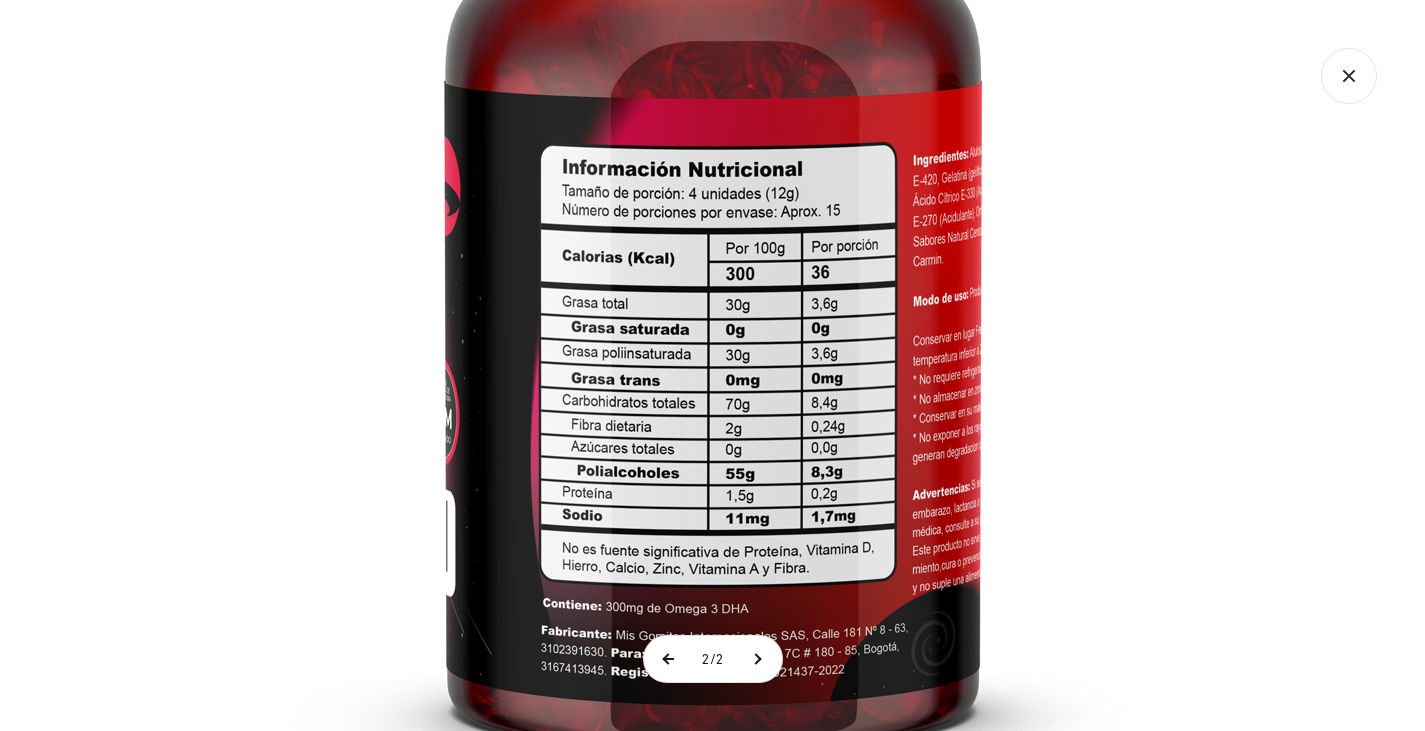 click at bounding box center (669, 659) 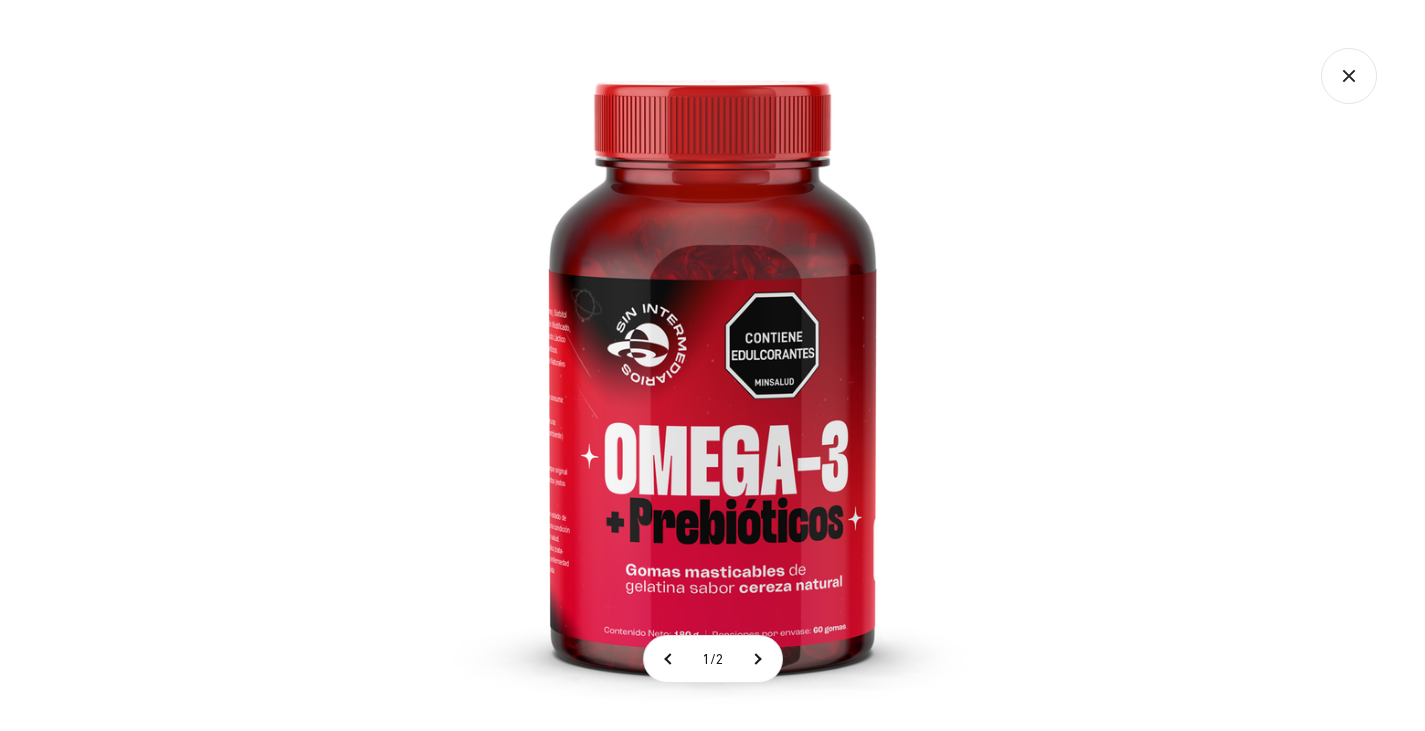 click at bounding box center (712, 365) 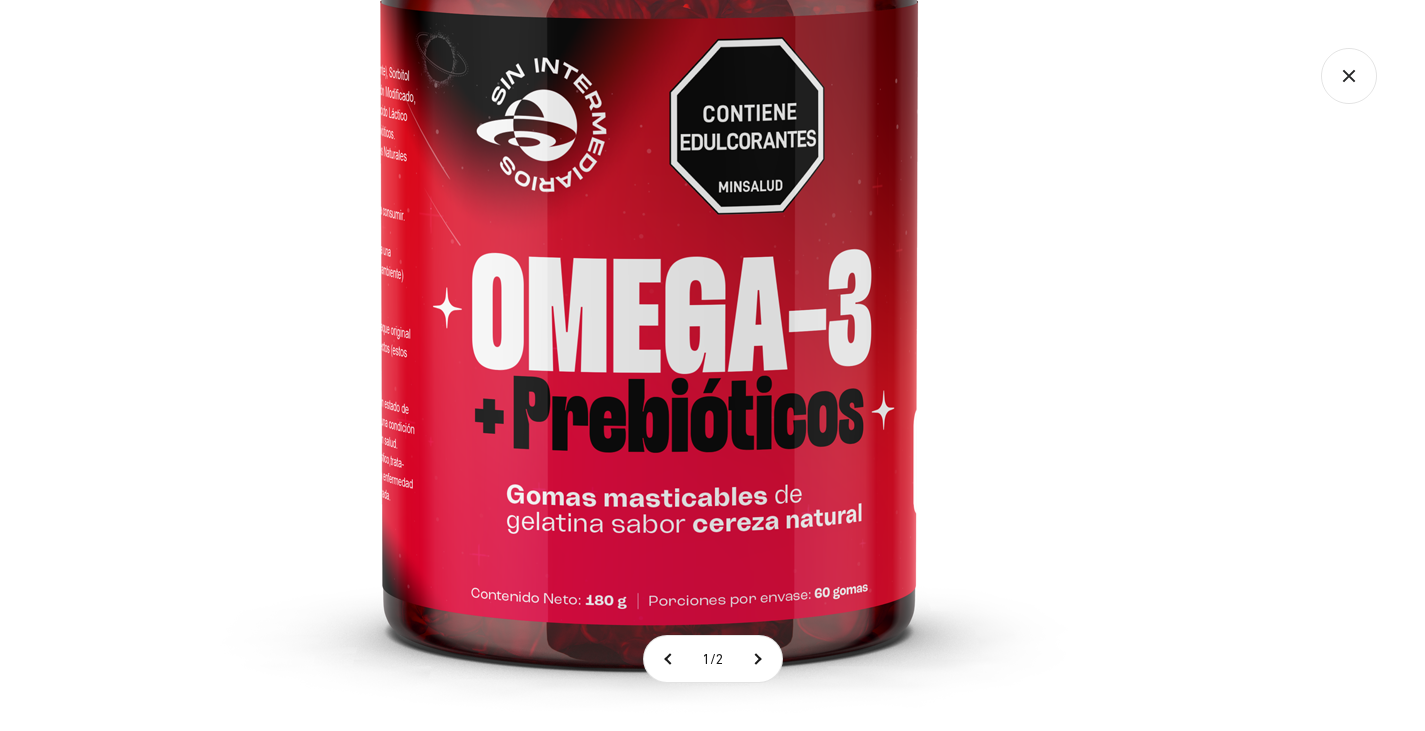 click at bounding box center [649, 159] 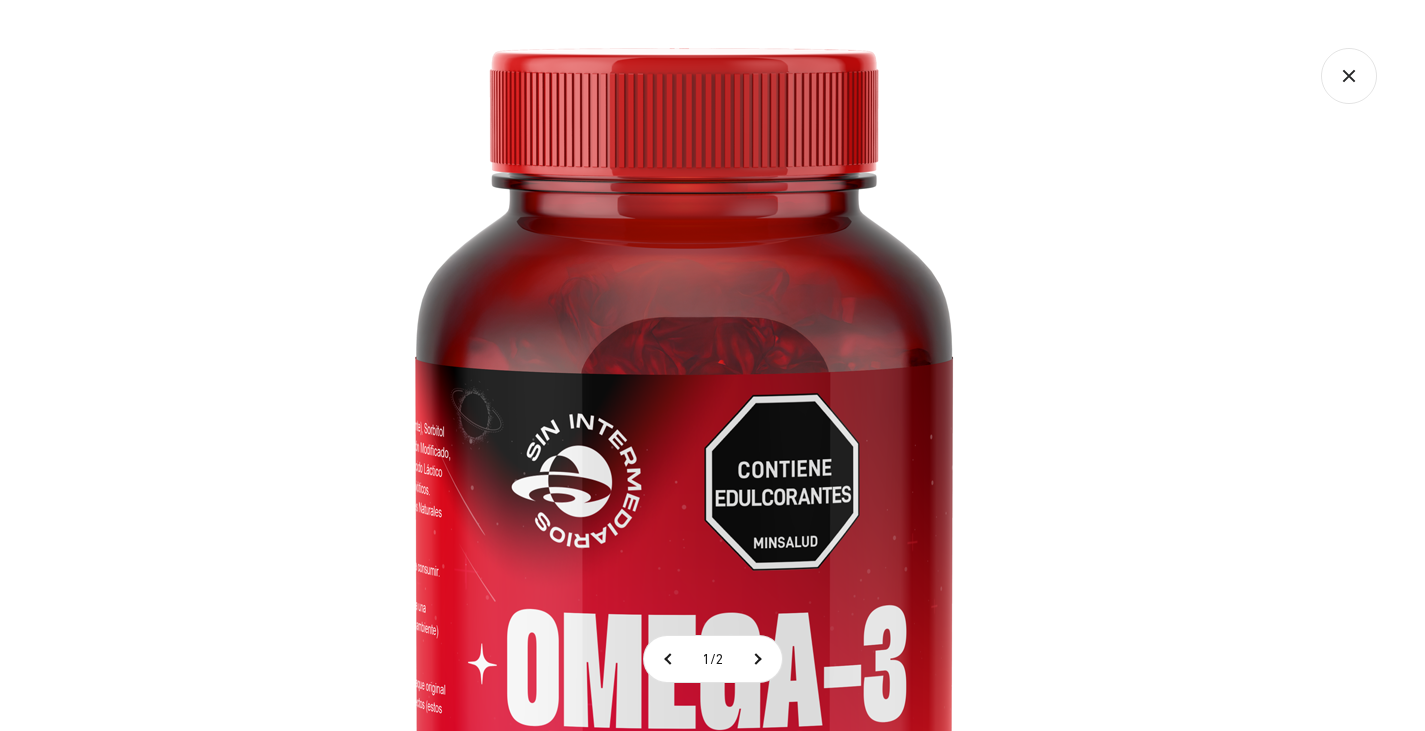 click at bounding box center (684, 515) 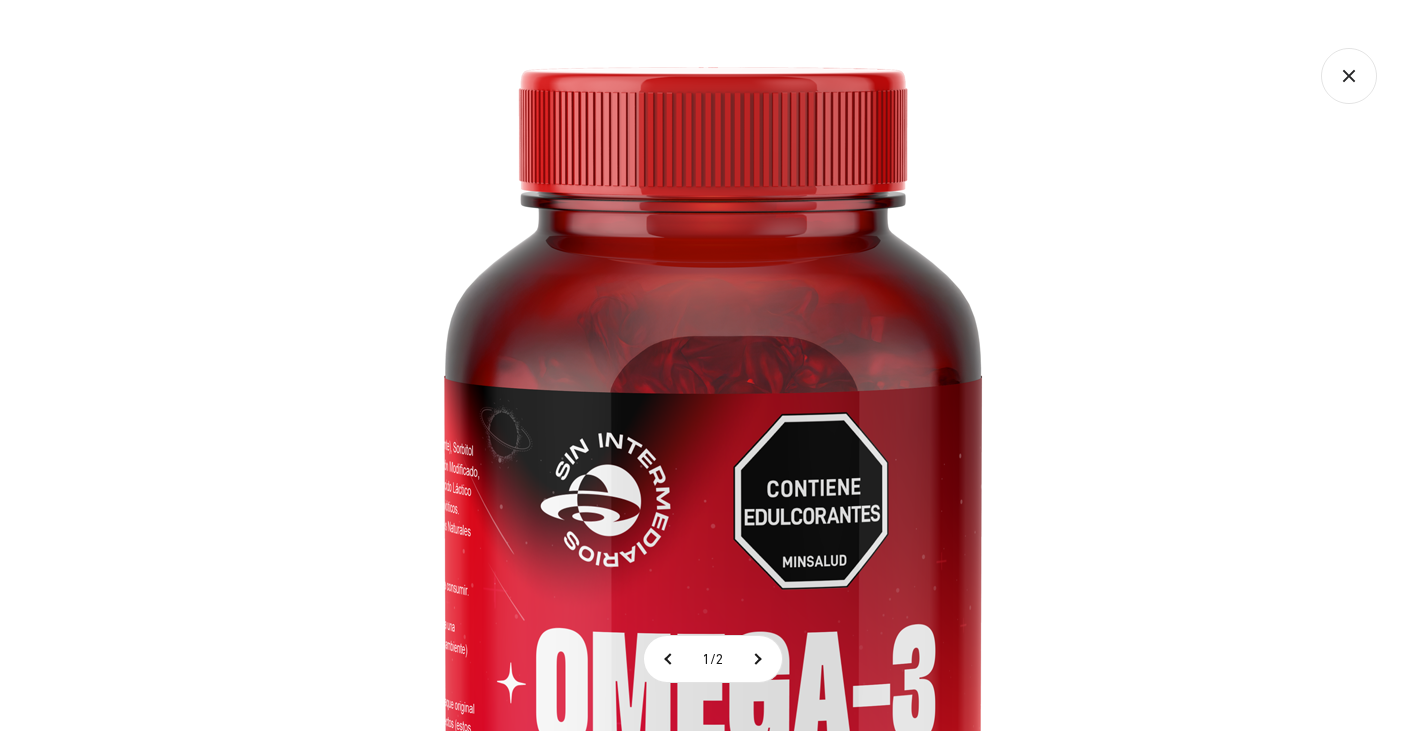 click 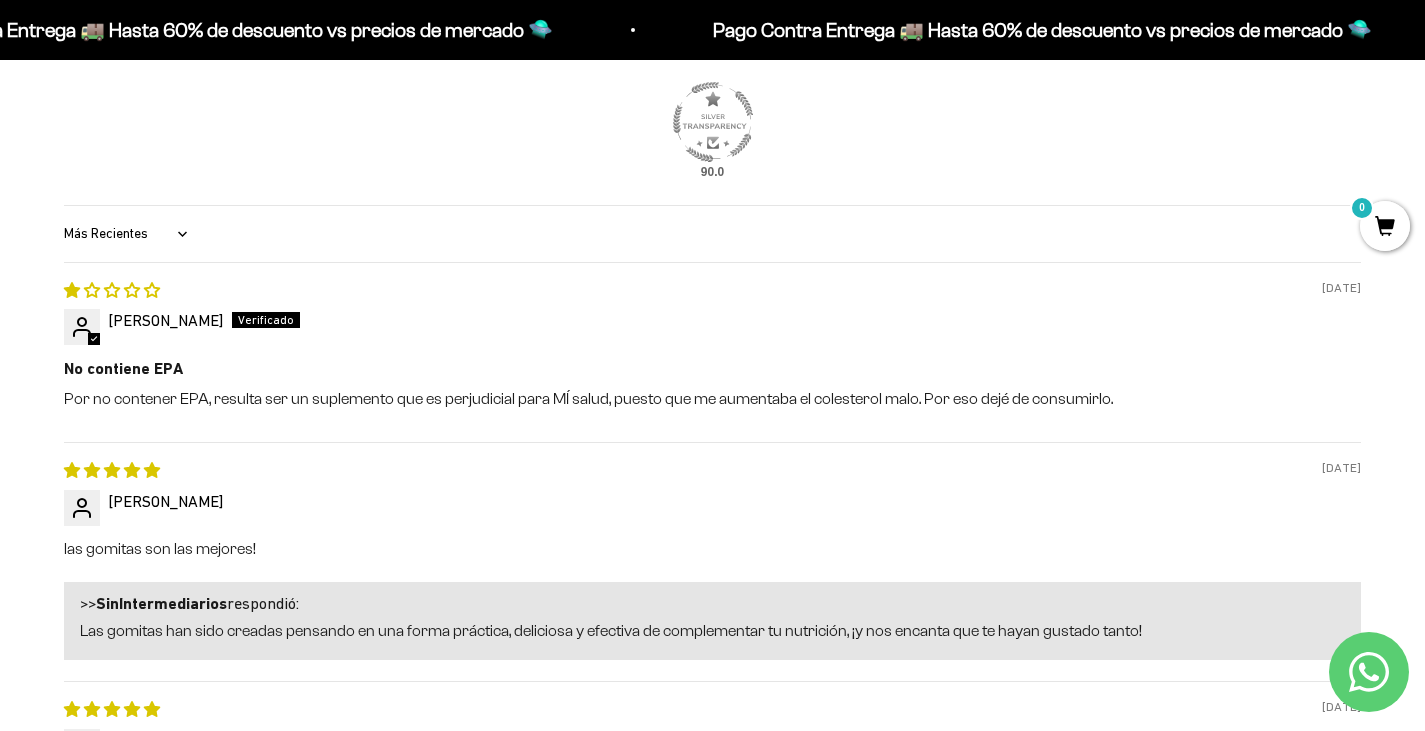 scroll, scrollTop: 1600, scrollLeft: 0, axis: vertical 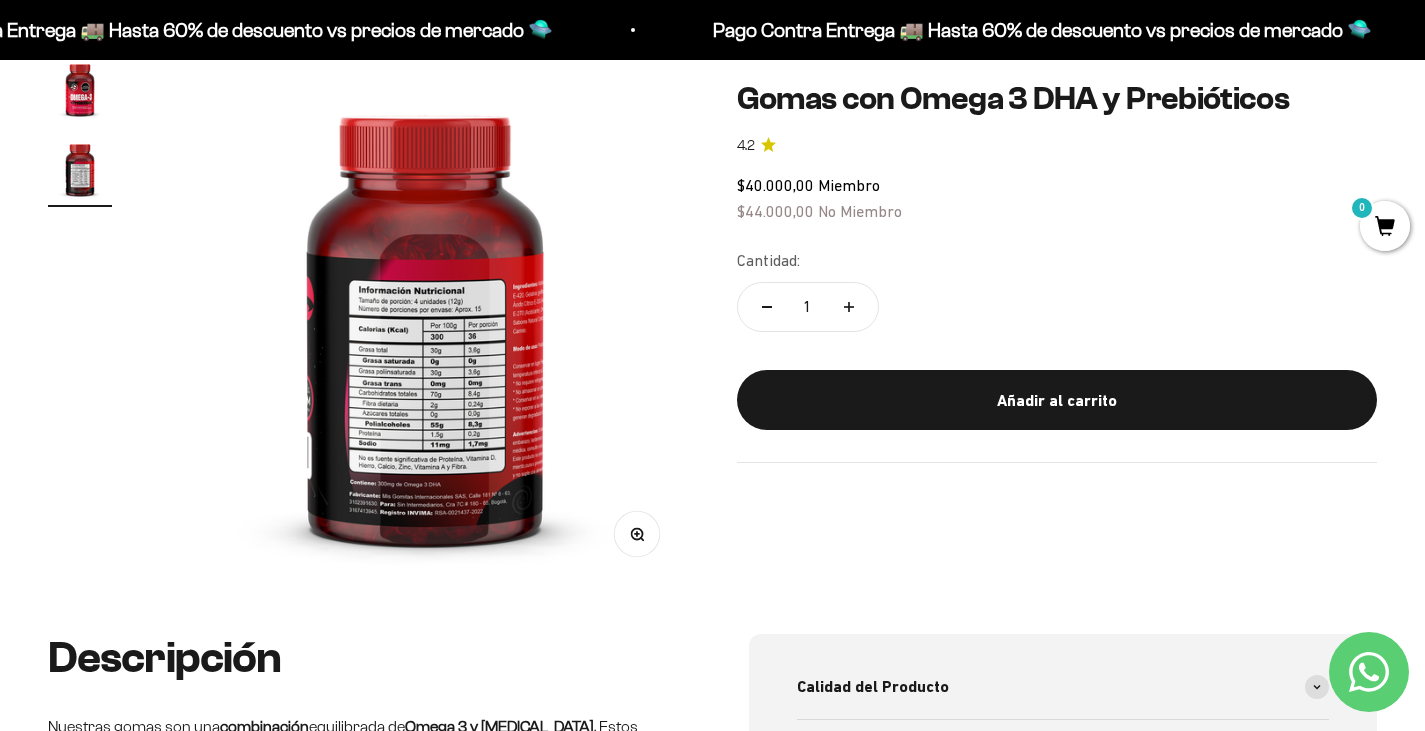 click at bounding box center [425, 321] 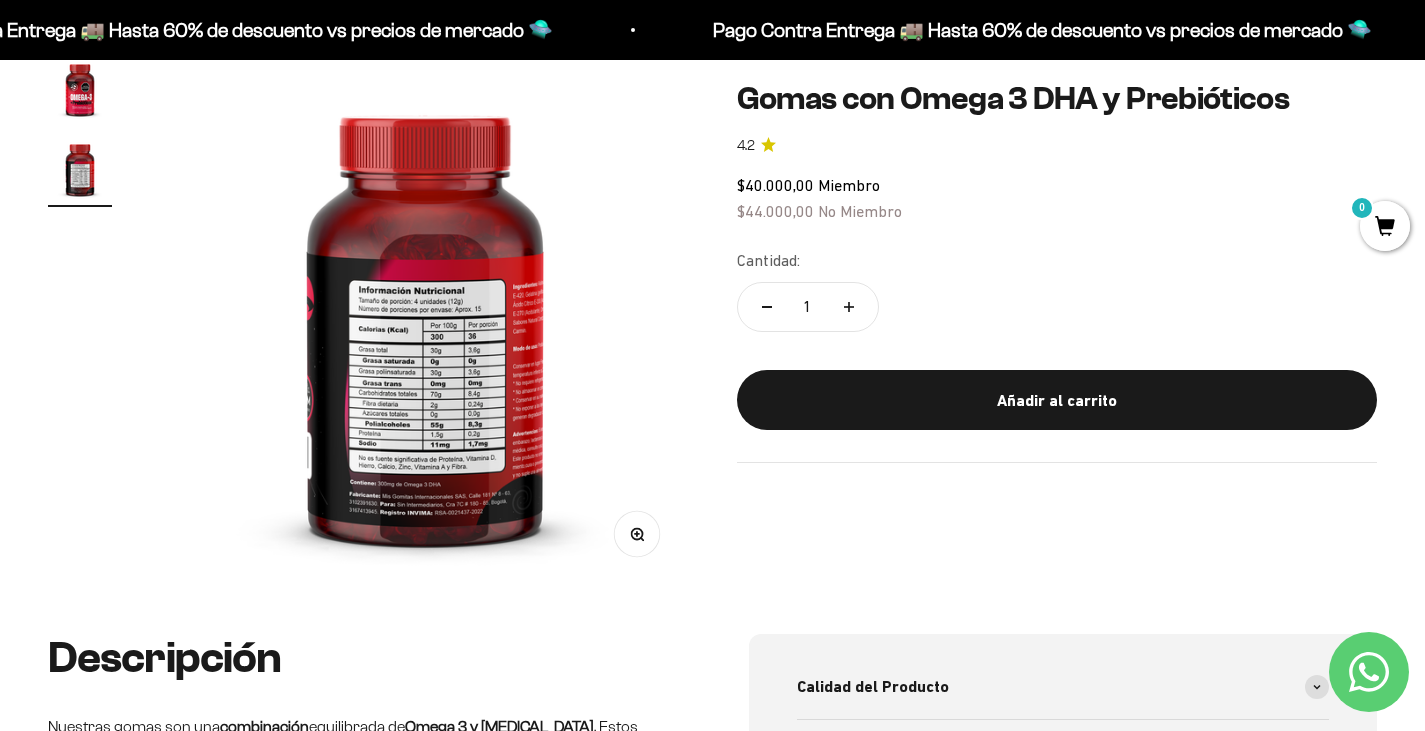 click at bounding box center [80, 89] 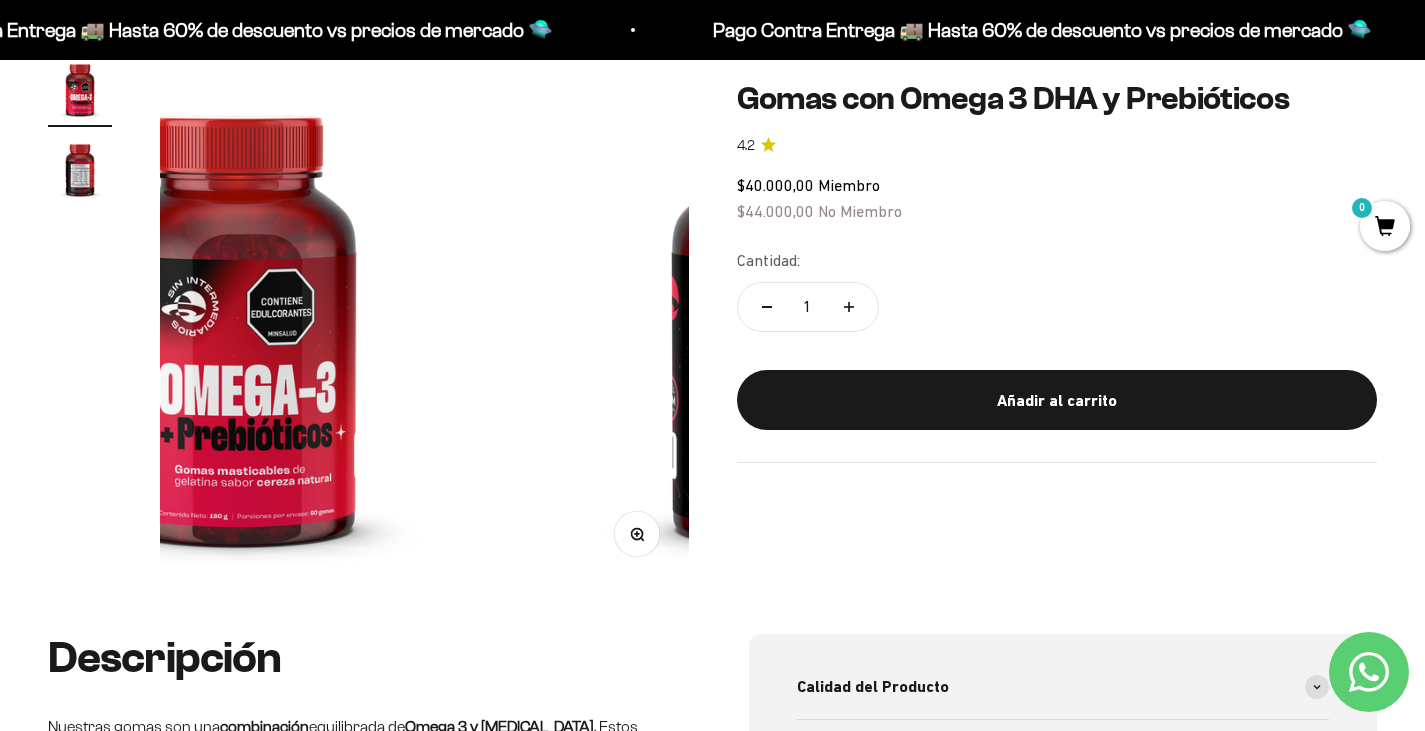 scroll, scrollTop: 0, scrollLeft: 0, axis: both 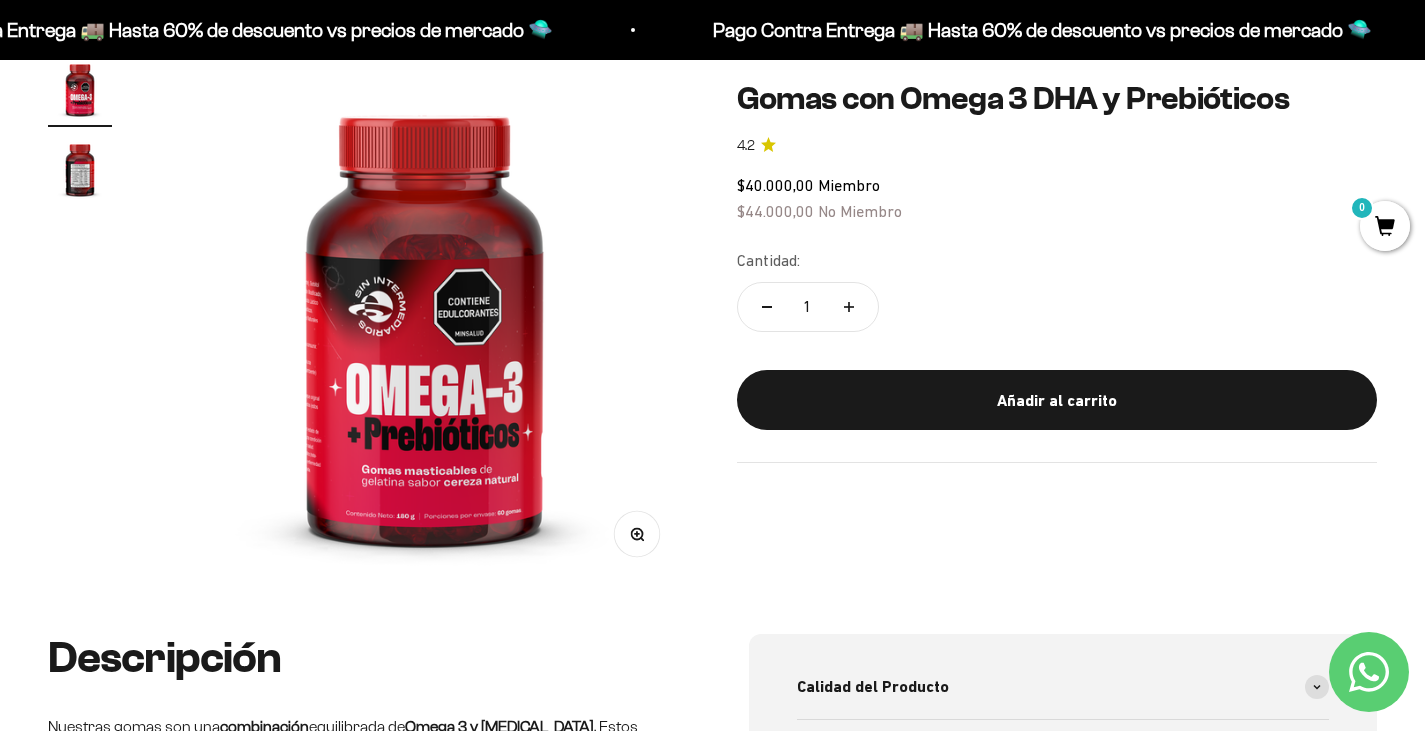 click at bounding box center [424, 321] 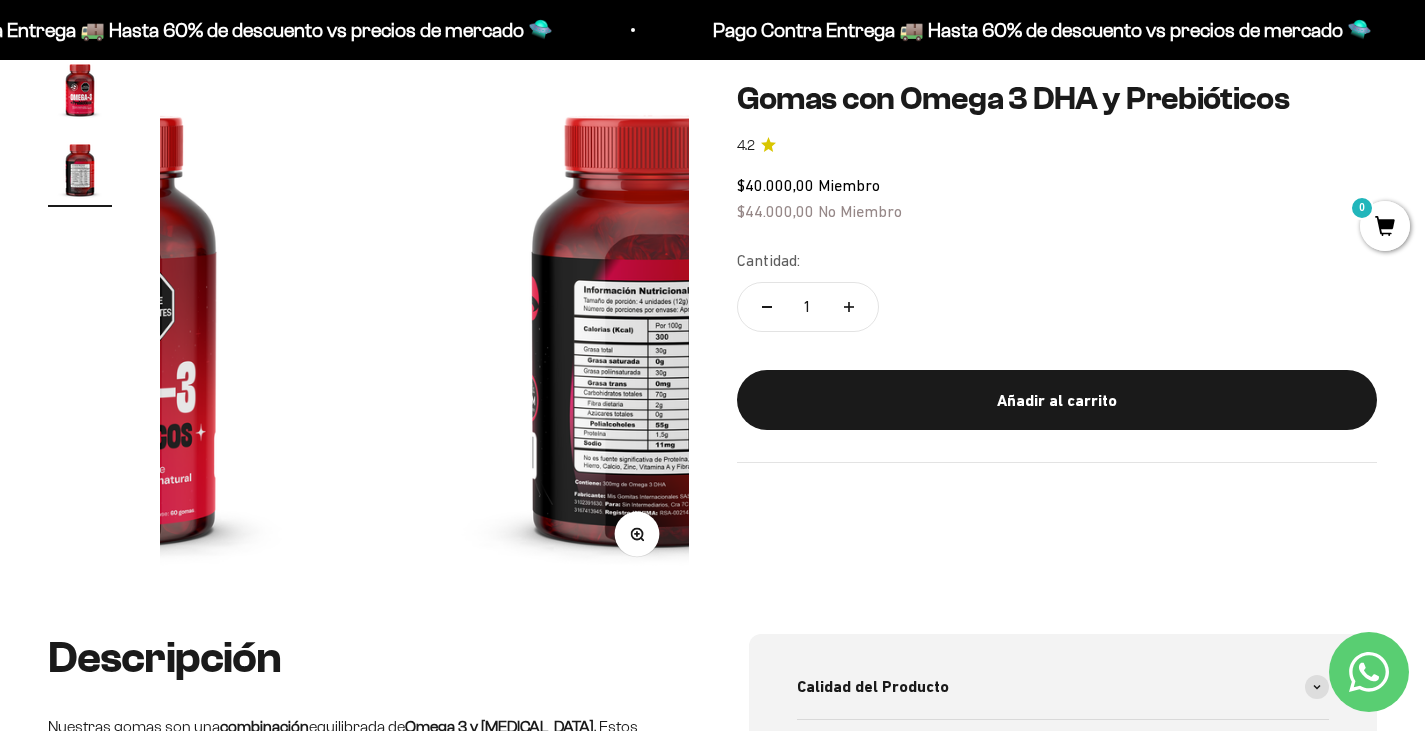 scroll, scrollTop: 0, scrollLeft: 552, axis: horizontal 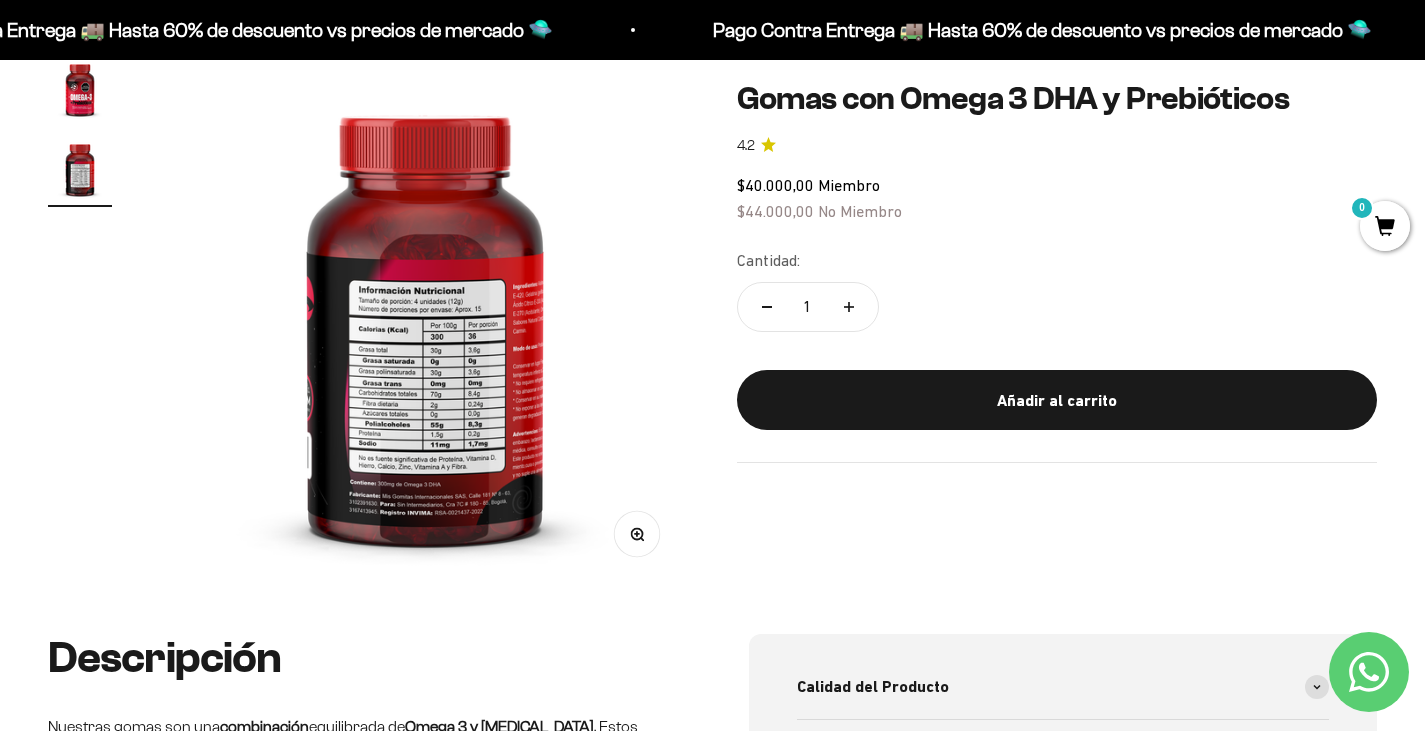 click at bounding box center (80, 89) 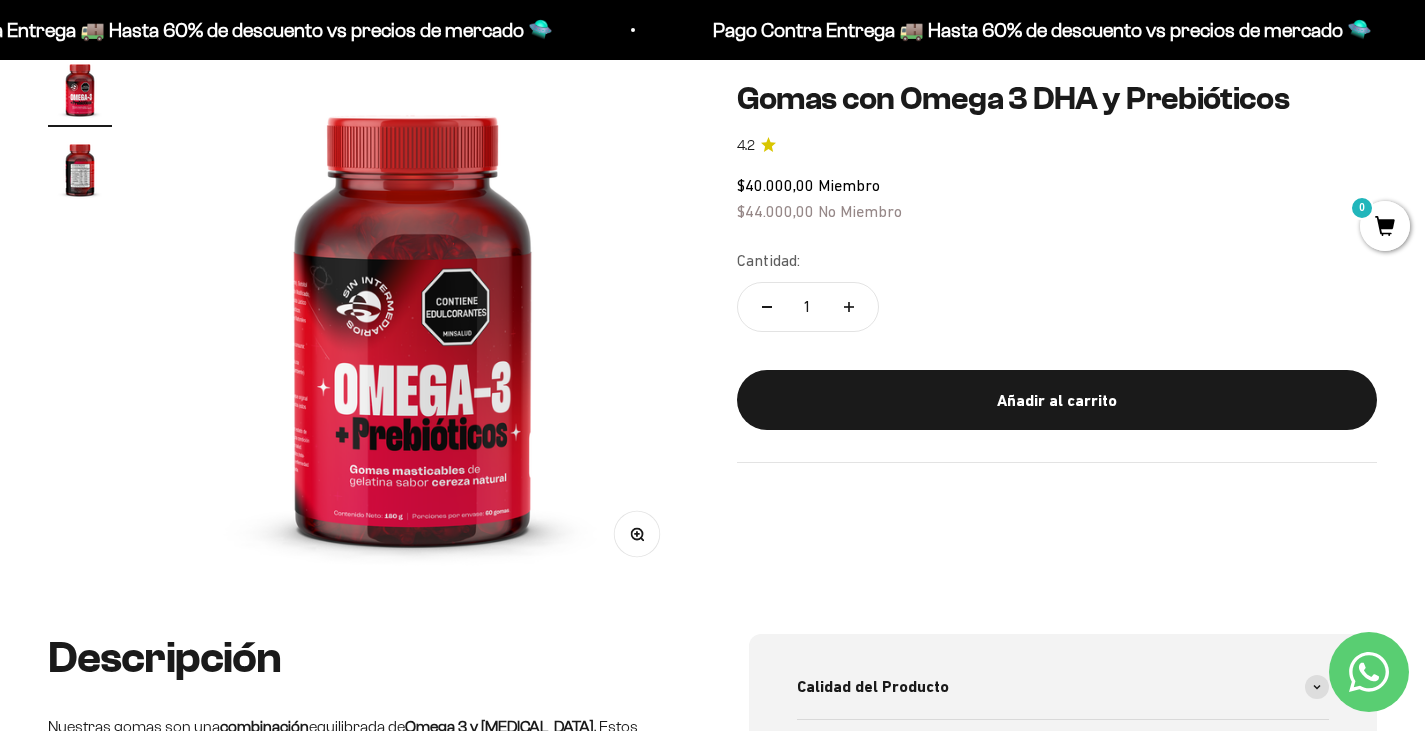 scroll, scrollTop: 0, scrollLeft: 0, axis: both 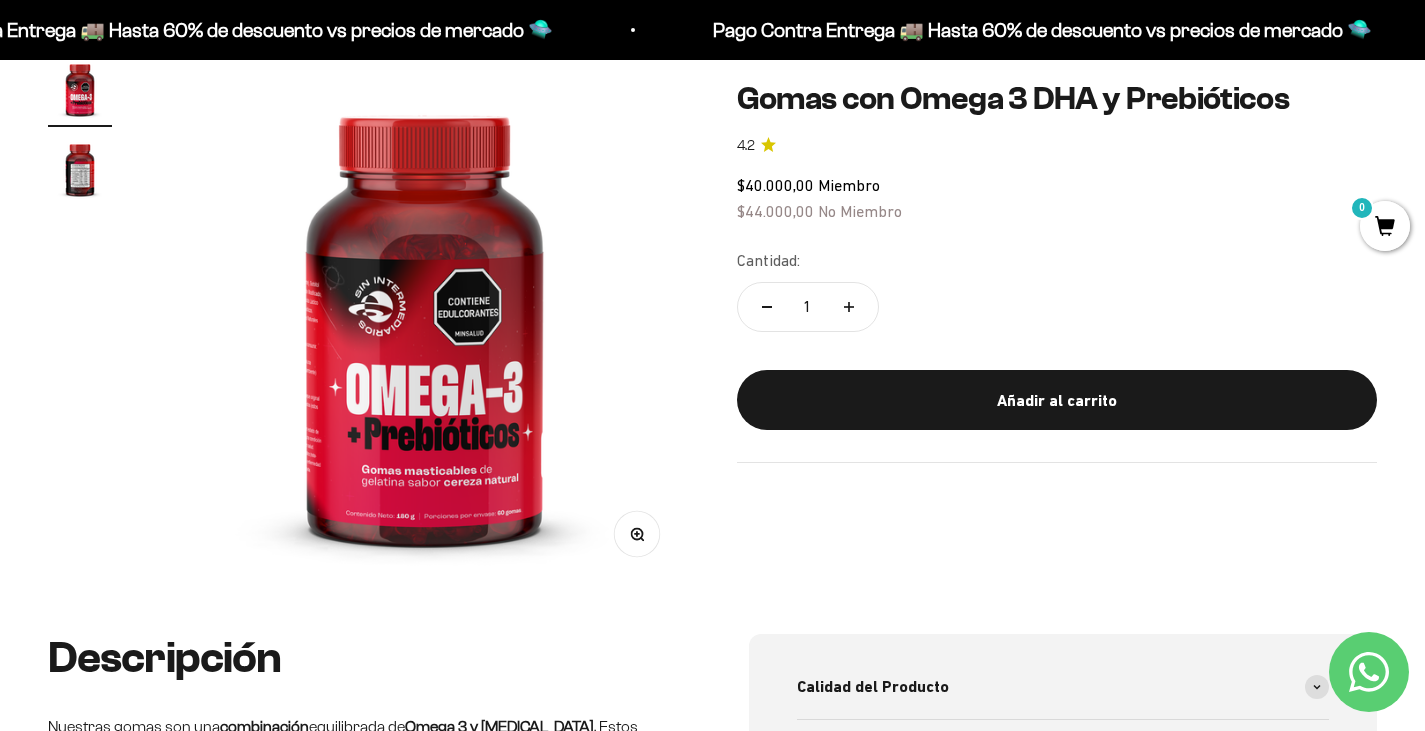 click on "Zoom" at bounding box center (636, 533) 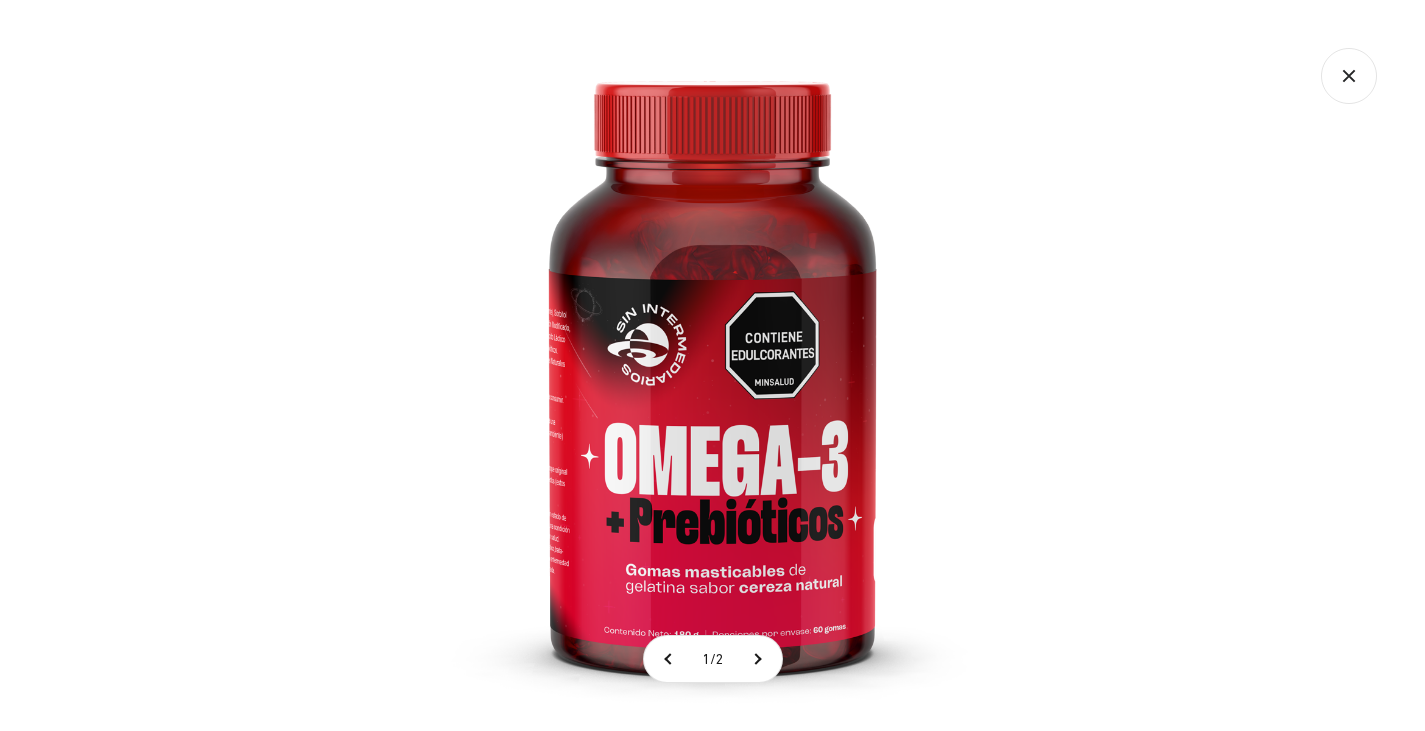 click at bounding box center (712, 365) 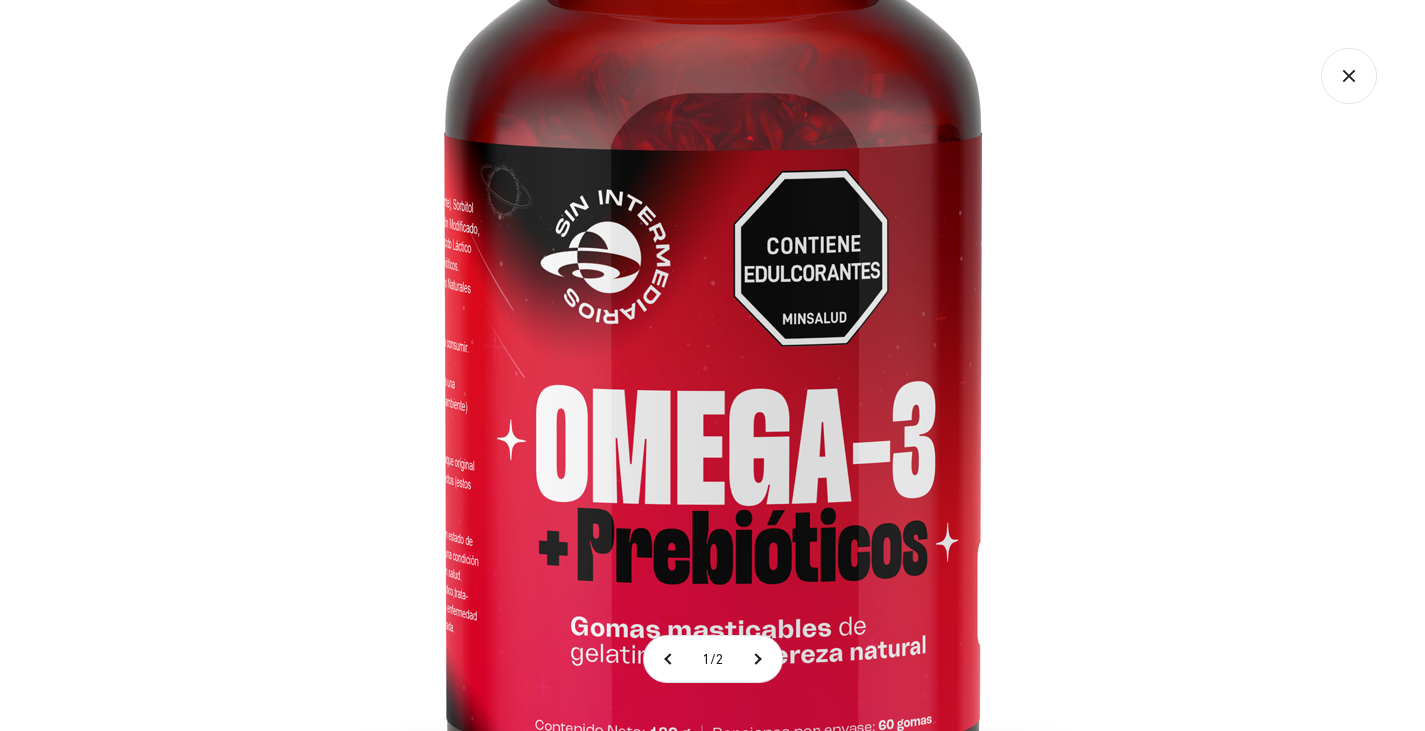 click at bounding box center [713, 291] 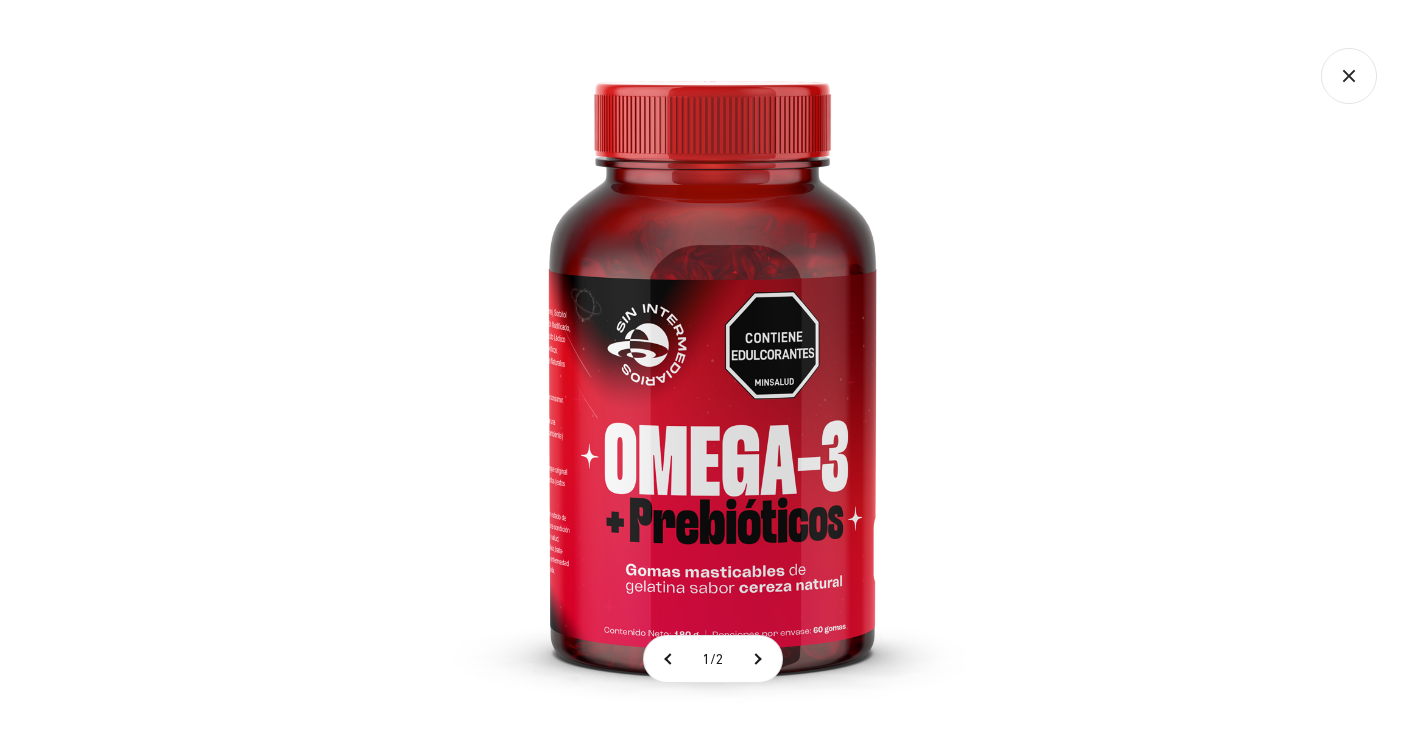 click 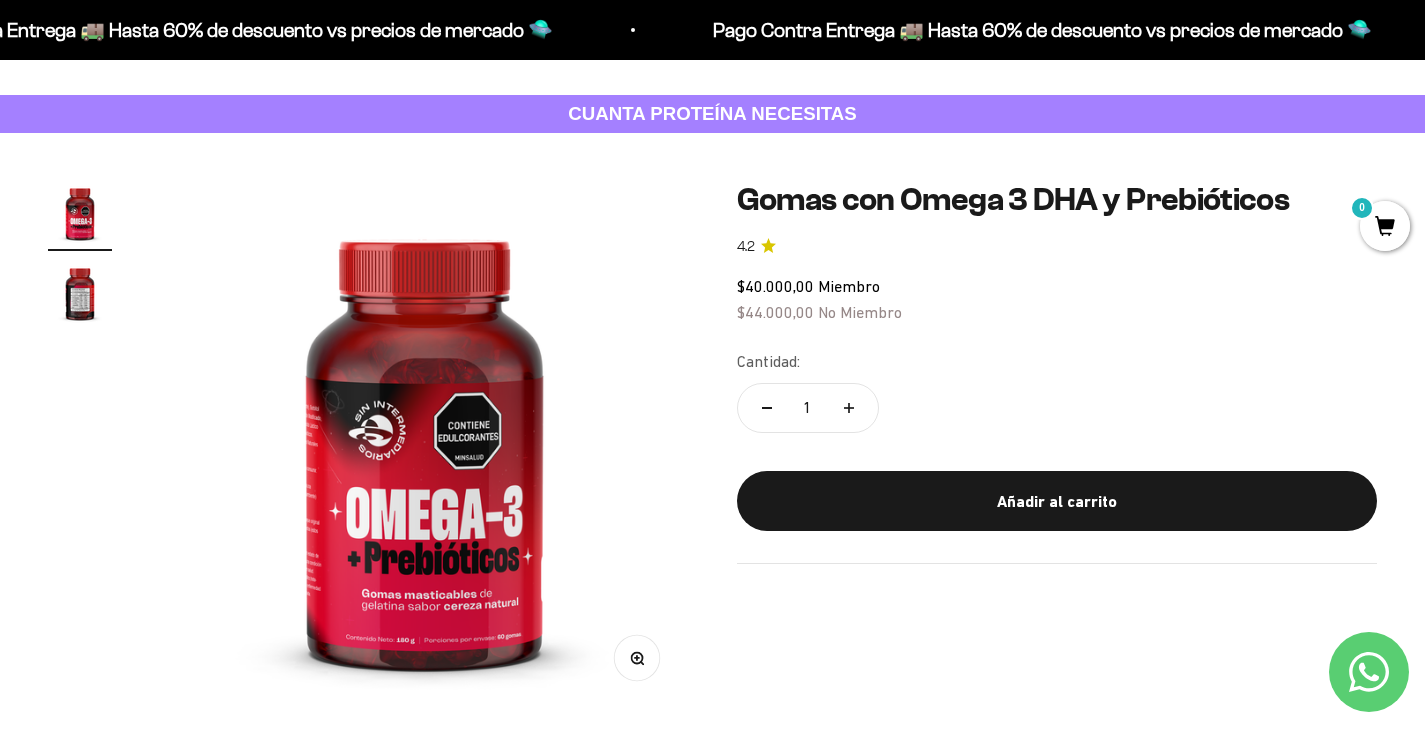 scroll, scrollTop: 0, scrollLeft: 0, axis: both 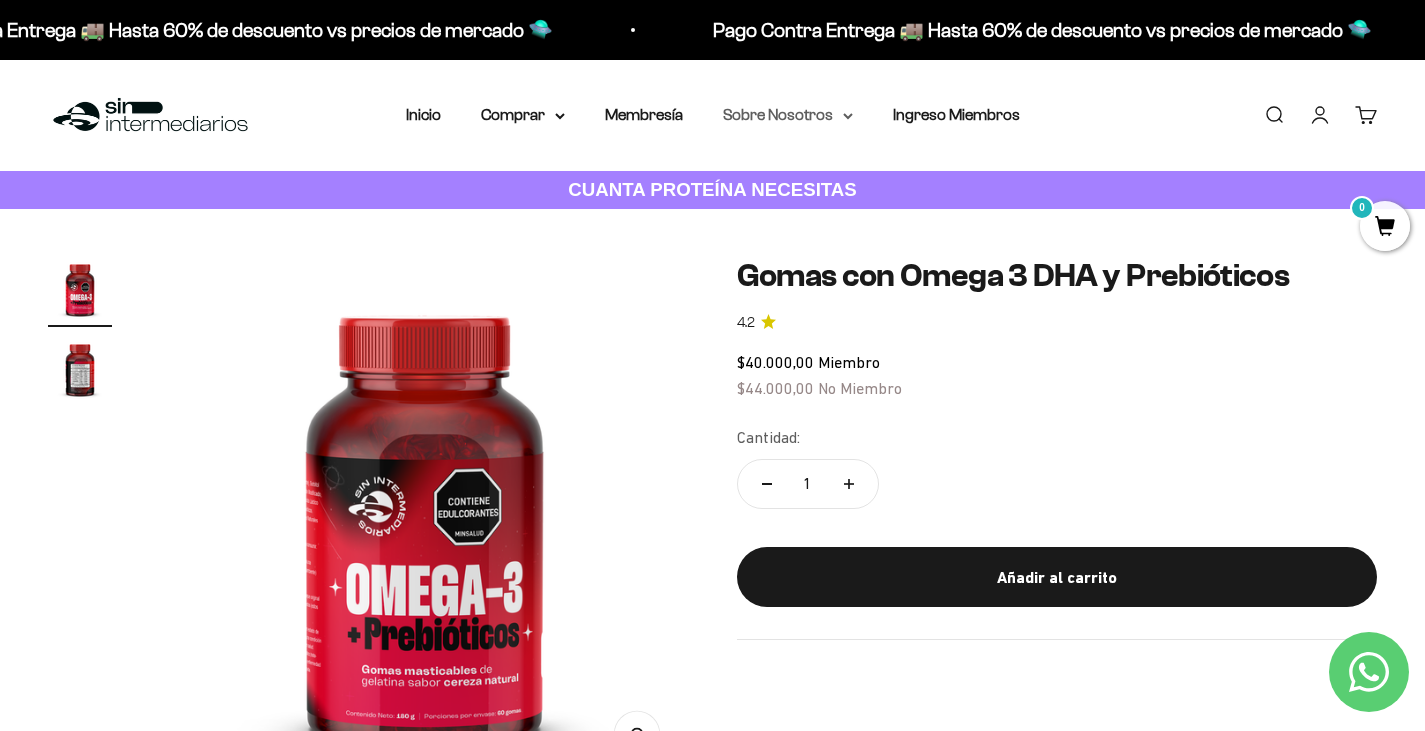 click on "Sobre Nosotros" at bounding box center [788, 115] 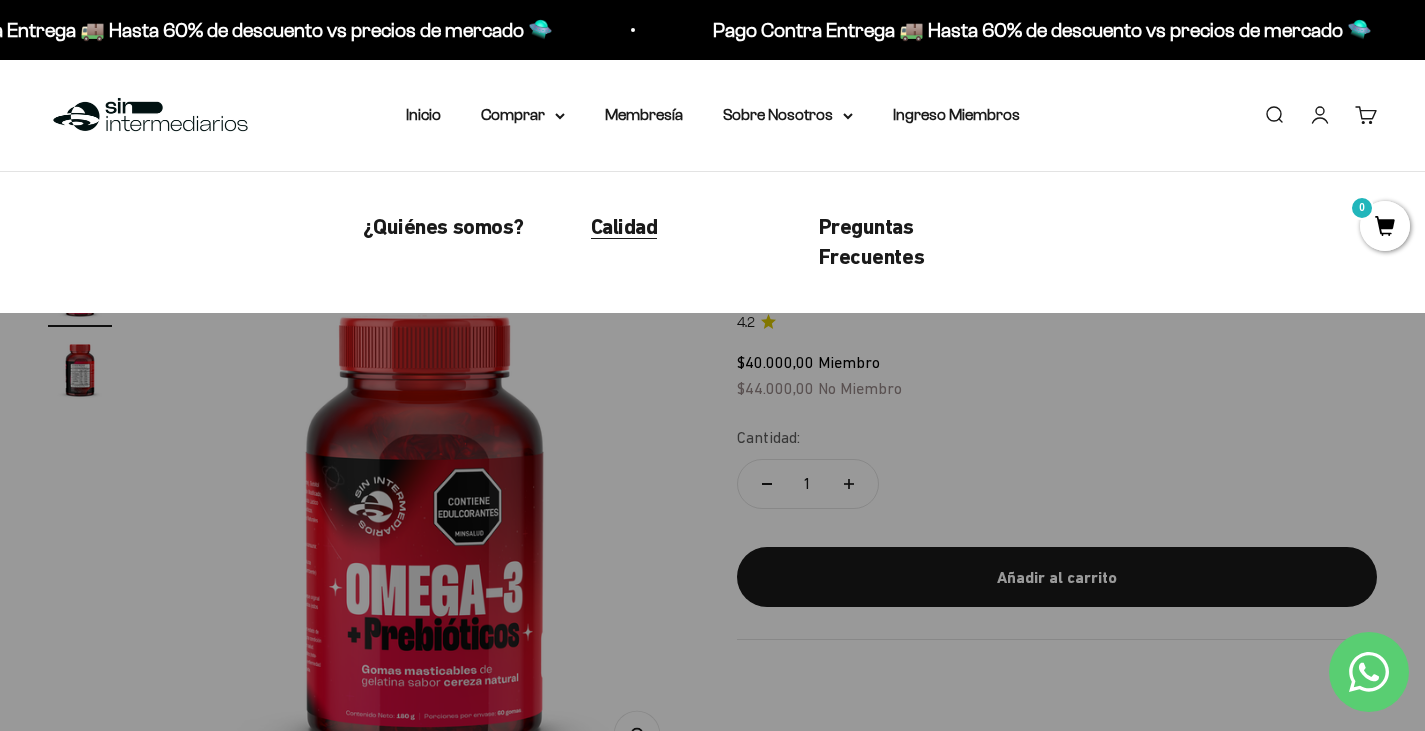click on "Calidad" at bounding box center (624, 226) 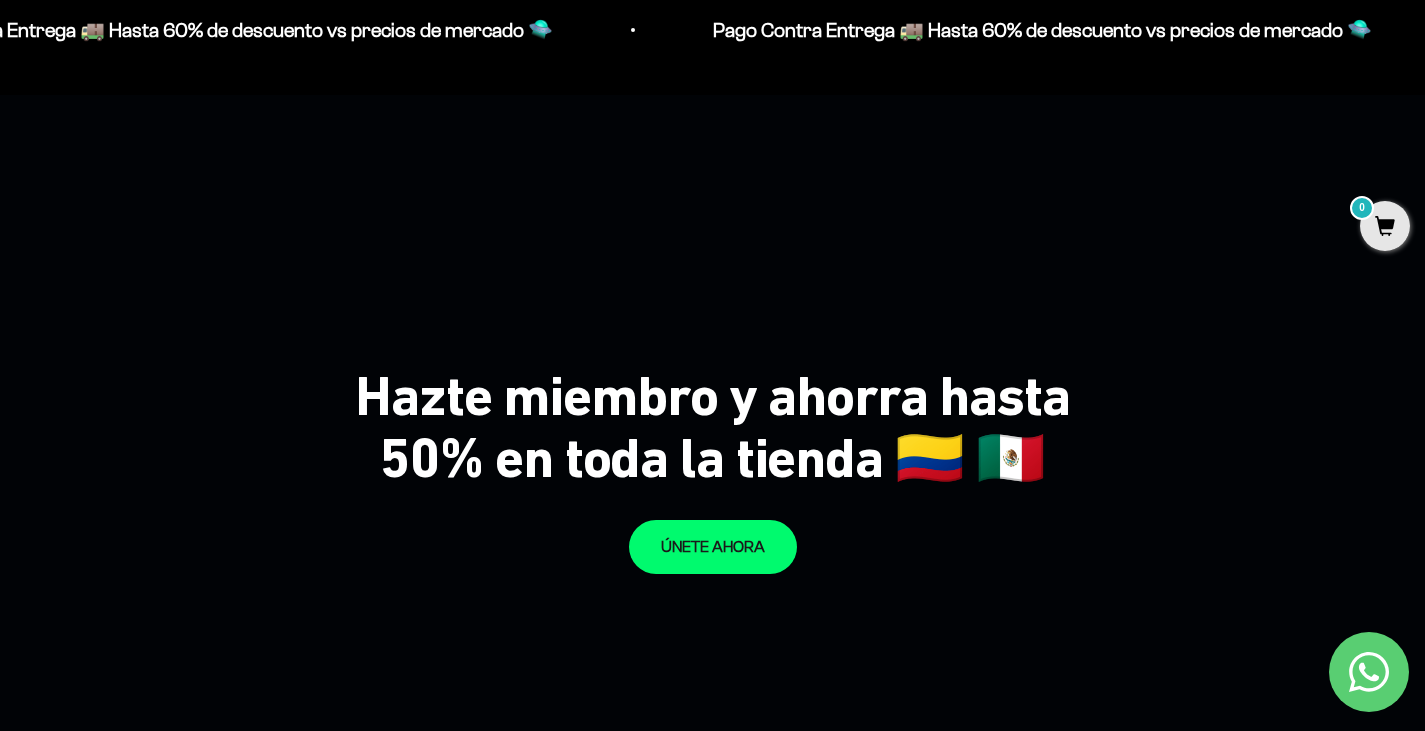 scroll, scrollTop: 1500, scrollLeft: 0, axis: vertical 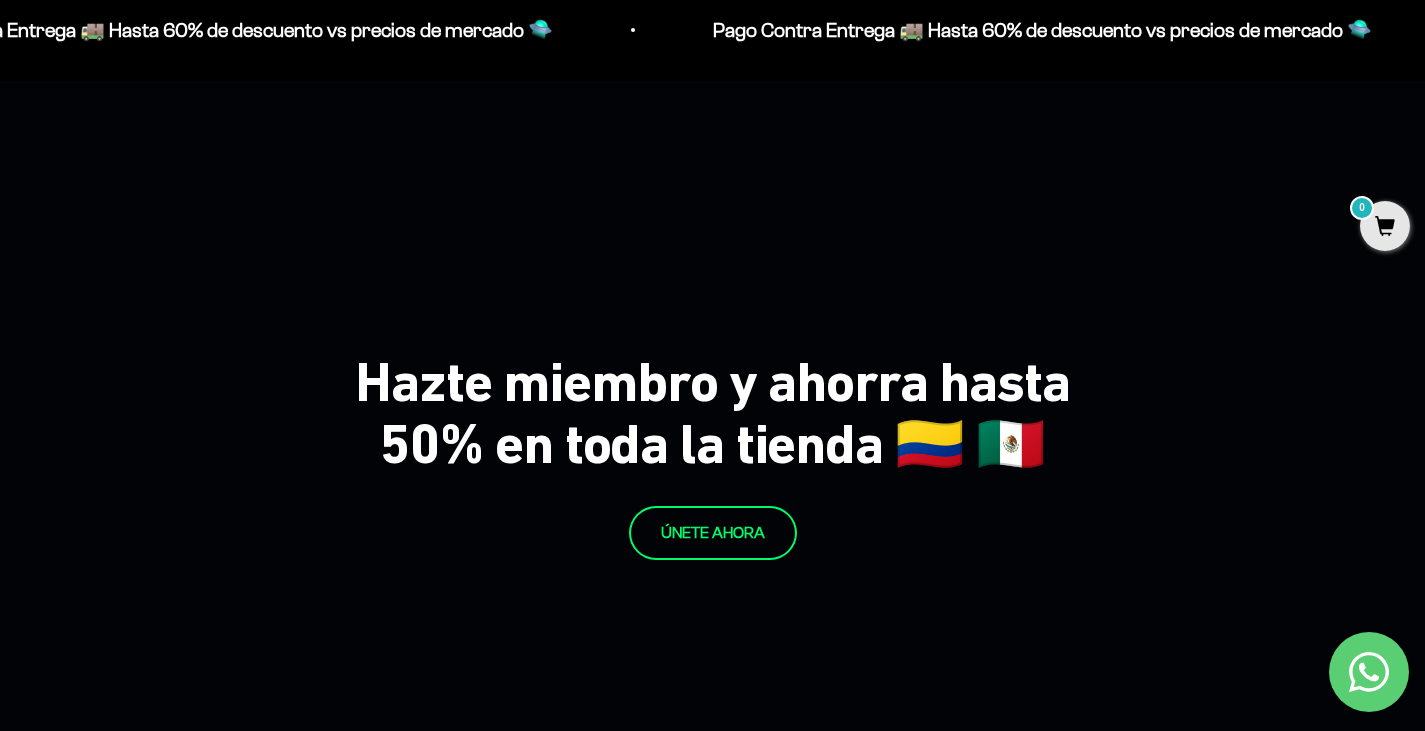 click on "ÚNETE AHORA" at bounding box center [713, 533] 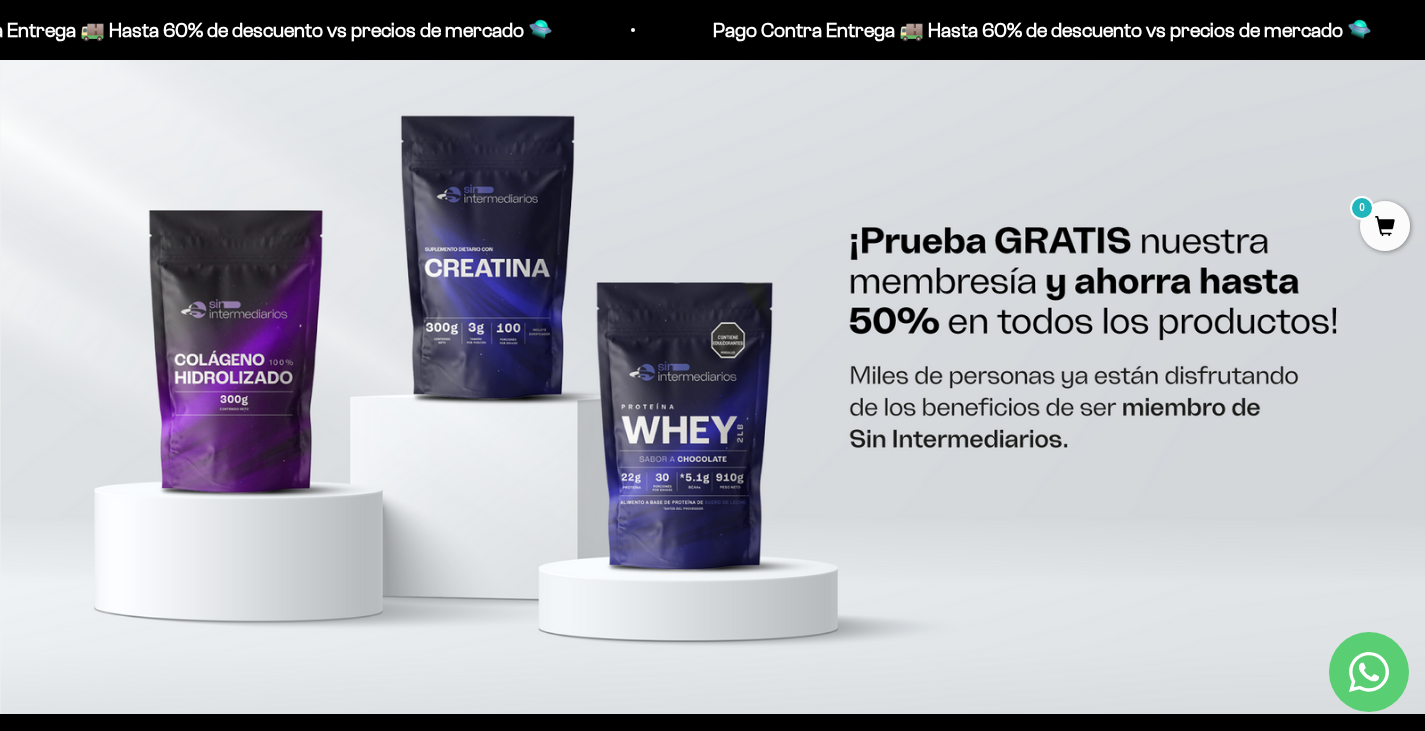 scroll, scrollTop: 1268, scrollLeft: 0, axis: vertical 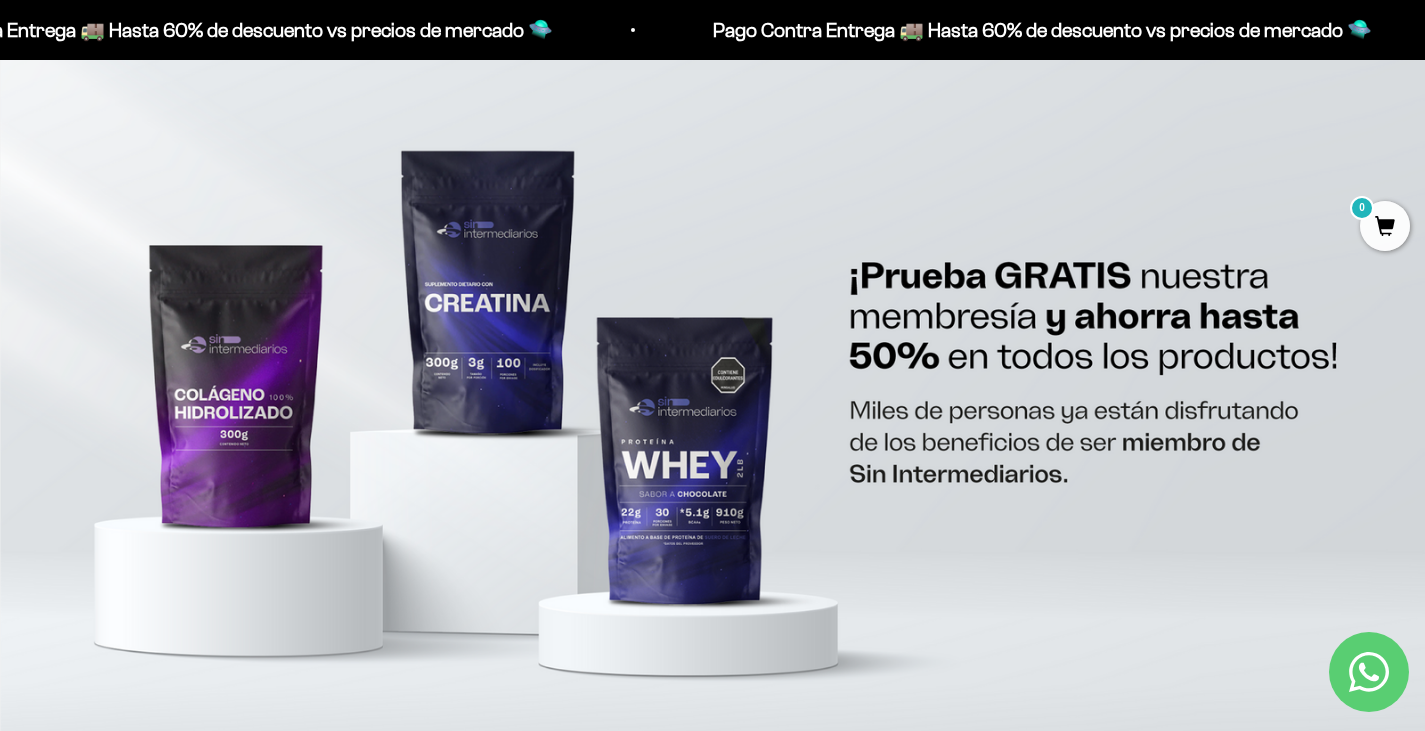click at bounding box center [712, 403] 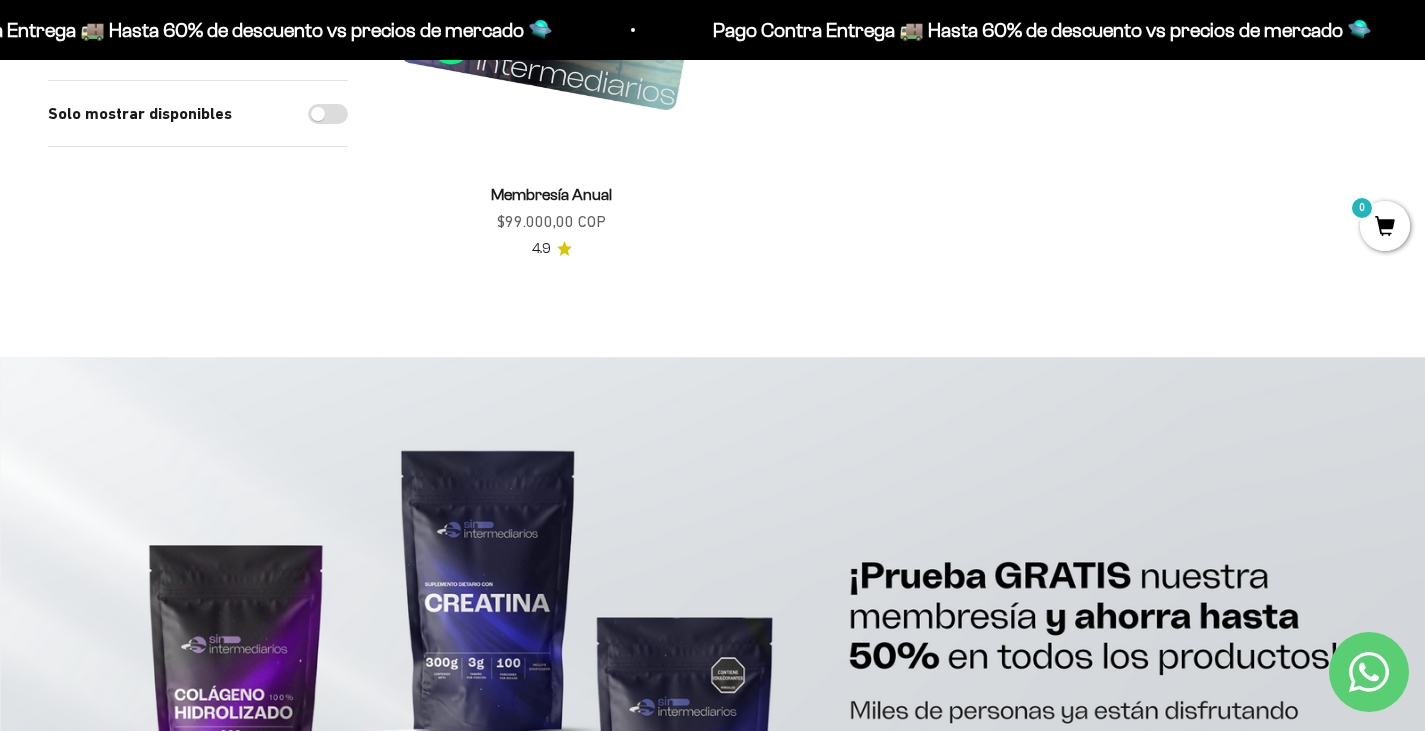 click at bounding box center (712, 703) 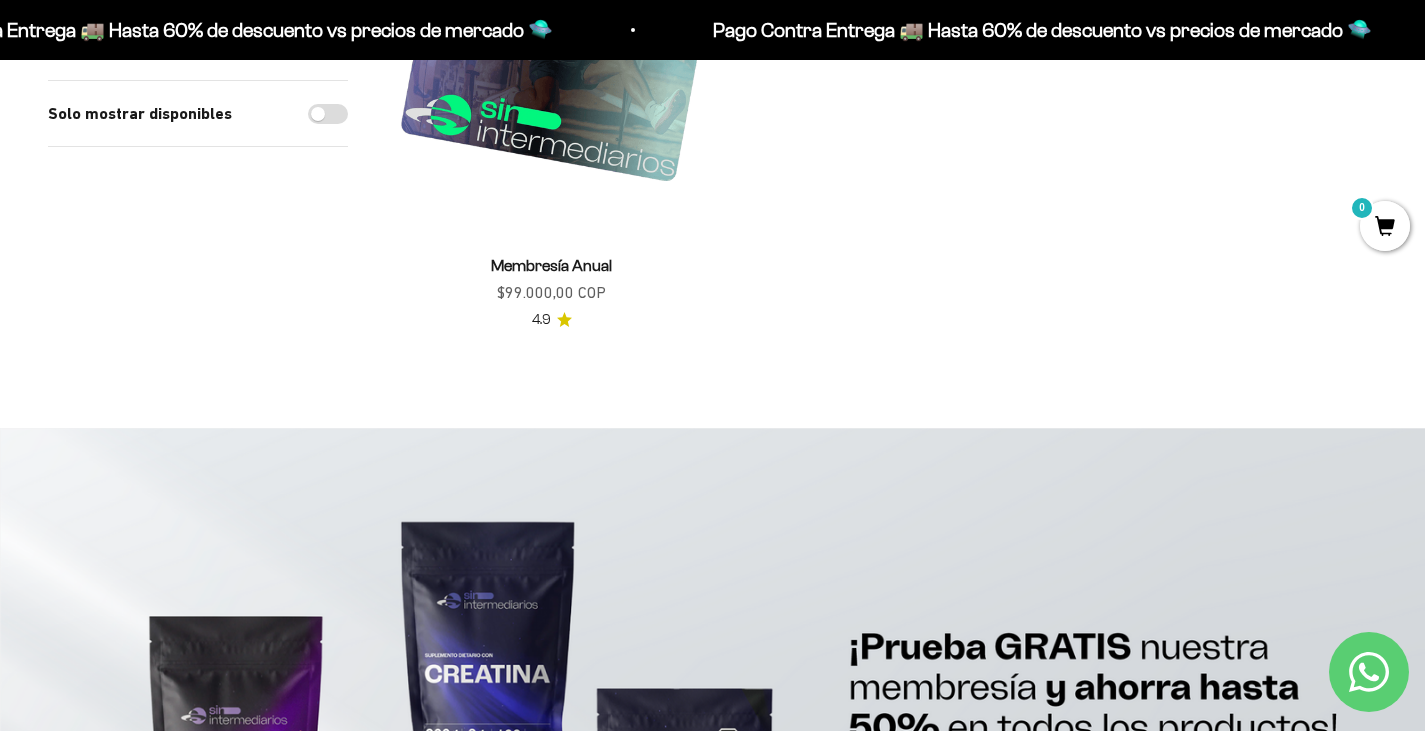 scroll, scrollTop: 868, scrollLeft: 0, axis: vertical 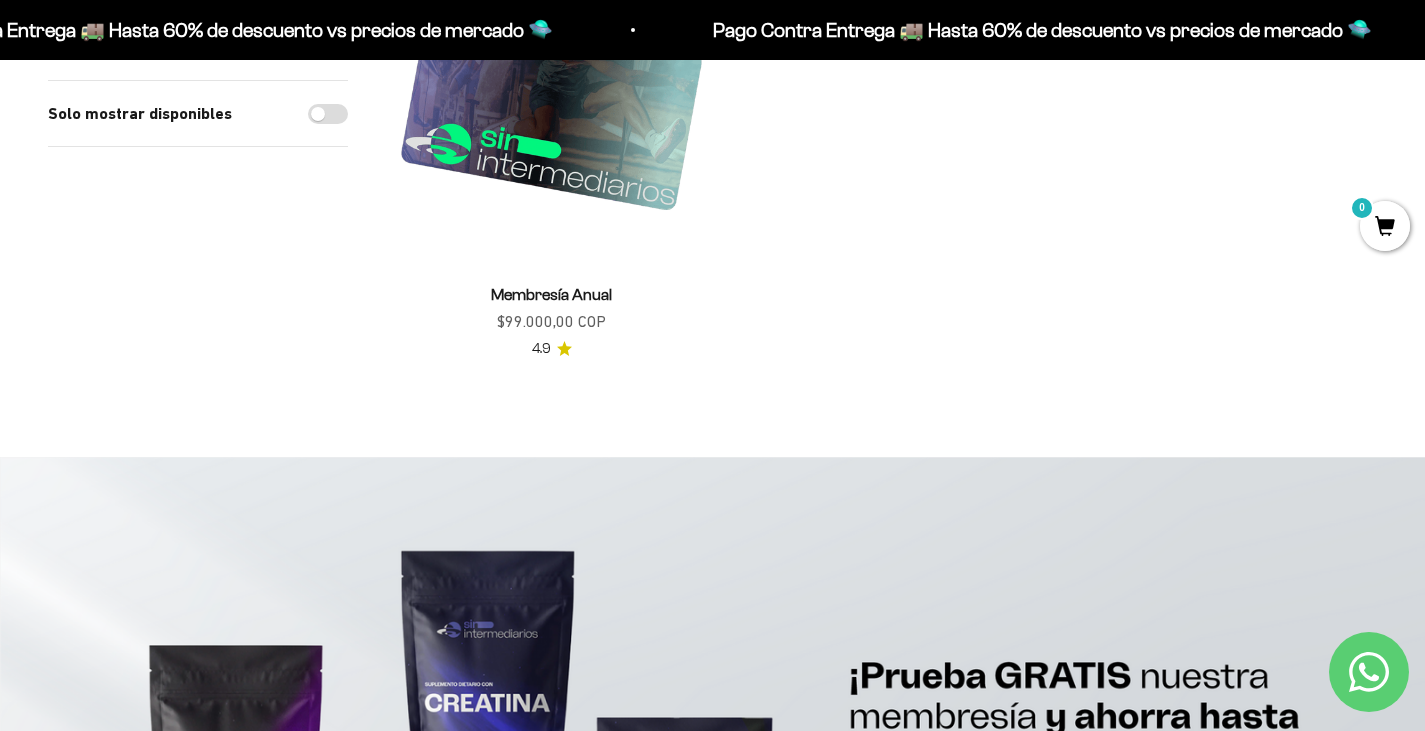 click at bounding box center (551, 102) 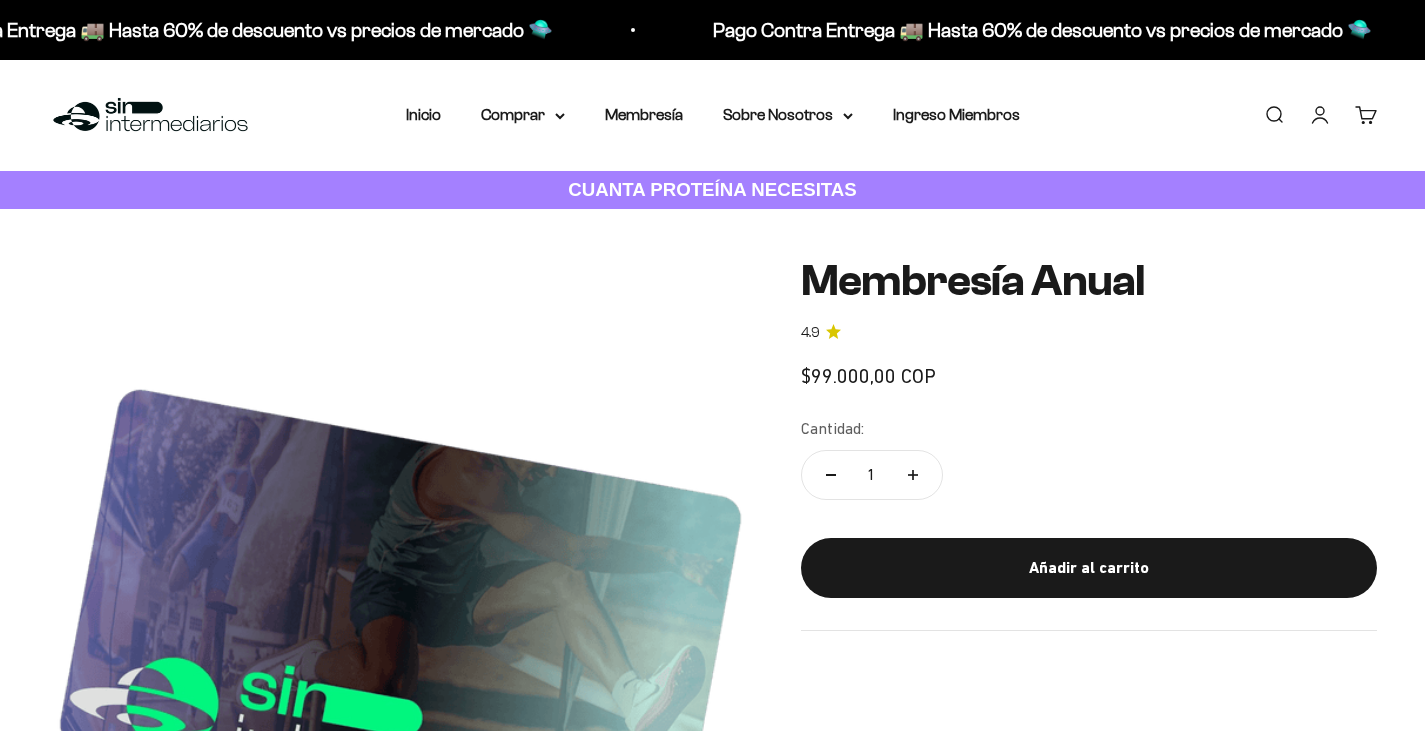 scroll, scrollTop: 0, scrollLeft: 0, axis: both 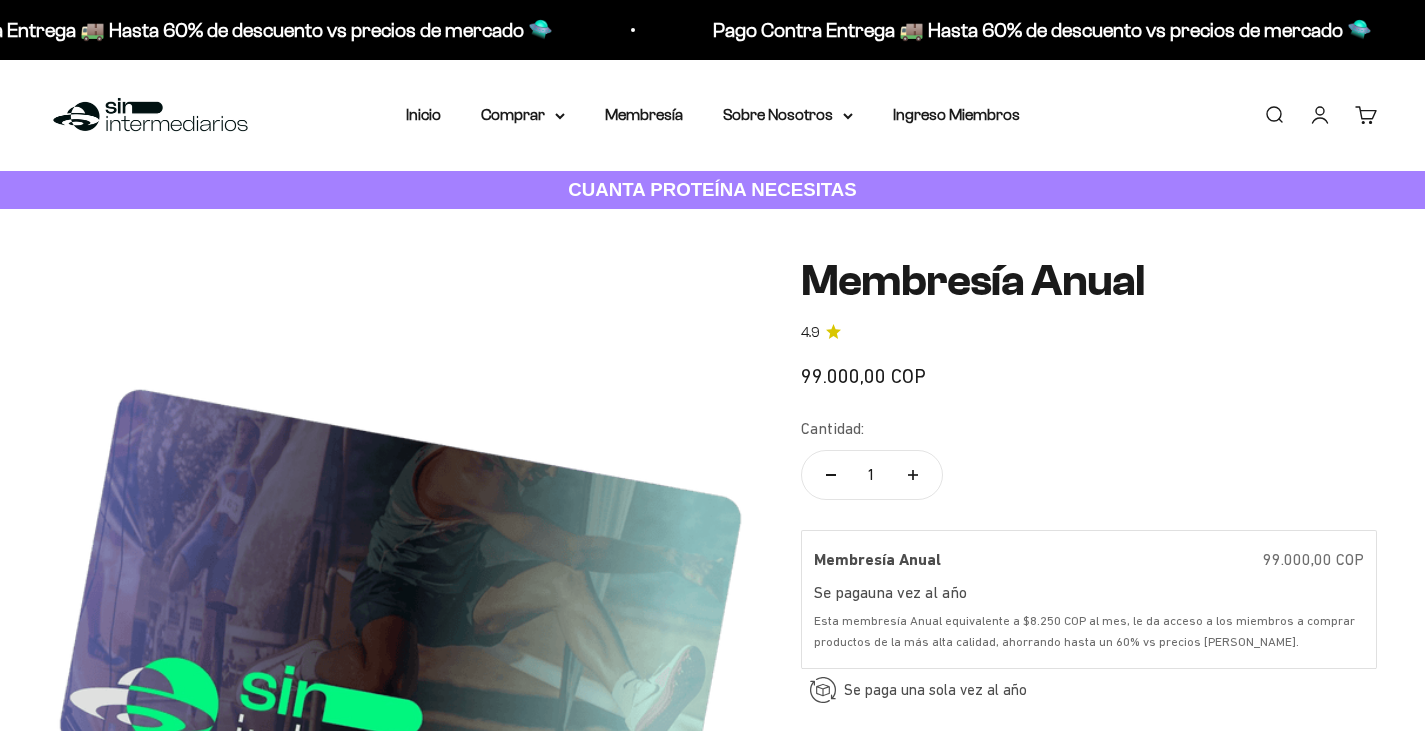 click 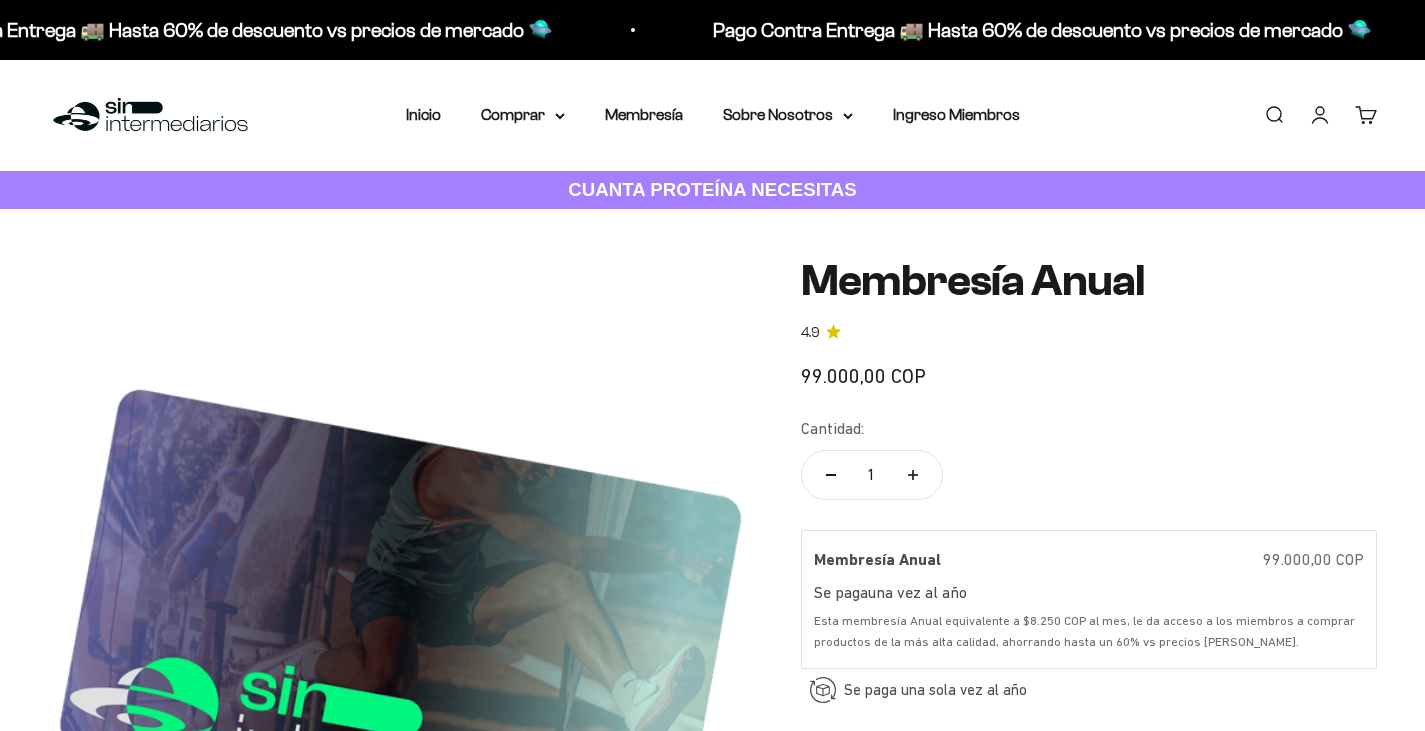 scroll, scrollTop: 0, scrollLeft: 0, axis: both 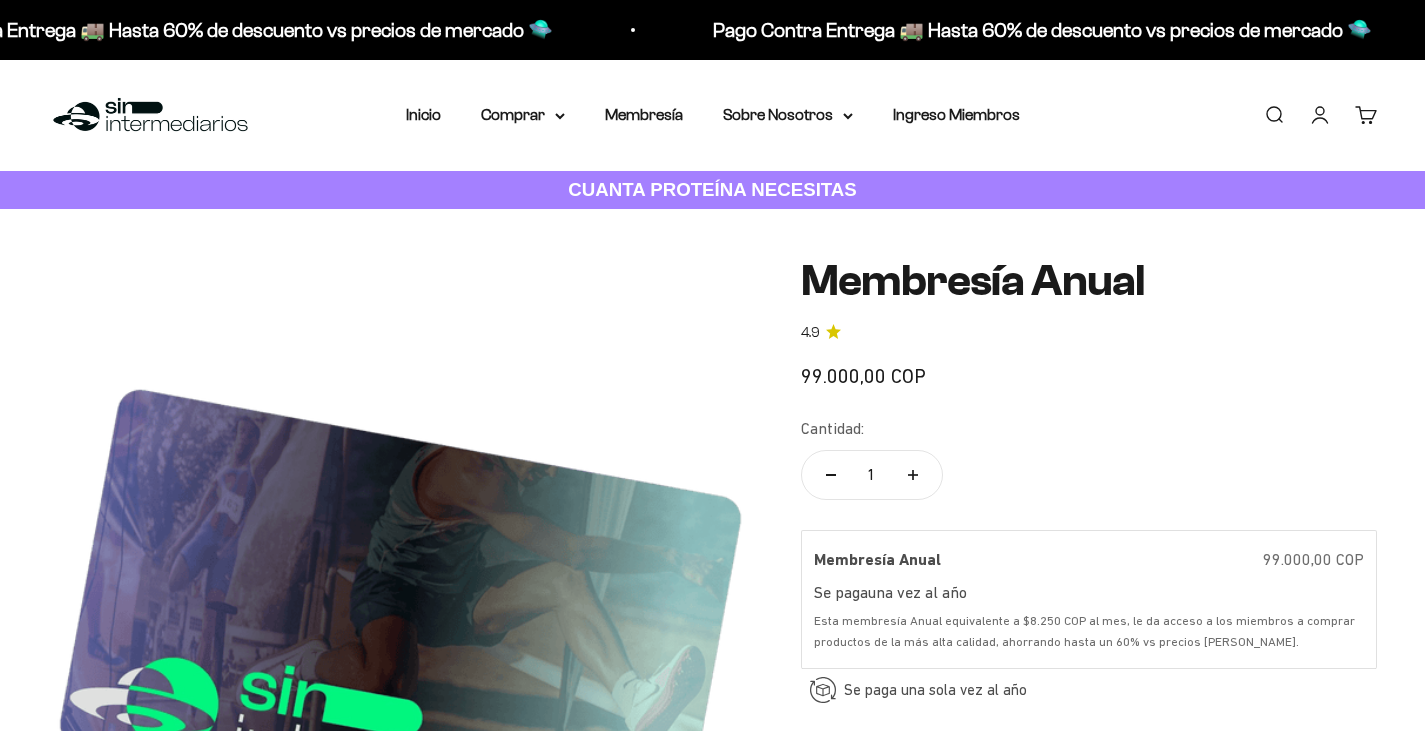 click 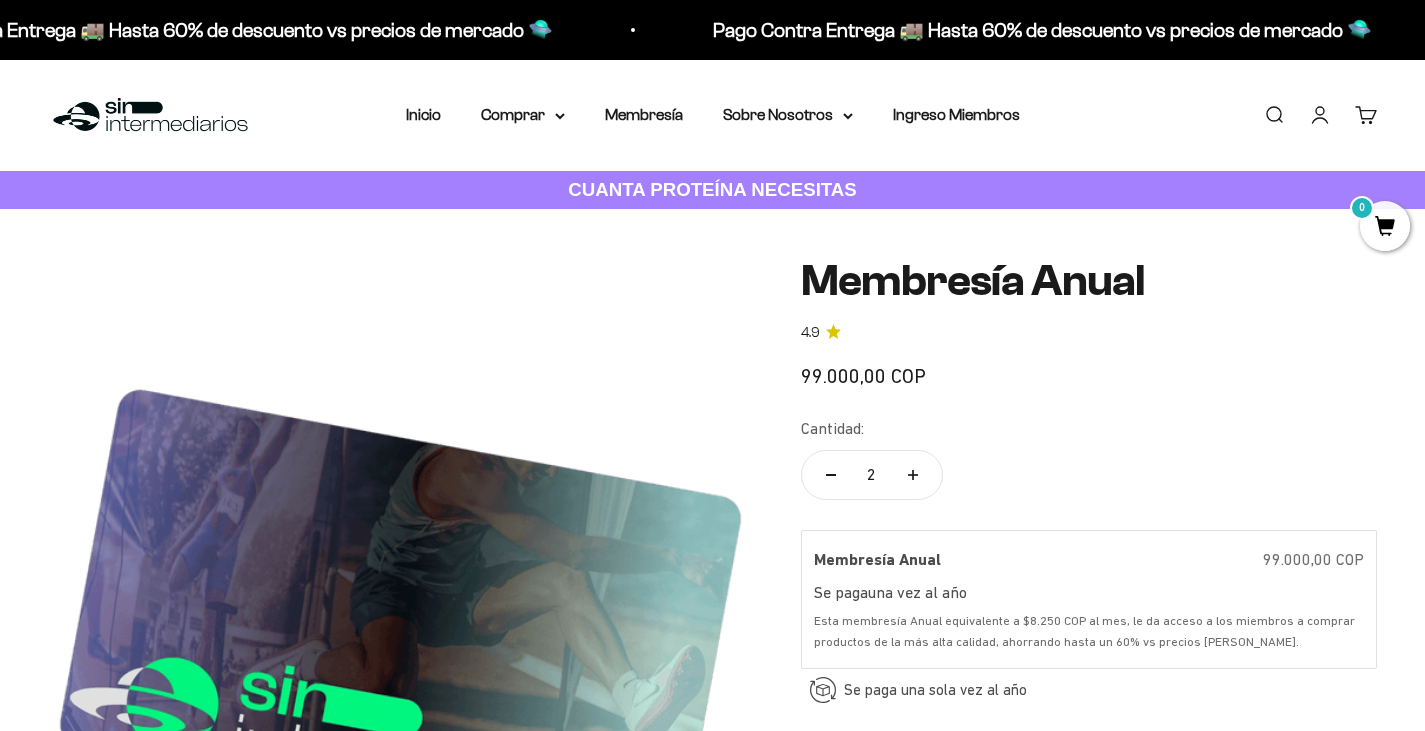 click 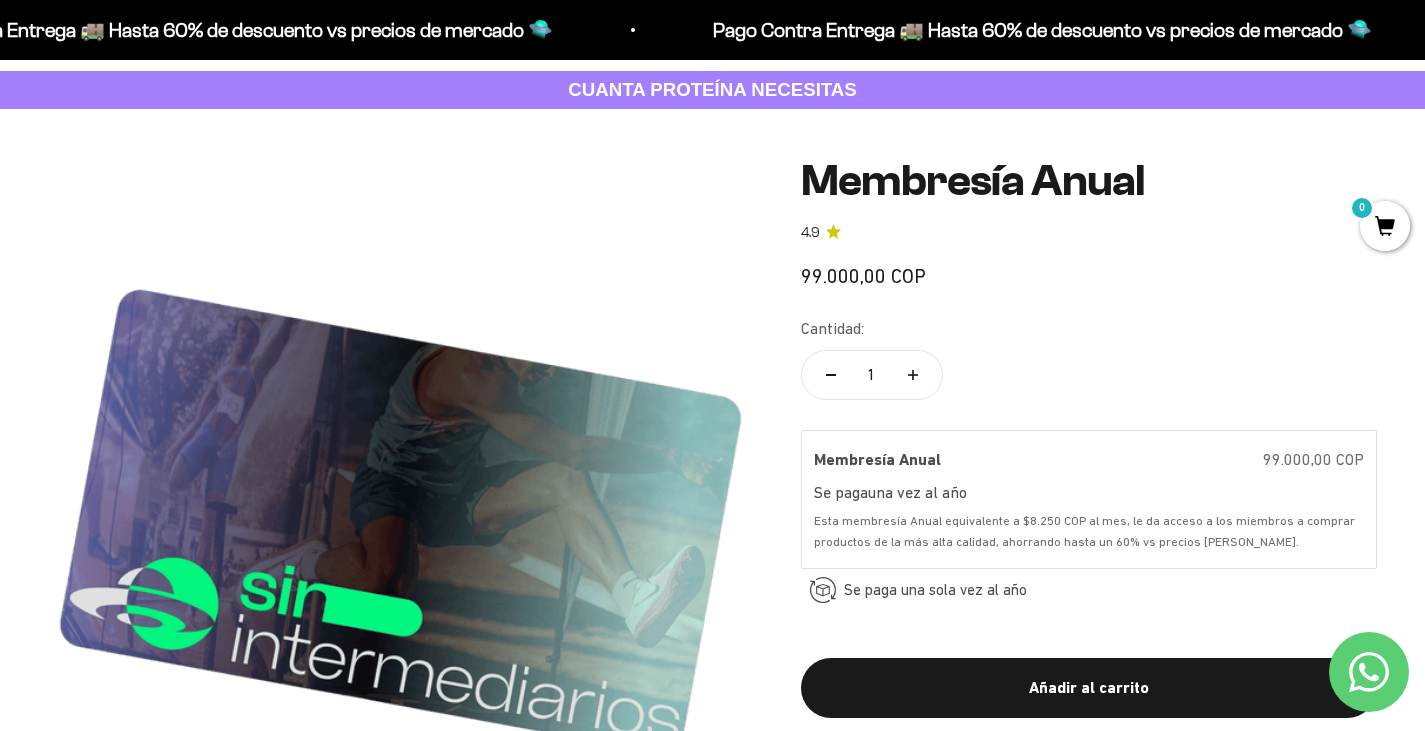 scroll, scrollTop: 0, scrollLeft: 0, axis: both 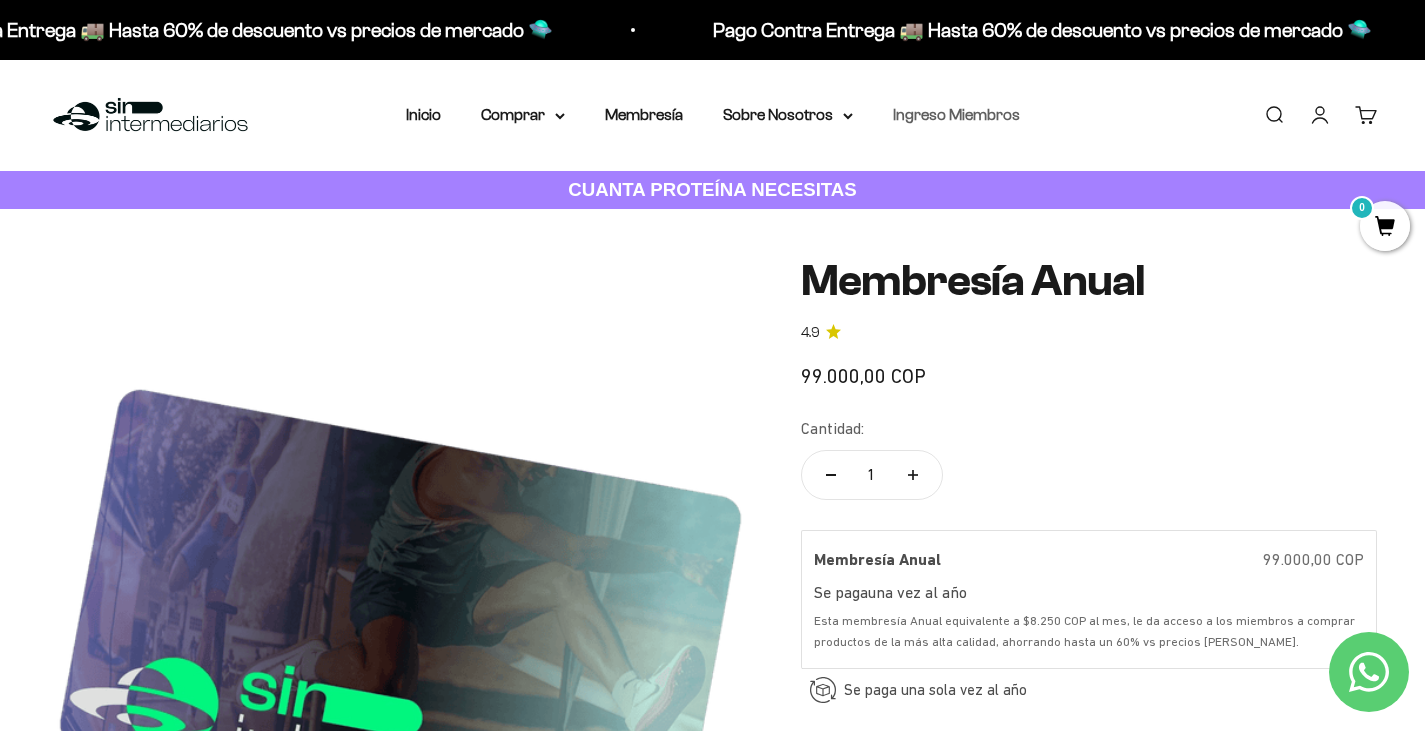 click on "Ingreso Miembros" at bounding box center (956, 114) 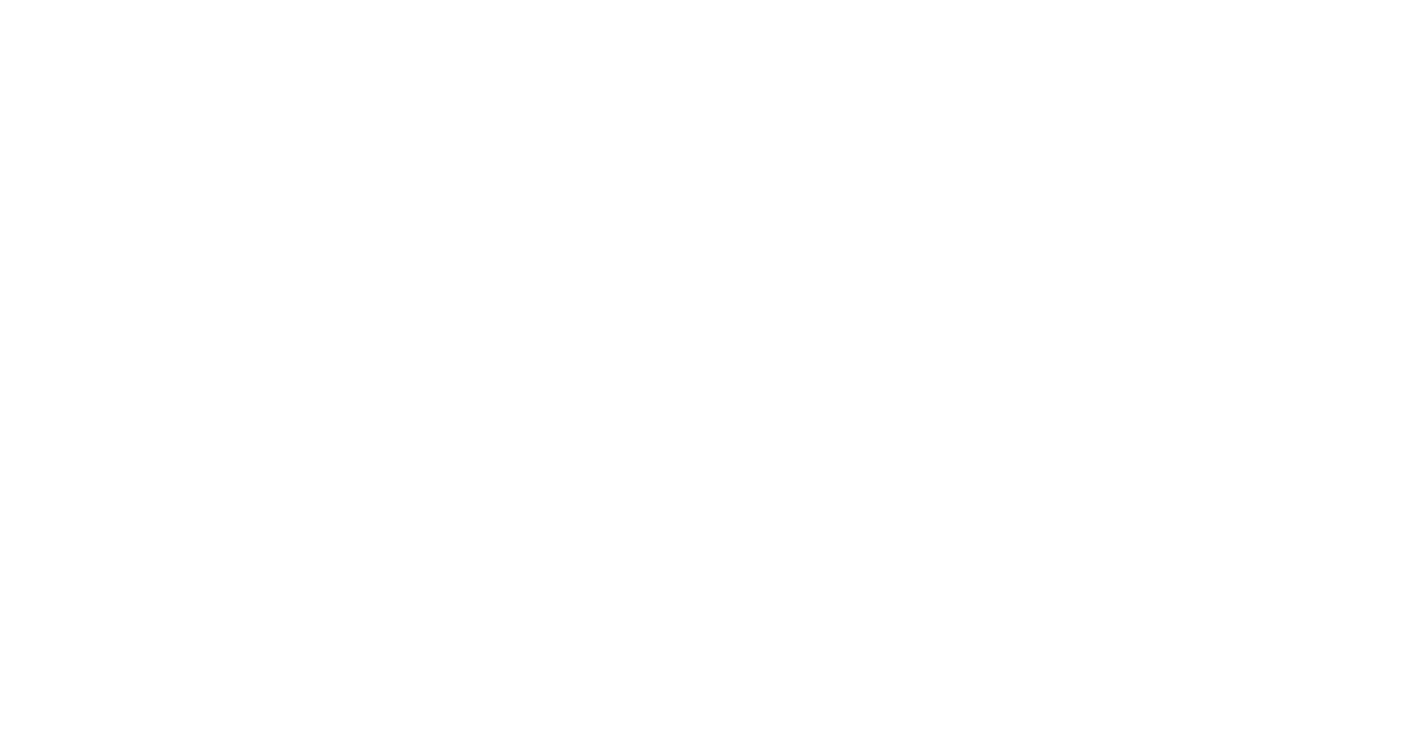 scroll, scrollTop: 0, scrollLeft: 0, axis: both 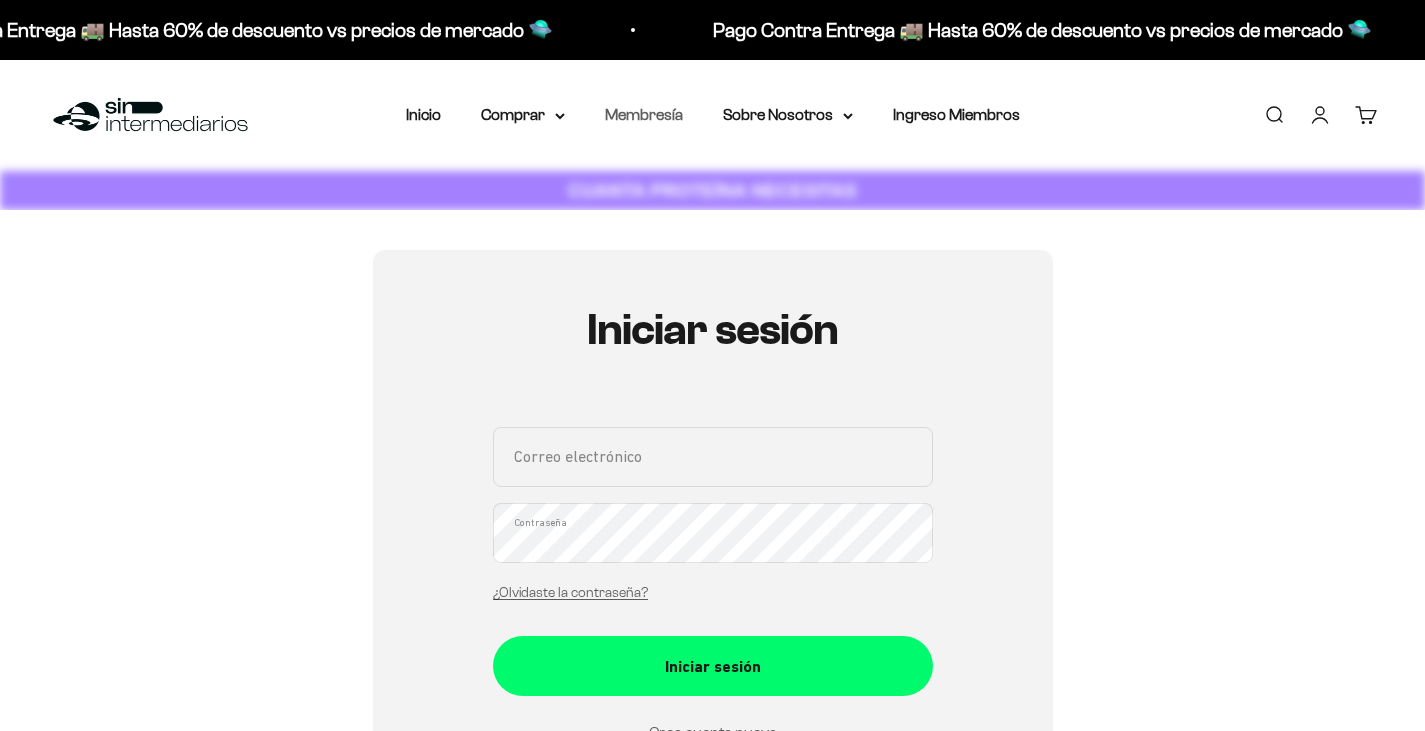 type on "[EMAIL_ADDRESS][DOMAIN_NAME]" 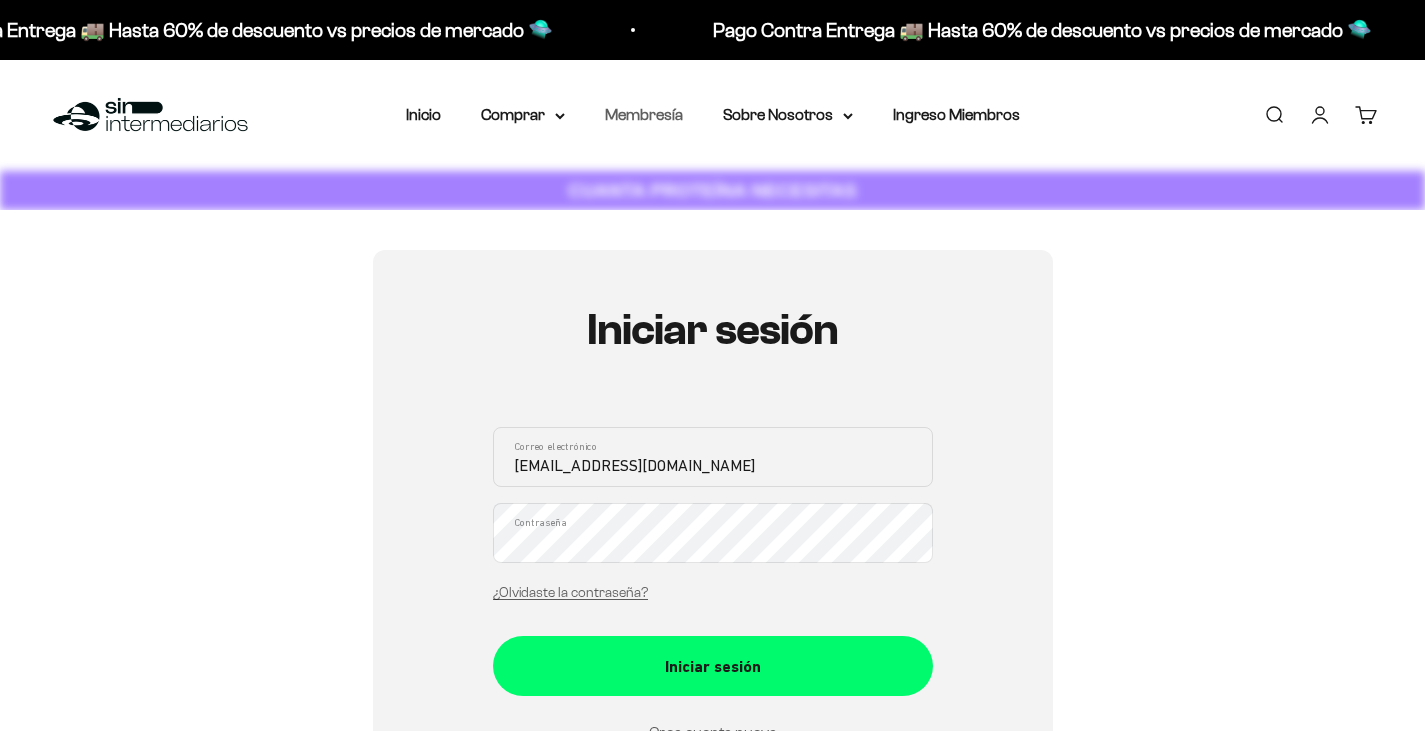 click on "Membresía" at bounding box center (644, 114) 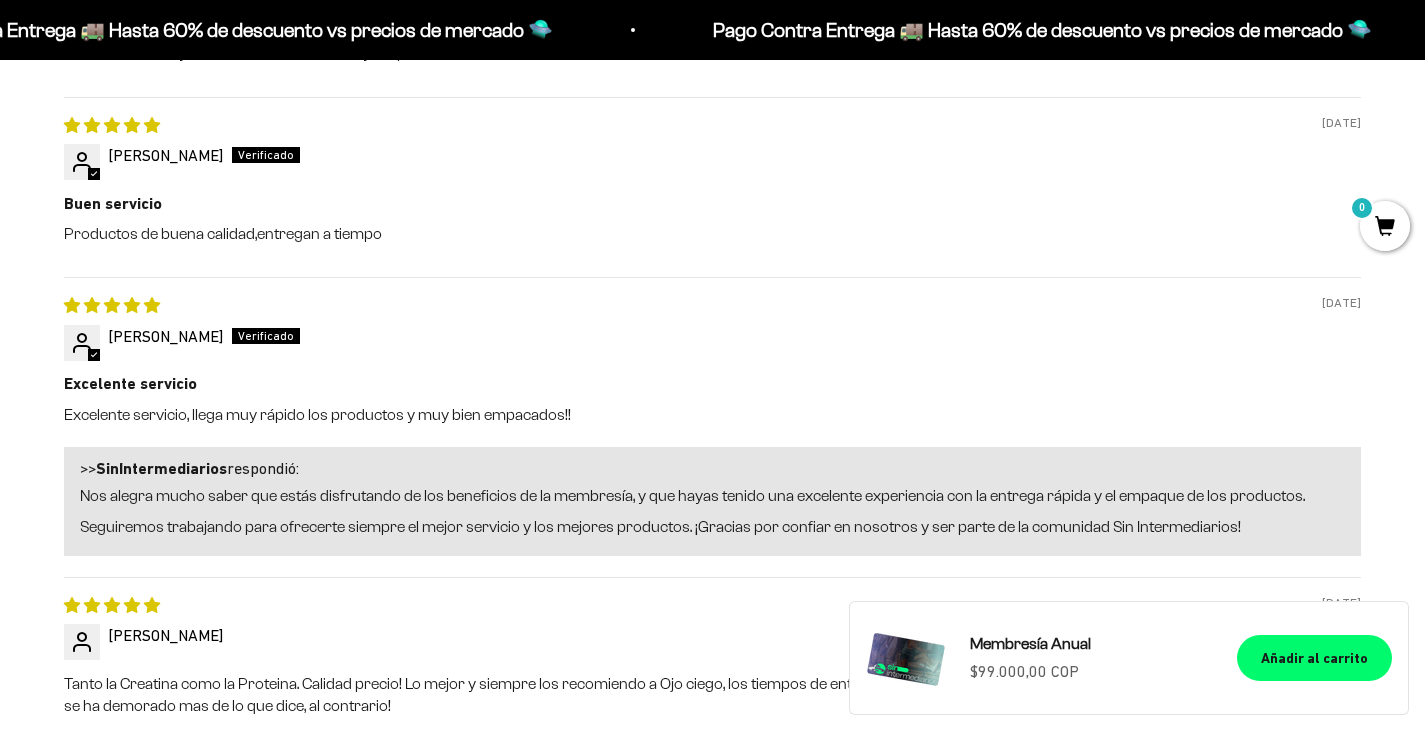 scroll, scrollTop: 2735, scrollLeft: 0, axis: vertical 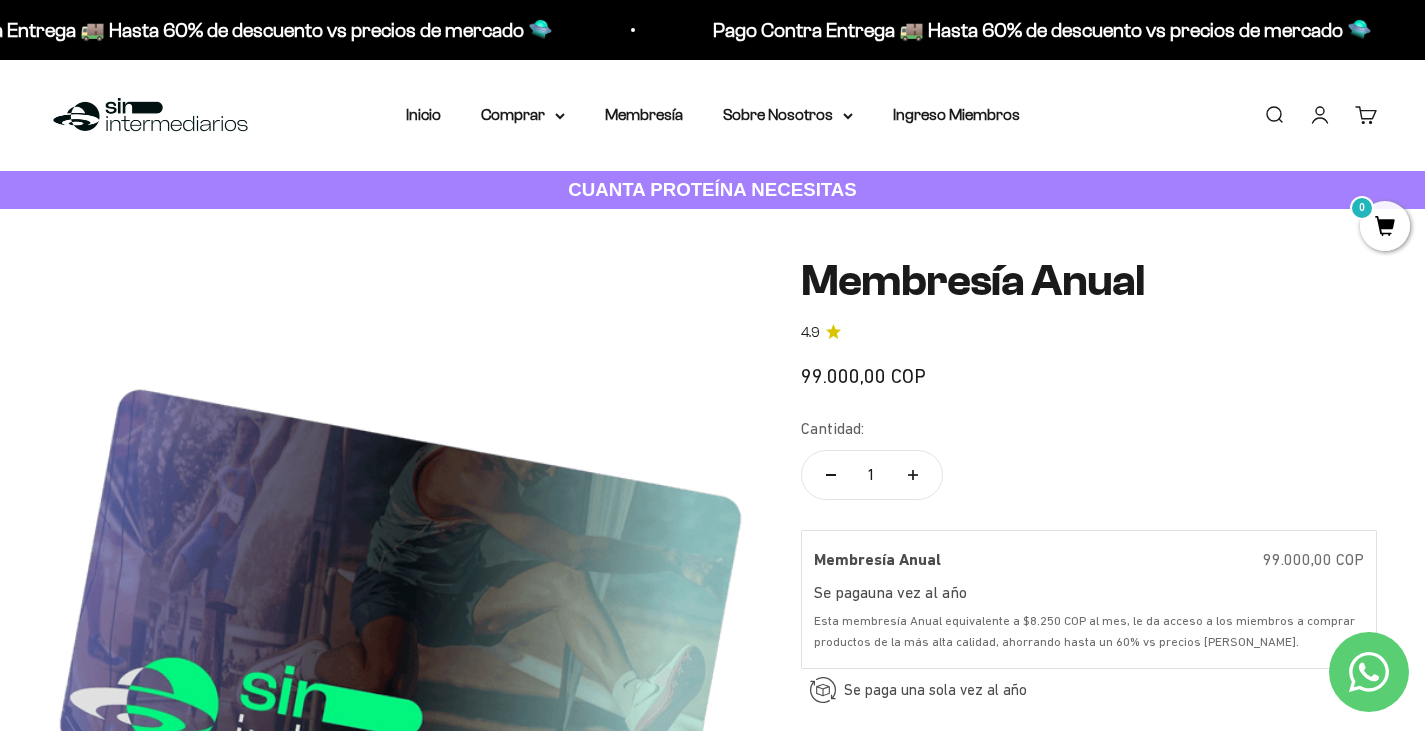 click on "Menú
Buscar
Inicio
Comprar
Proteínas
Ver Todos
Whey
Iso Vegan Pancakes Pre-Entreno 0" at bounding box center (712, 115) 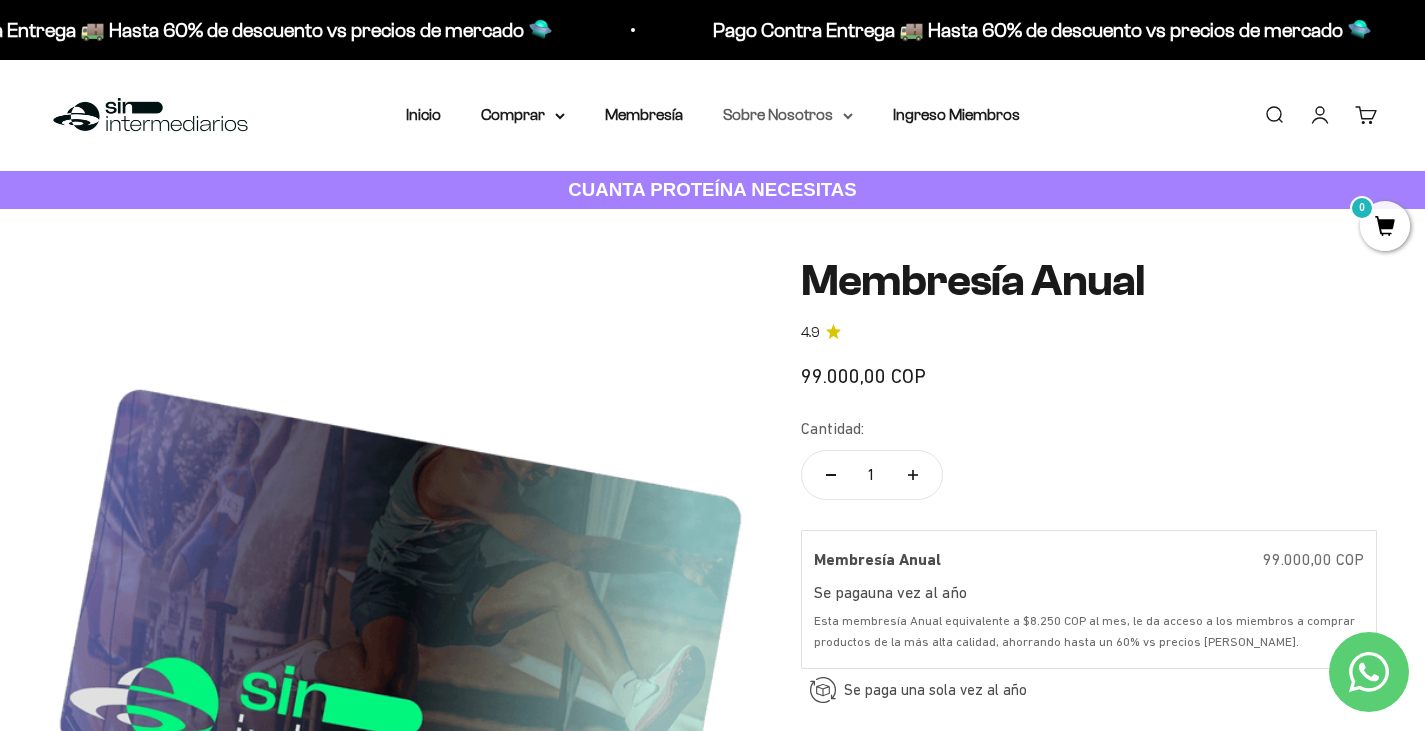 click on "Sobre Nosotros" at bounding box center [788, 115] 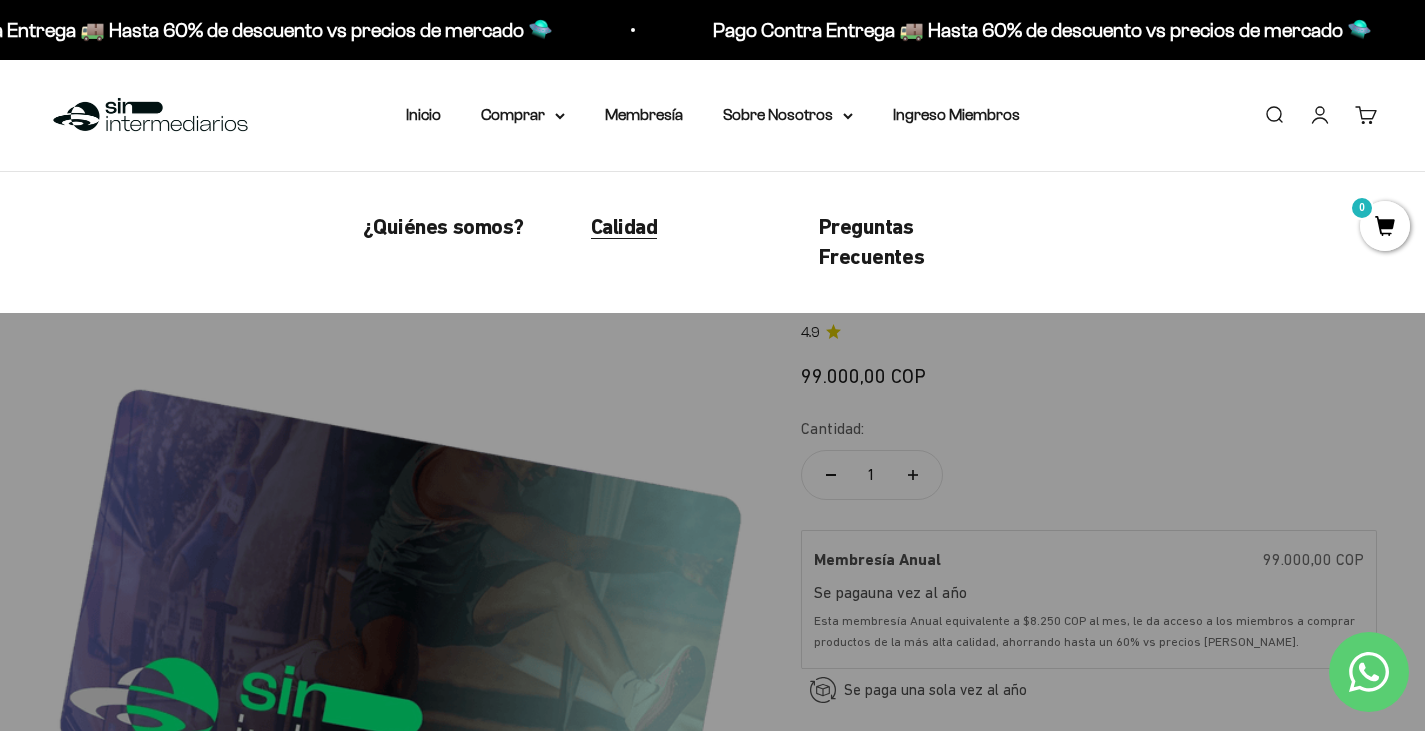 click on "Calidad" at bounding box center (624, 226) 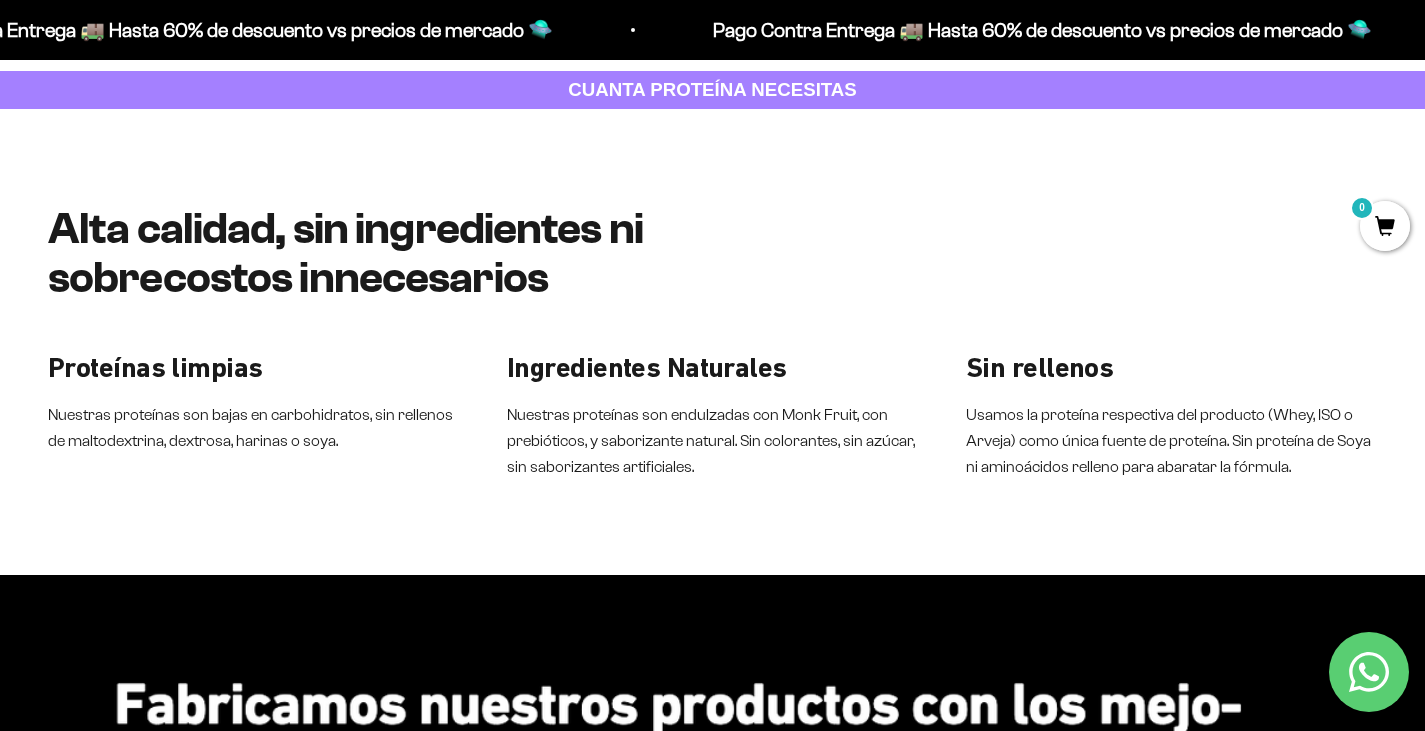 scroll, scrollTop: 0, scrollLeft: 0, axis: both 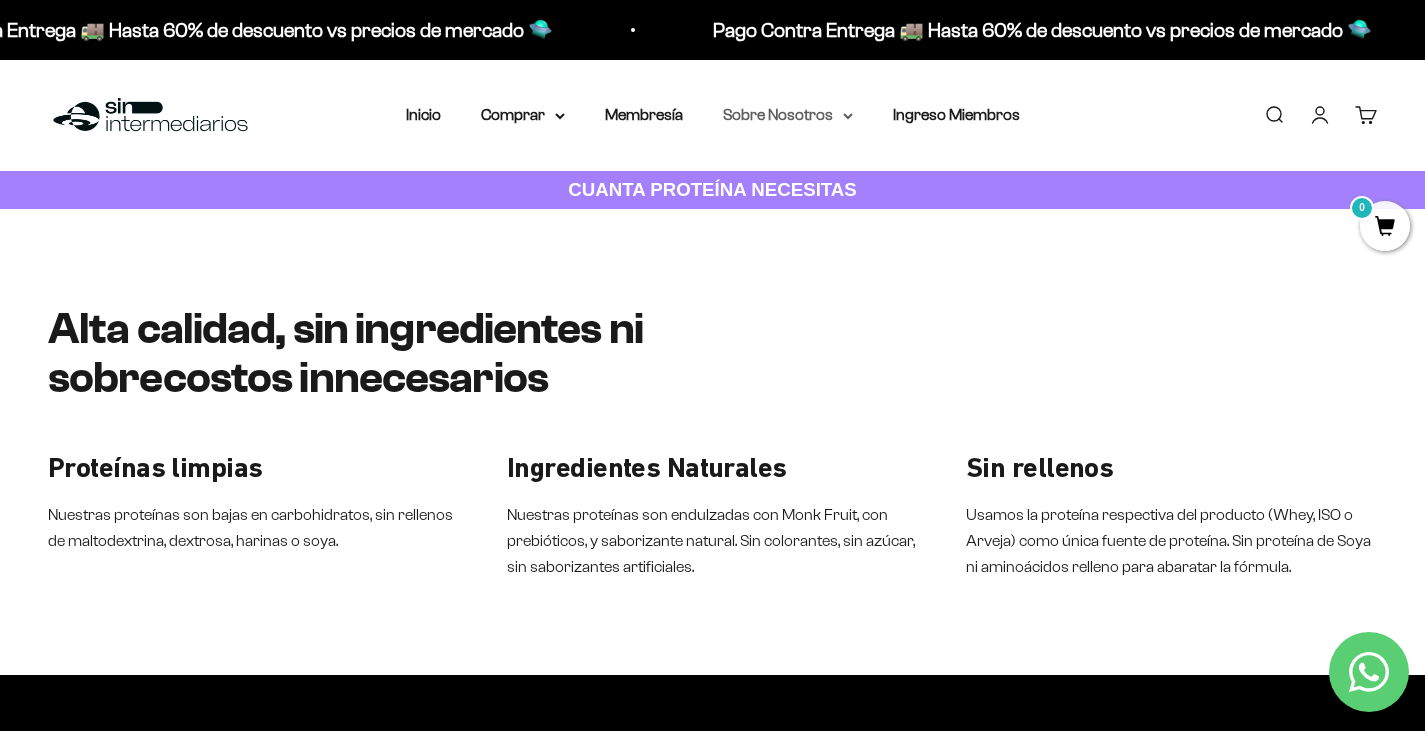 click on "Sobre Nosotros" at bounding box center (788, 115) 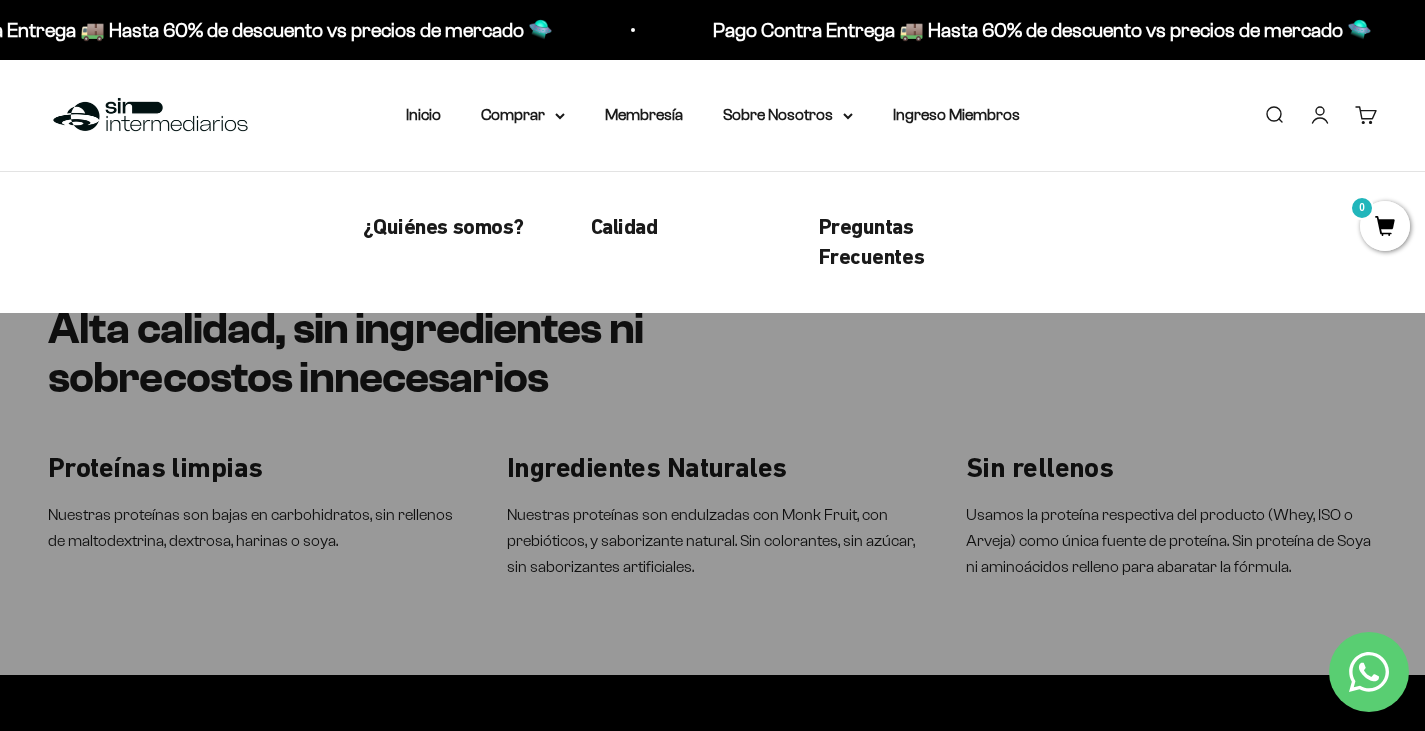 click on "Preguntas Frecuentes" at bounding box center [909, 243] 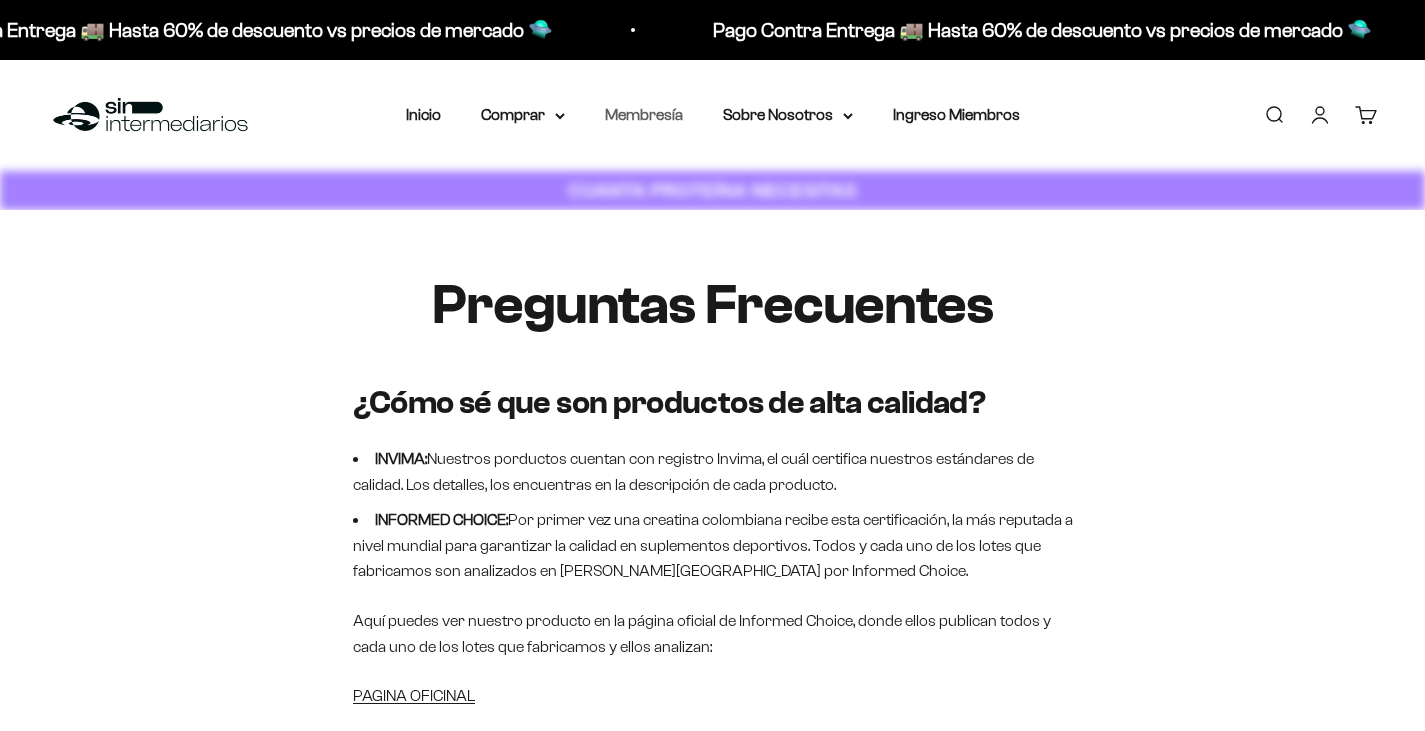 scroll, scrollTop: 0, scrollLeft: 0, axis: both 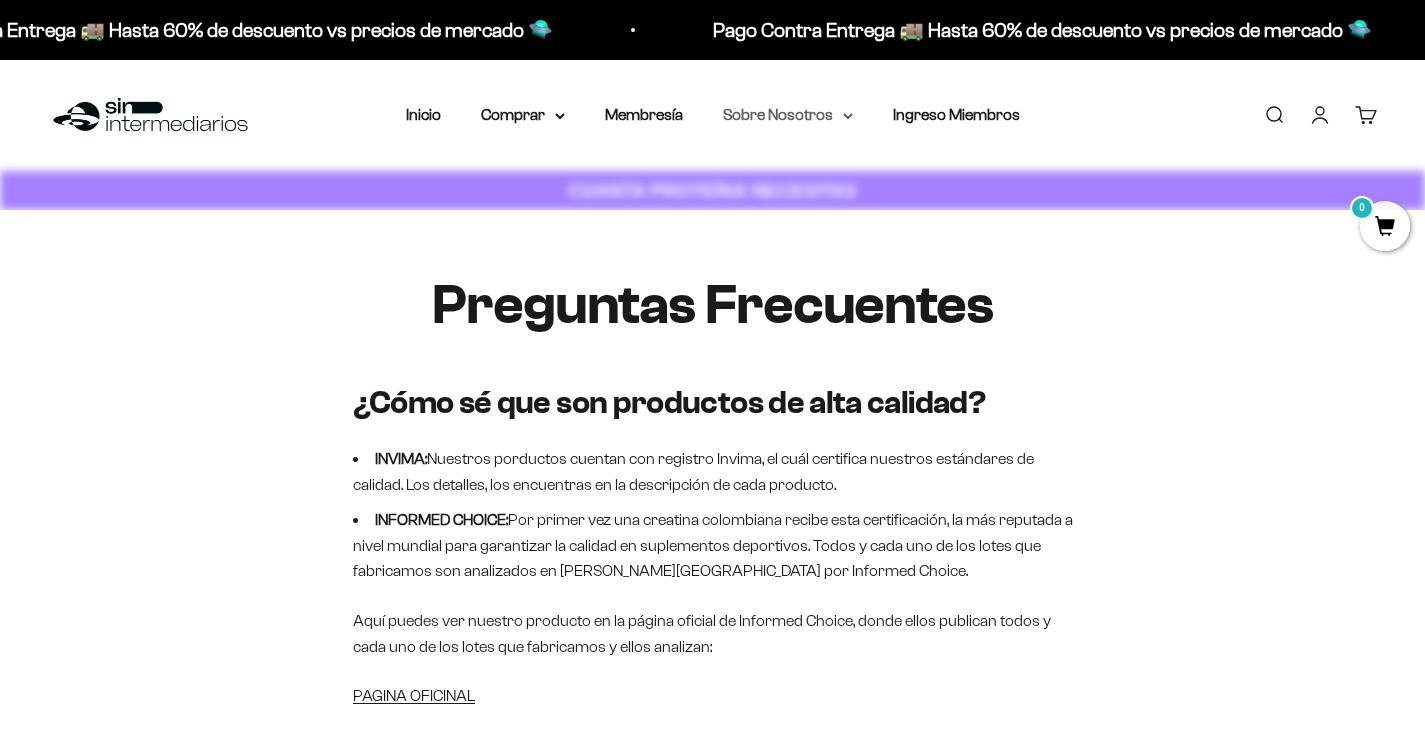 click on "Sobre Nosotros" at bounding box center [788, 115] 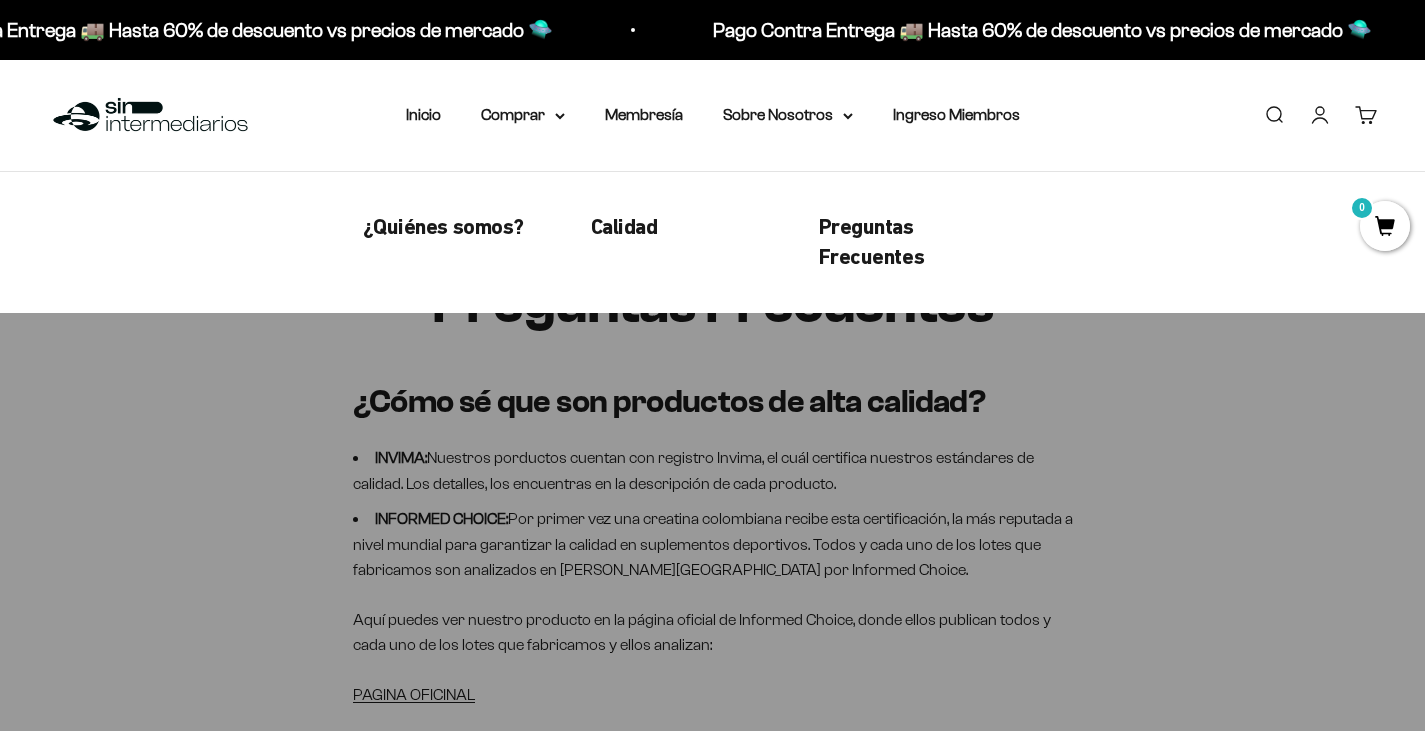 click on "¿Quiénes somos?
Calidad
Preguntas Frecuentes" at bounding box center [712, 242] 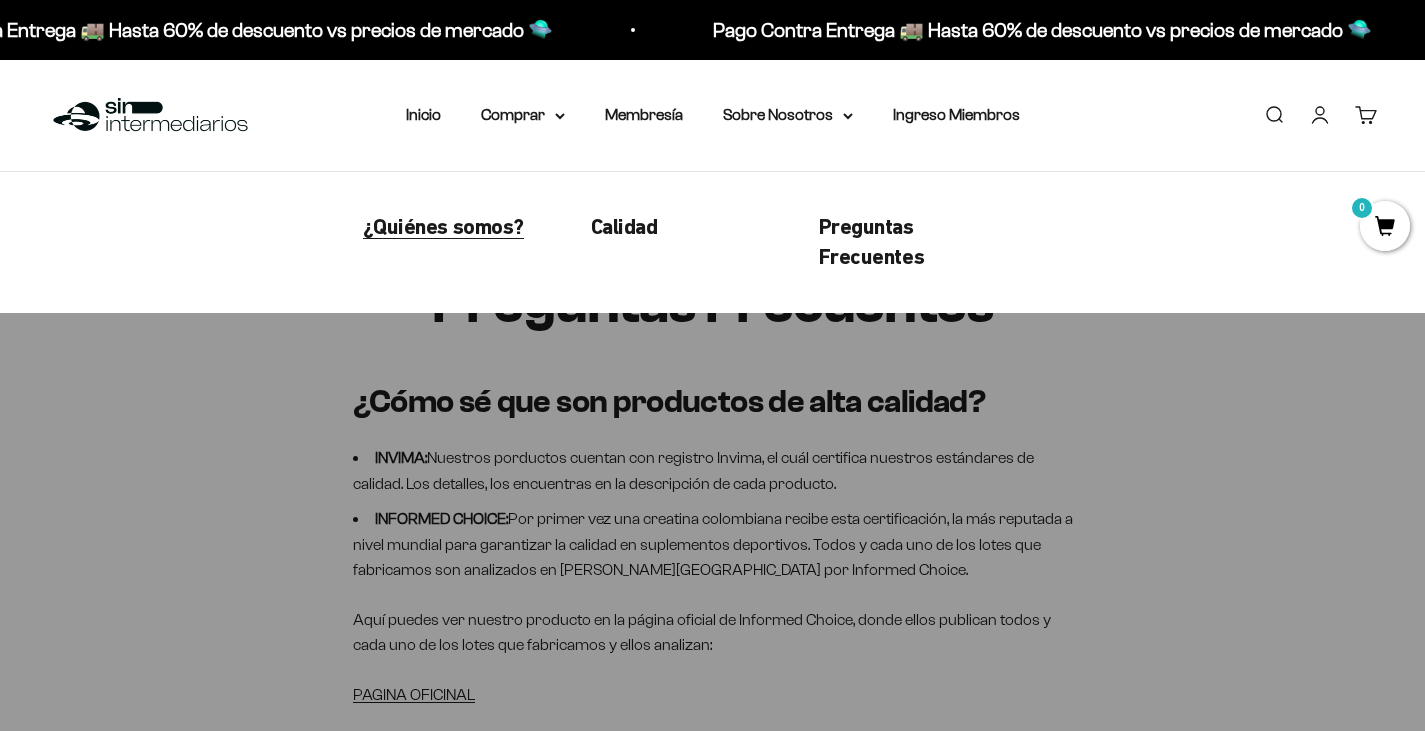 click on "¿Quiénes somos?" at bounding box center [443, 226] 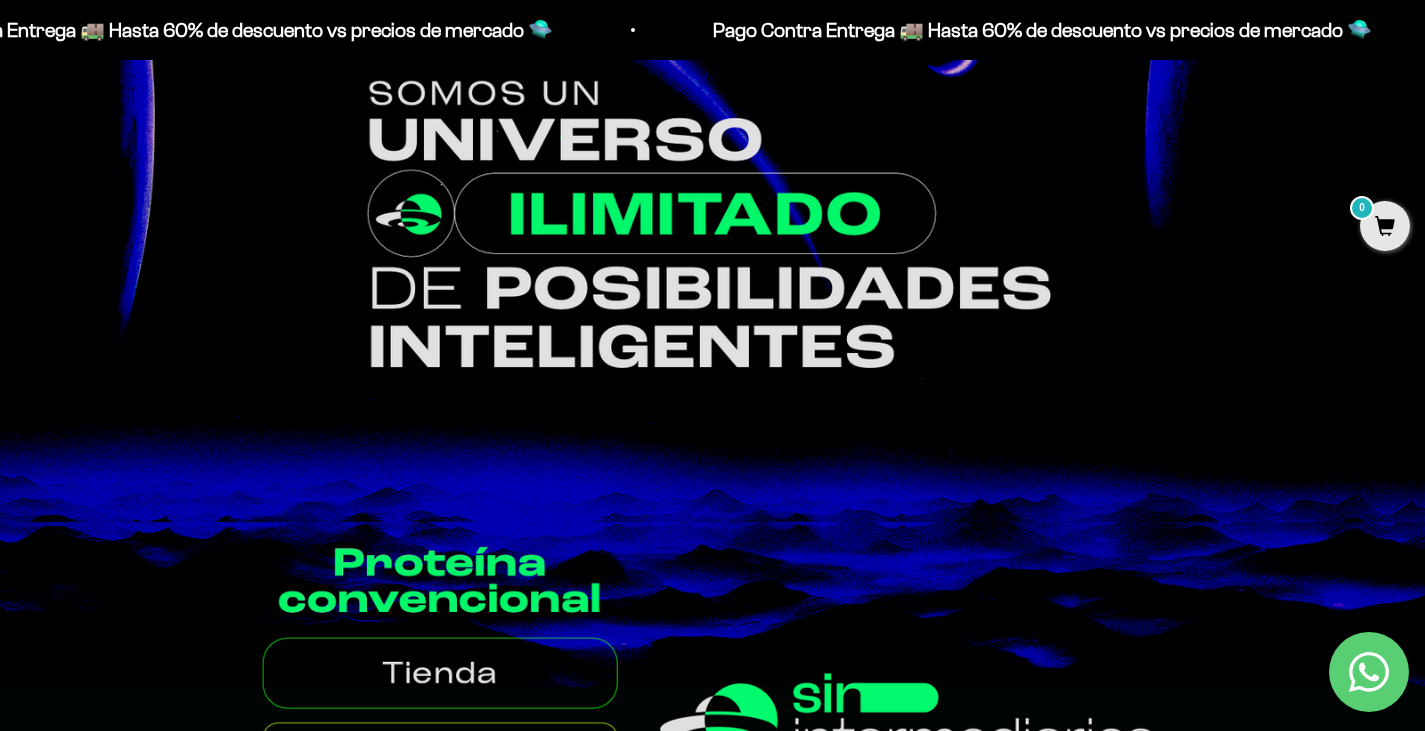 scroll, scrollTop: 0, scrollLeft: 0, axis: both 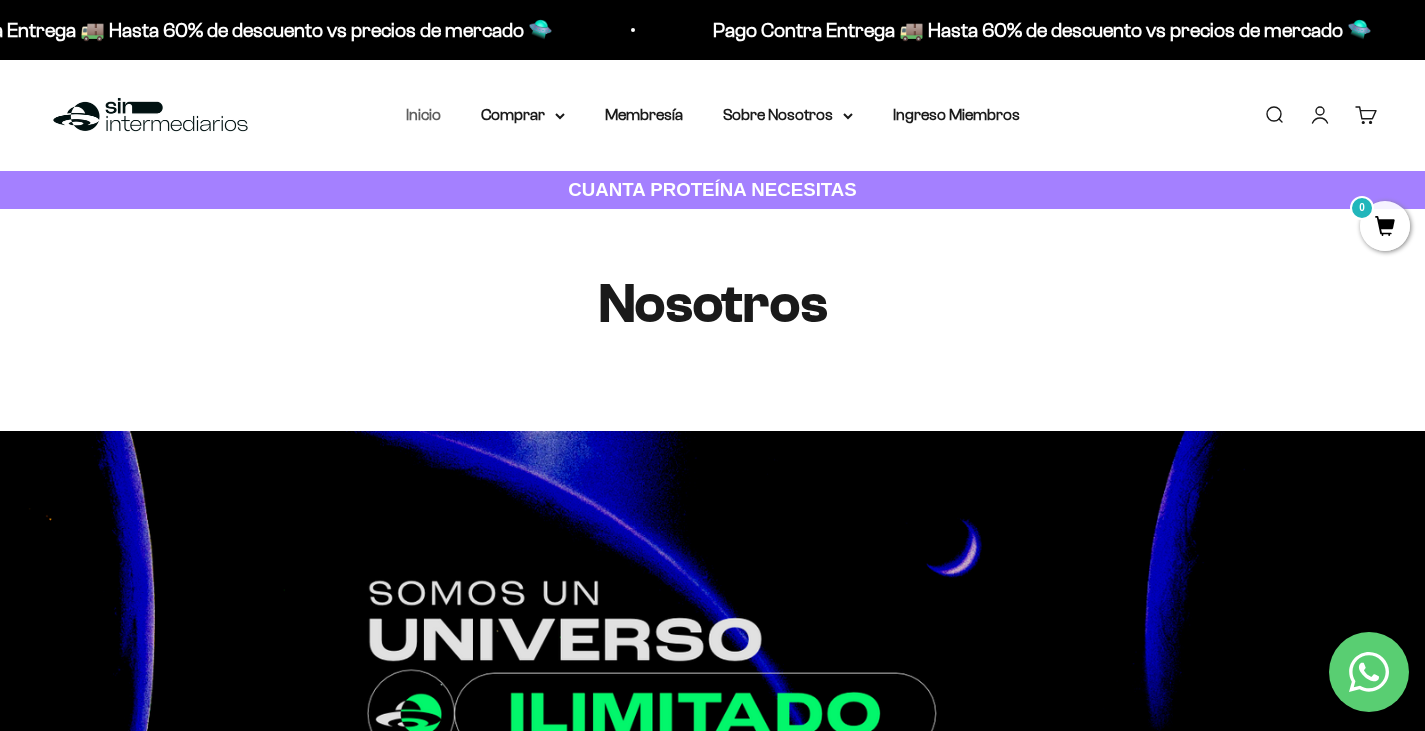 click on "Inicio" at bounding box center [423, 114] 